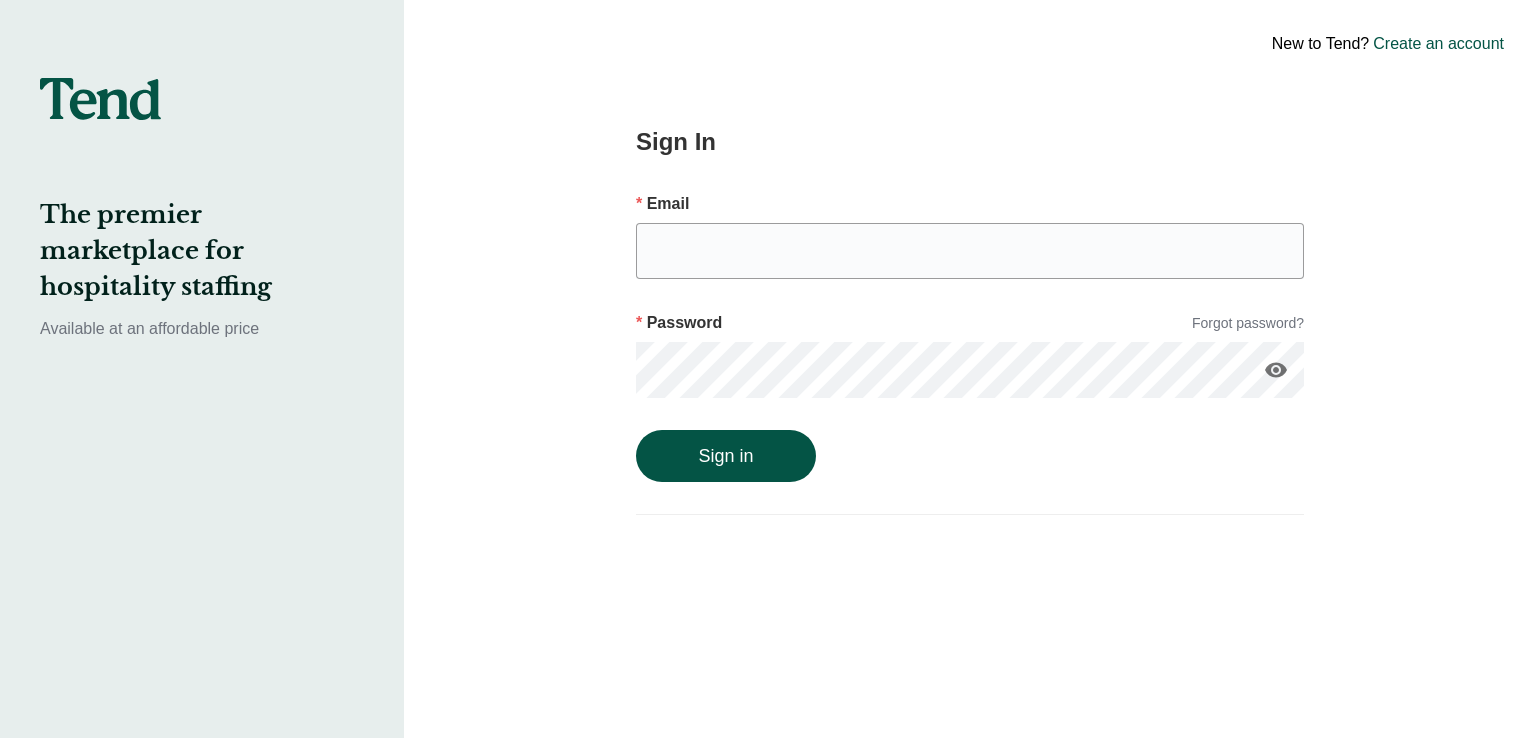 scroll, scrollTop: 0, scrollLeft: 0, axis: both 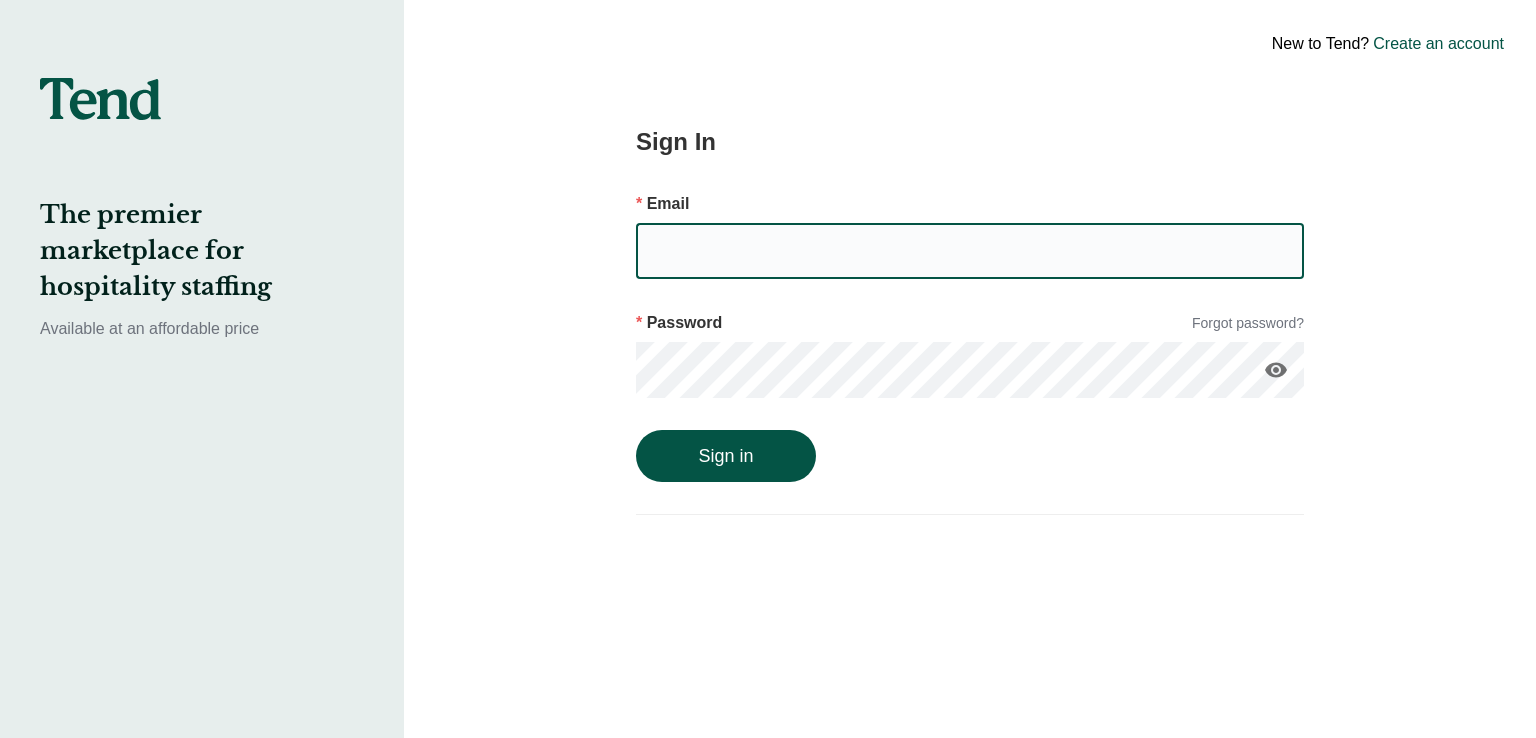click at bounding box center [970, 251] 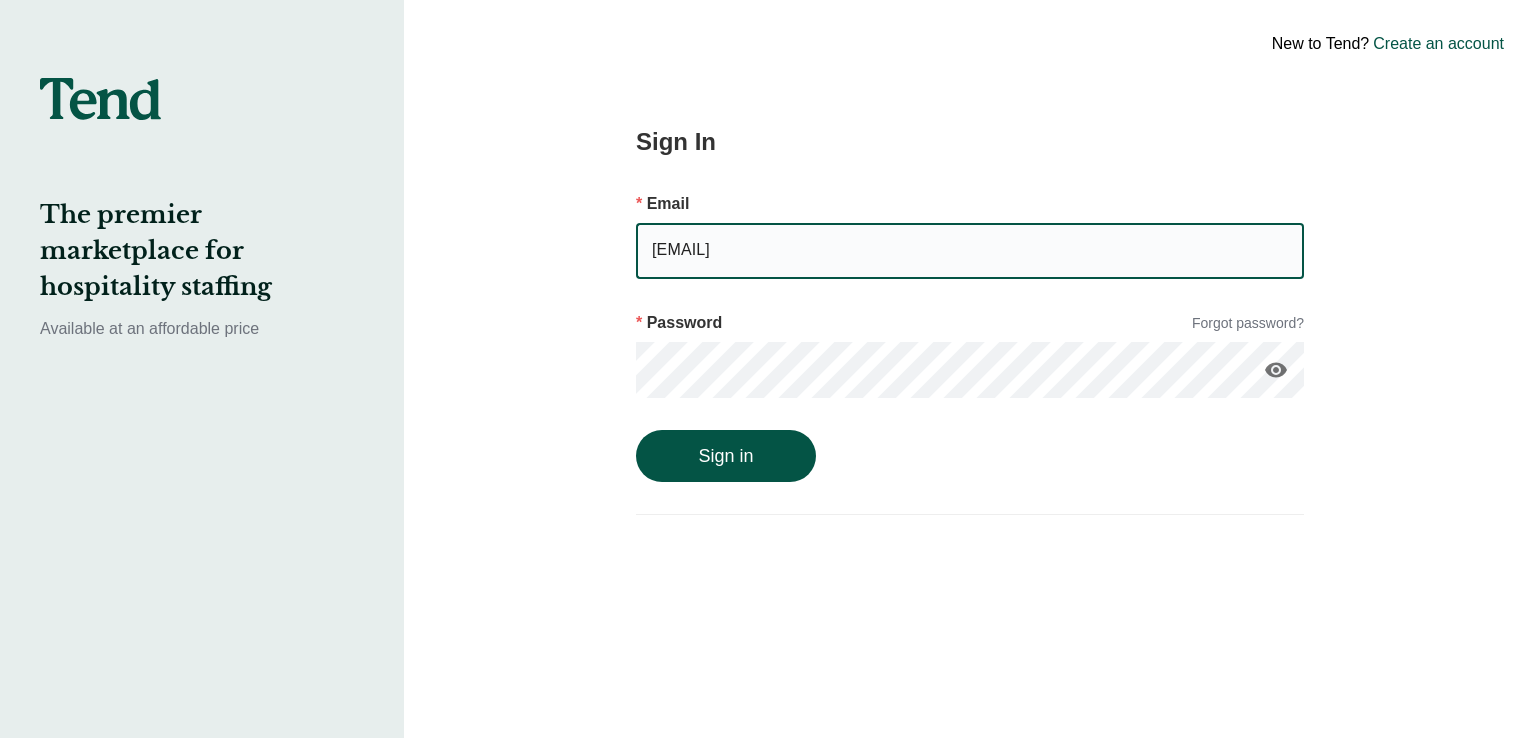 click on "visibility" at bounding box center [970, 378] 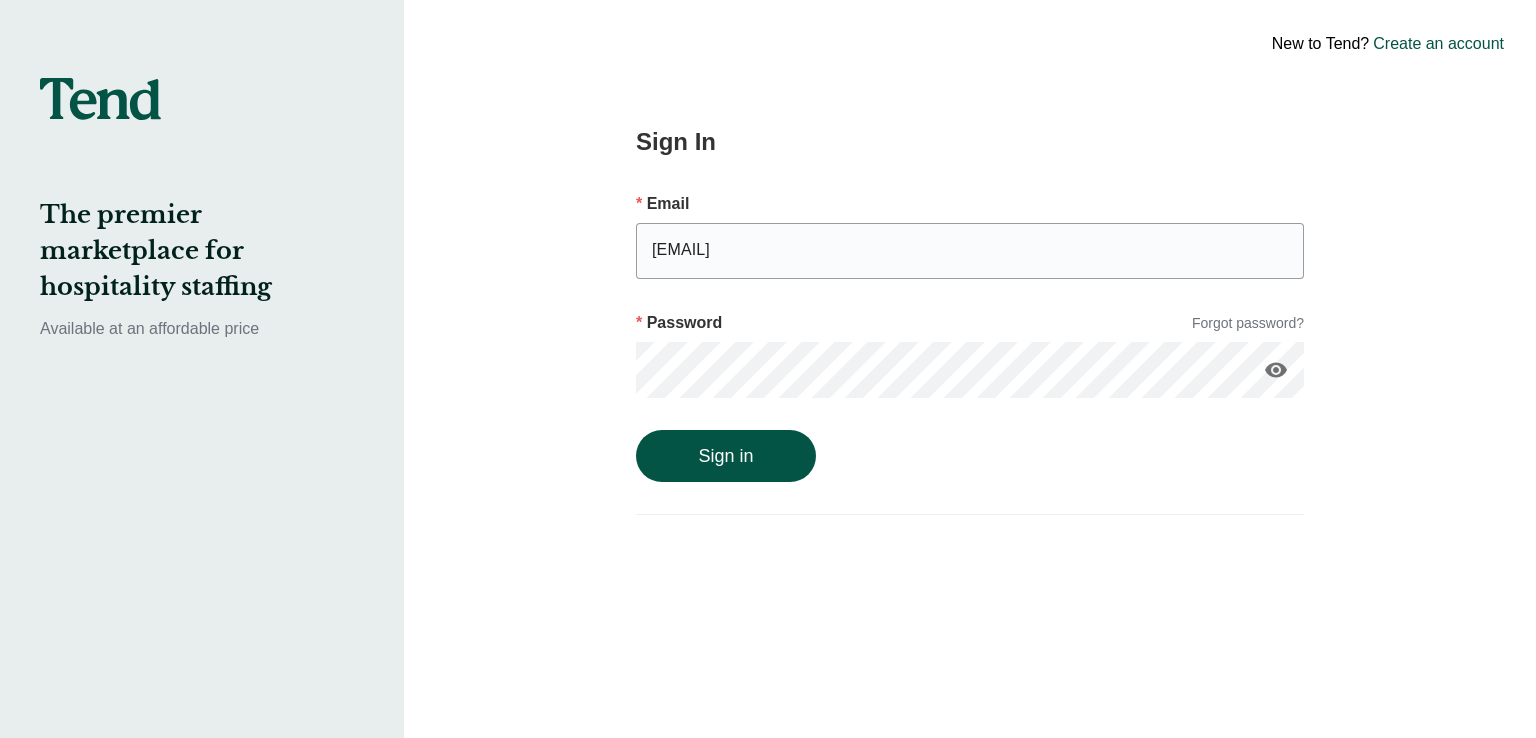 click on "Forgot password?" at bounding box center [1248, 323] 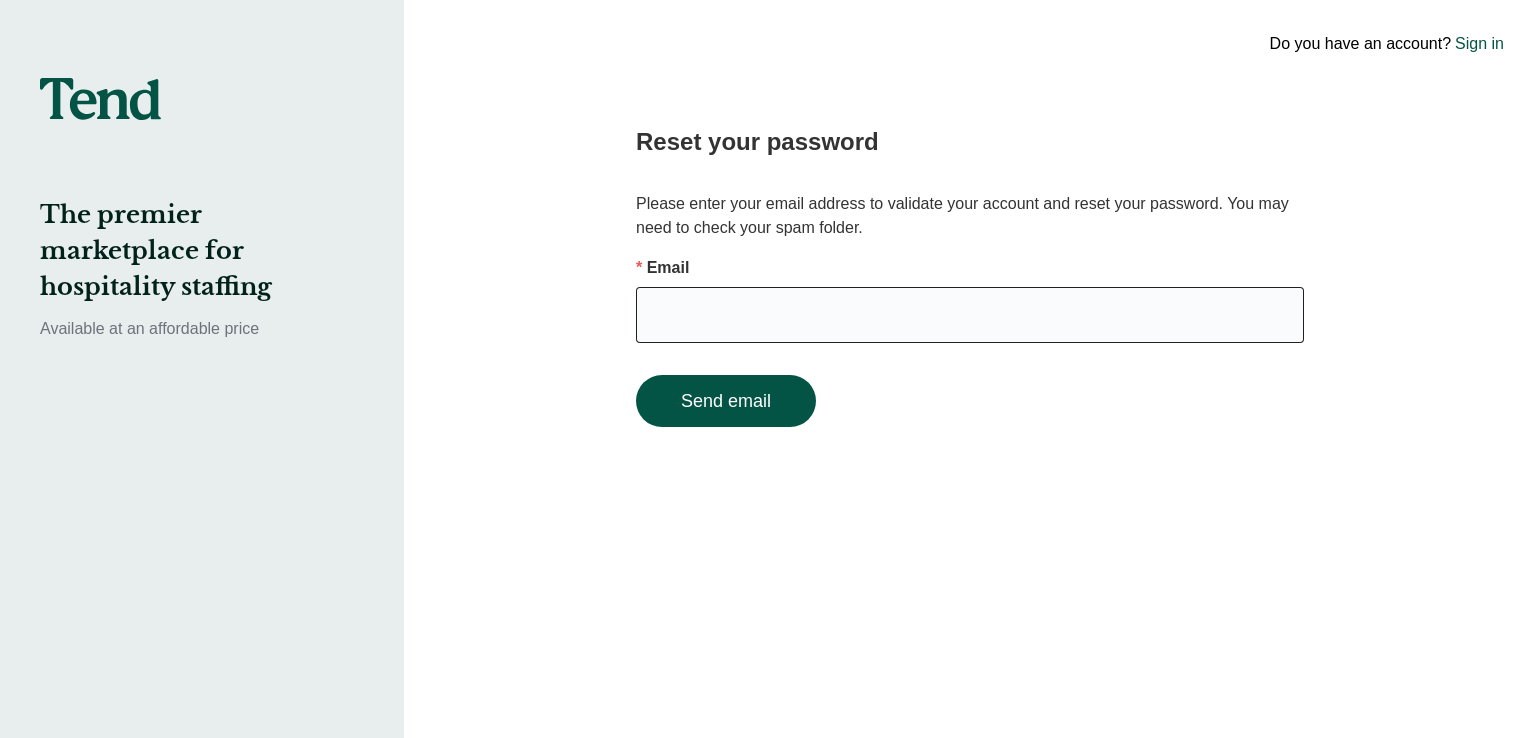 click at bounding box center [970, 315] 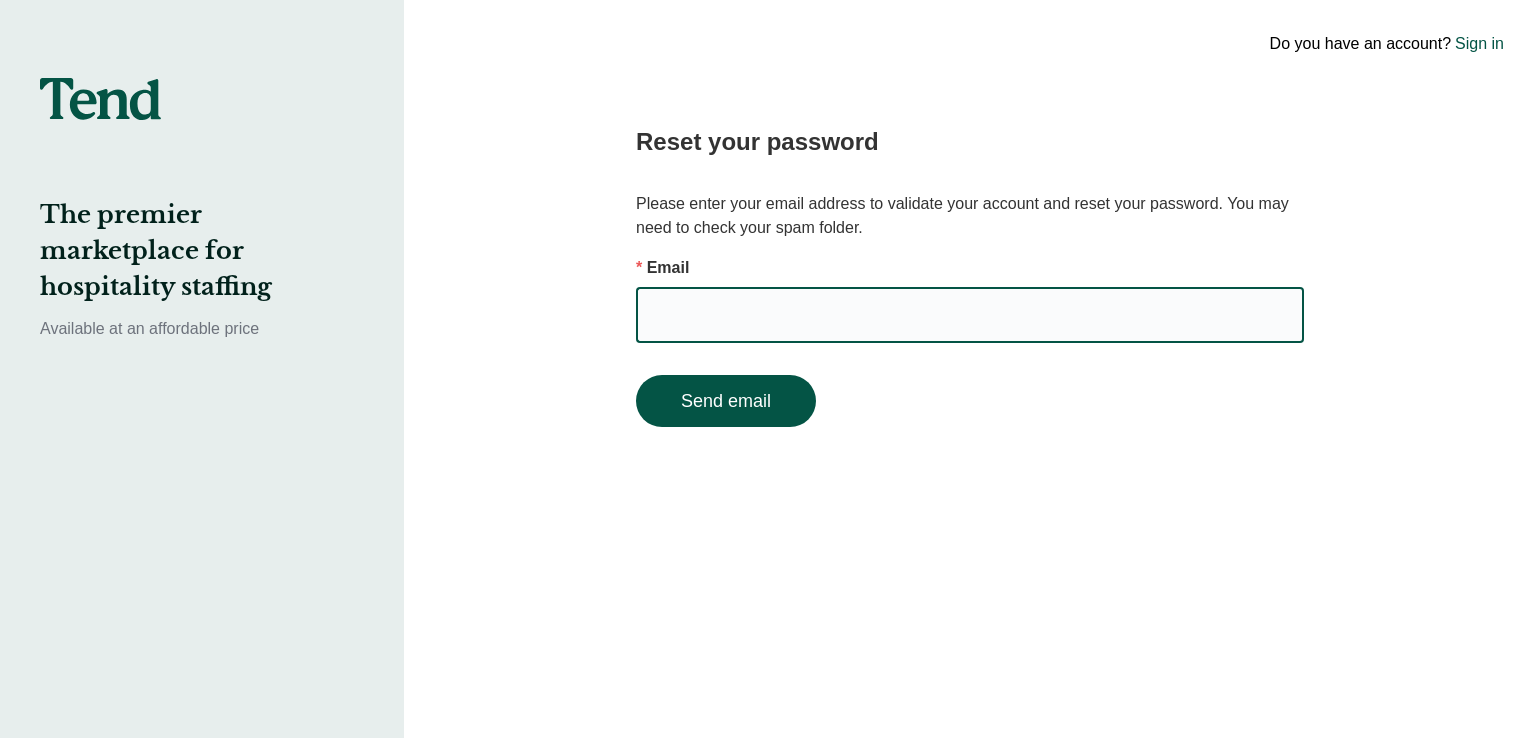type on "[EMAIL]" 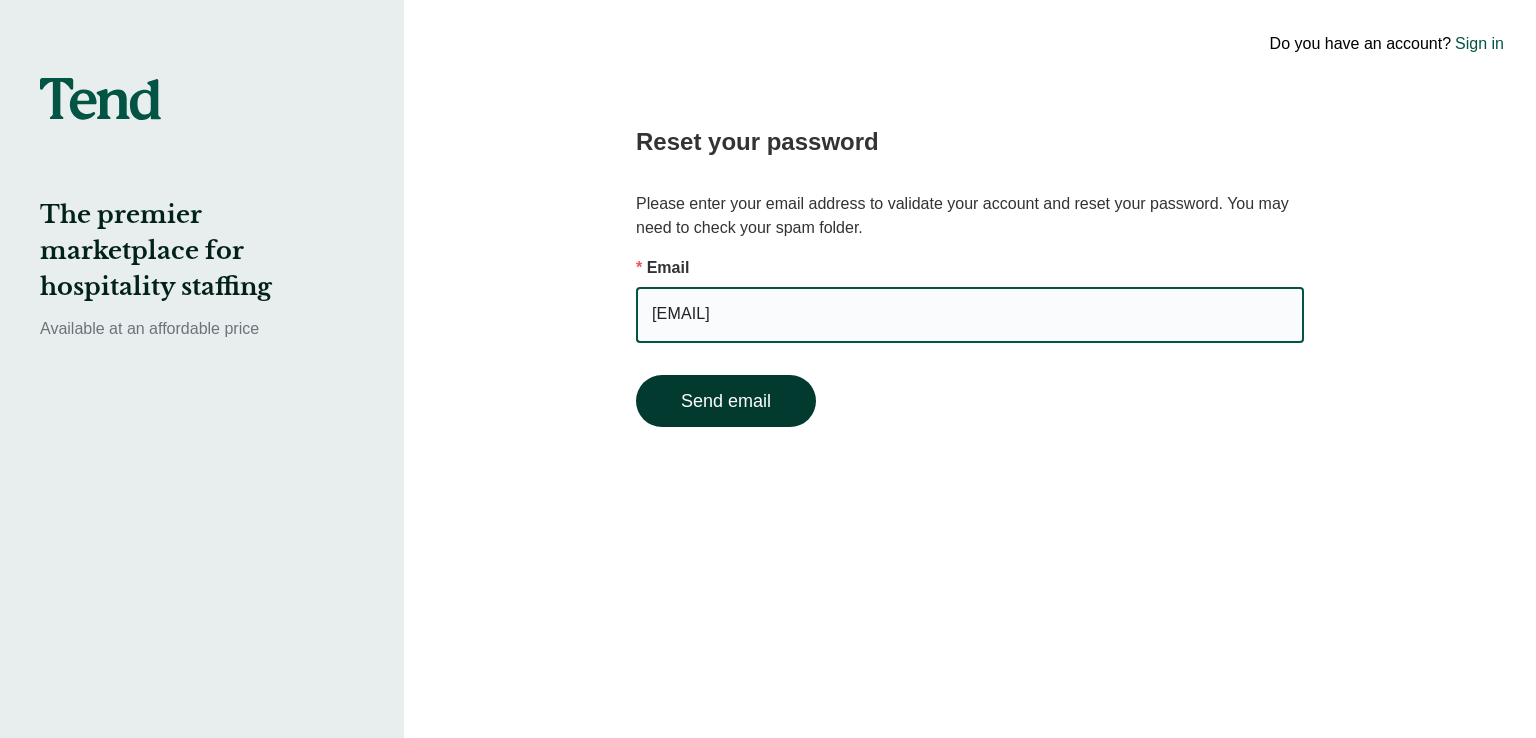 click on "Send email" at bounding box center (726, 401) 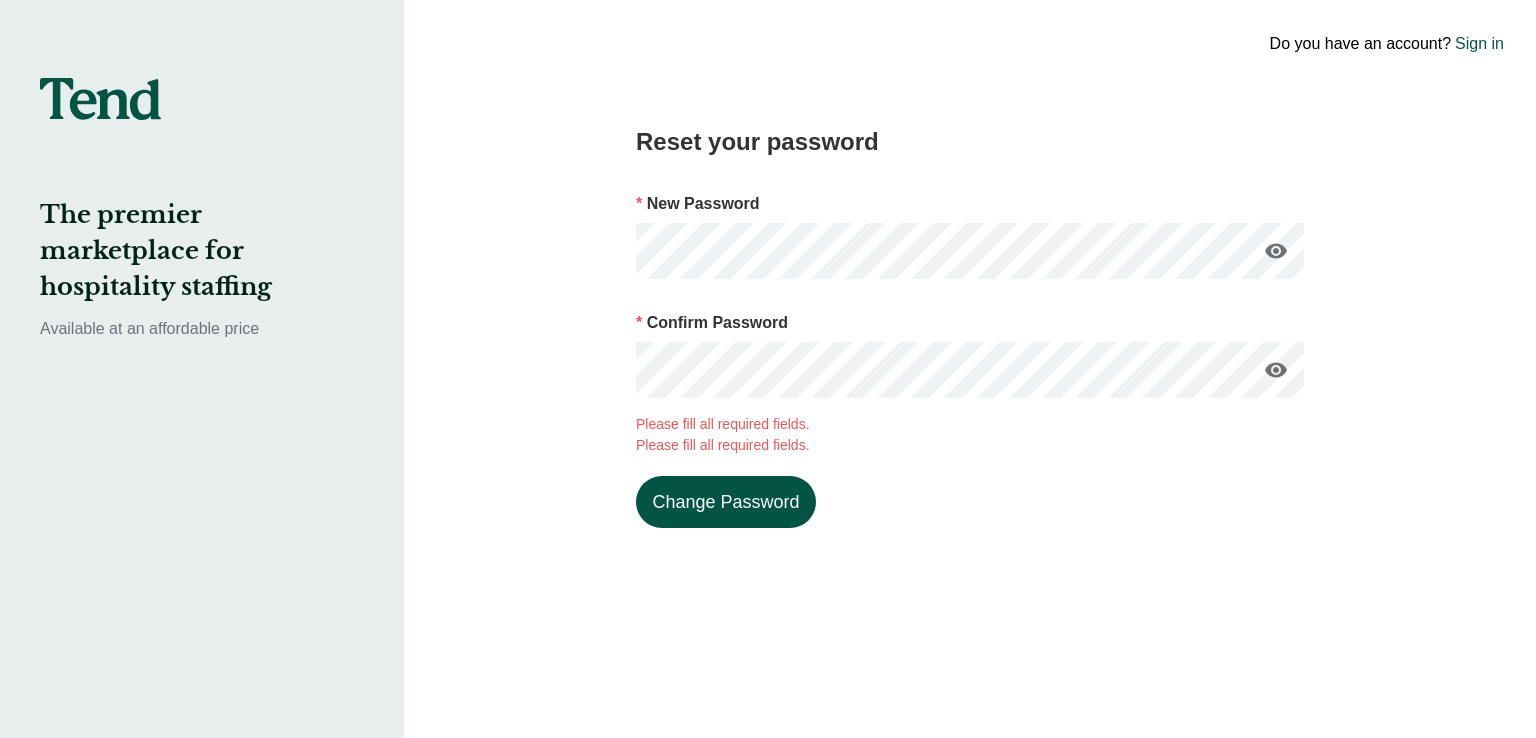 scroll, scrollTop: 0, scrollLeft: 0, axis: both 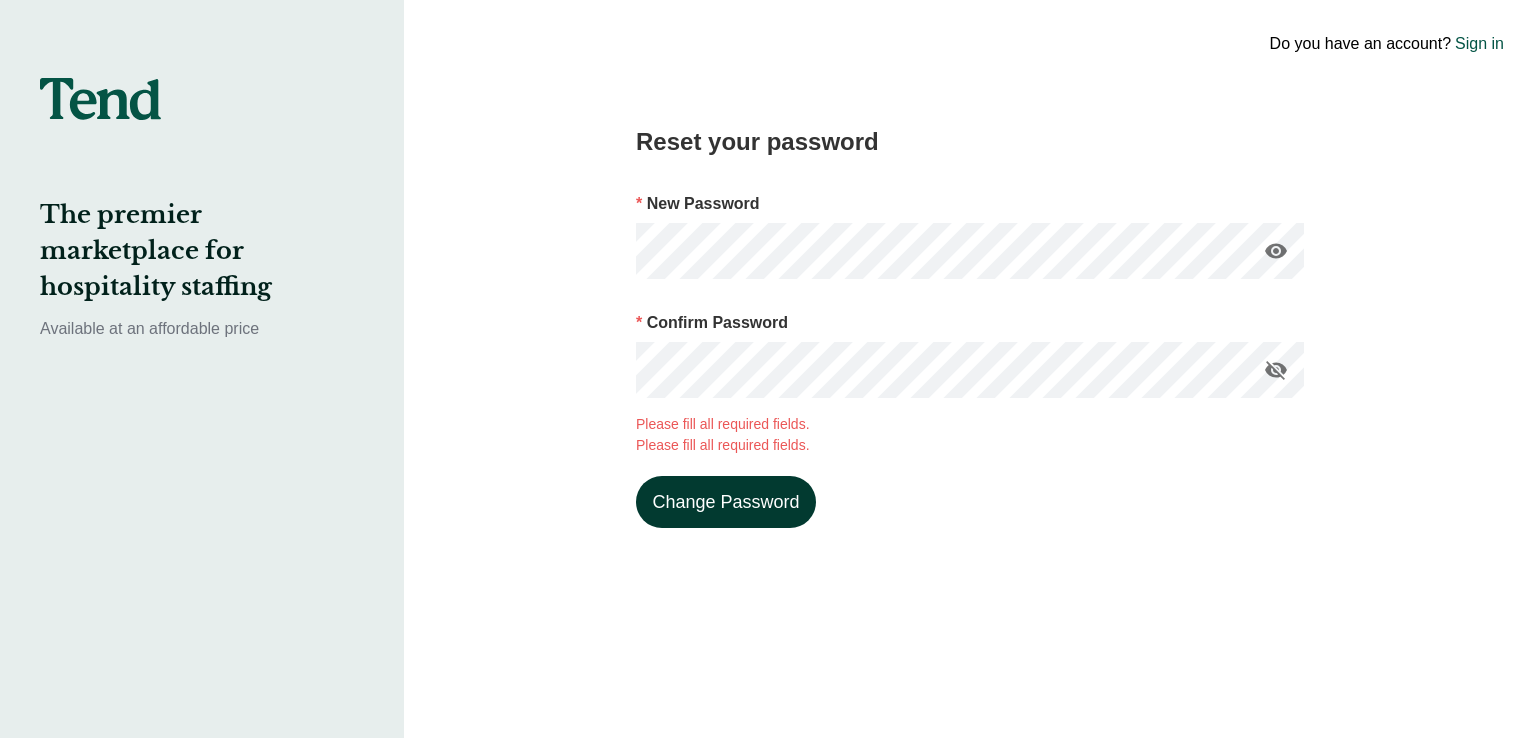 click on "Change Password" at bounding box center (726, 502) 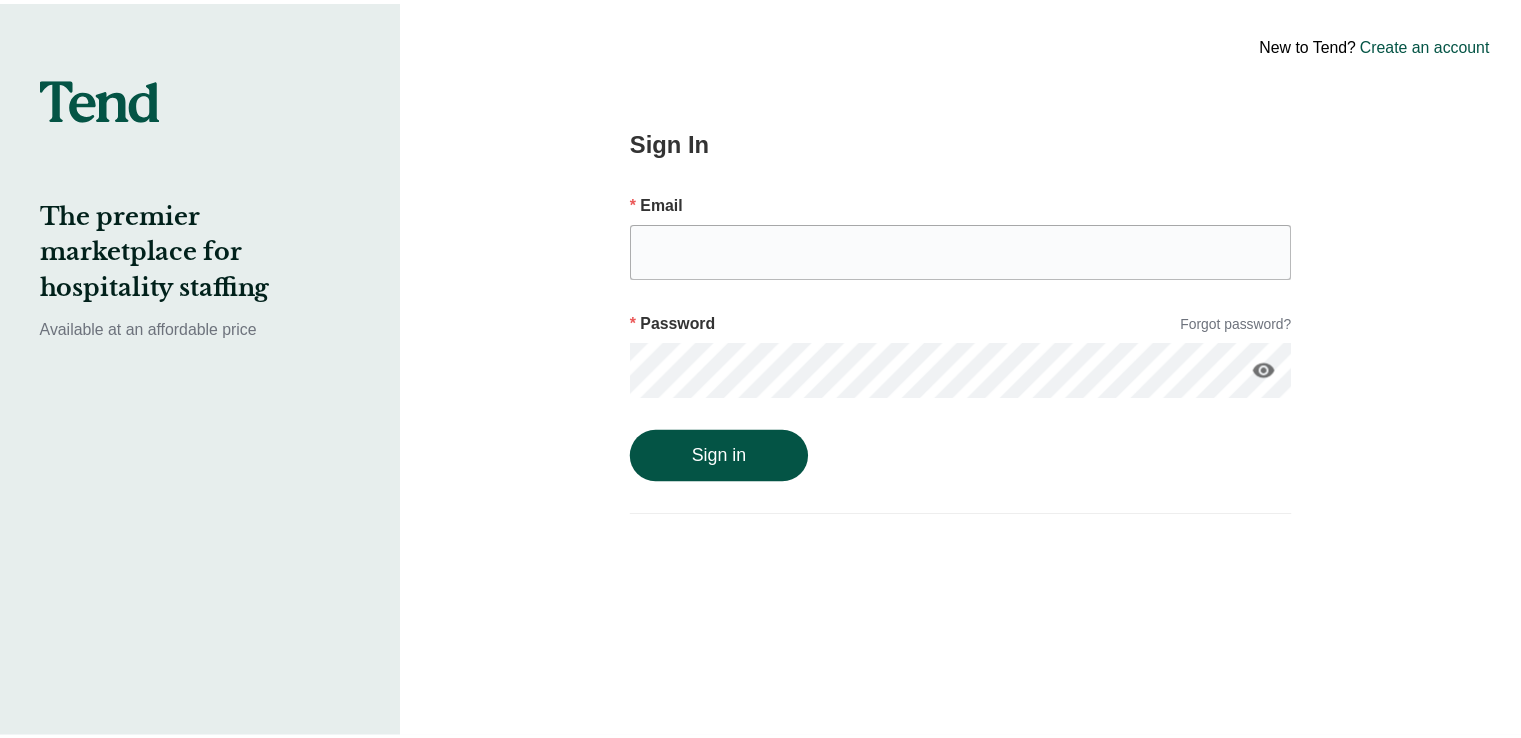 scroll, scrollTop: 0, scrollLeft: 0, axis: both 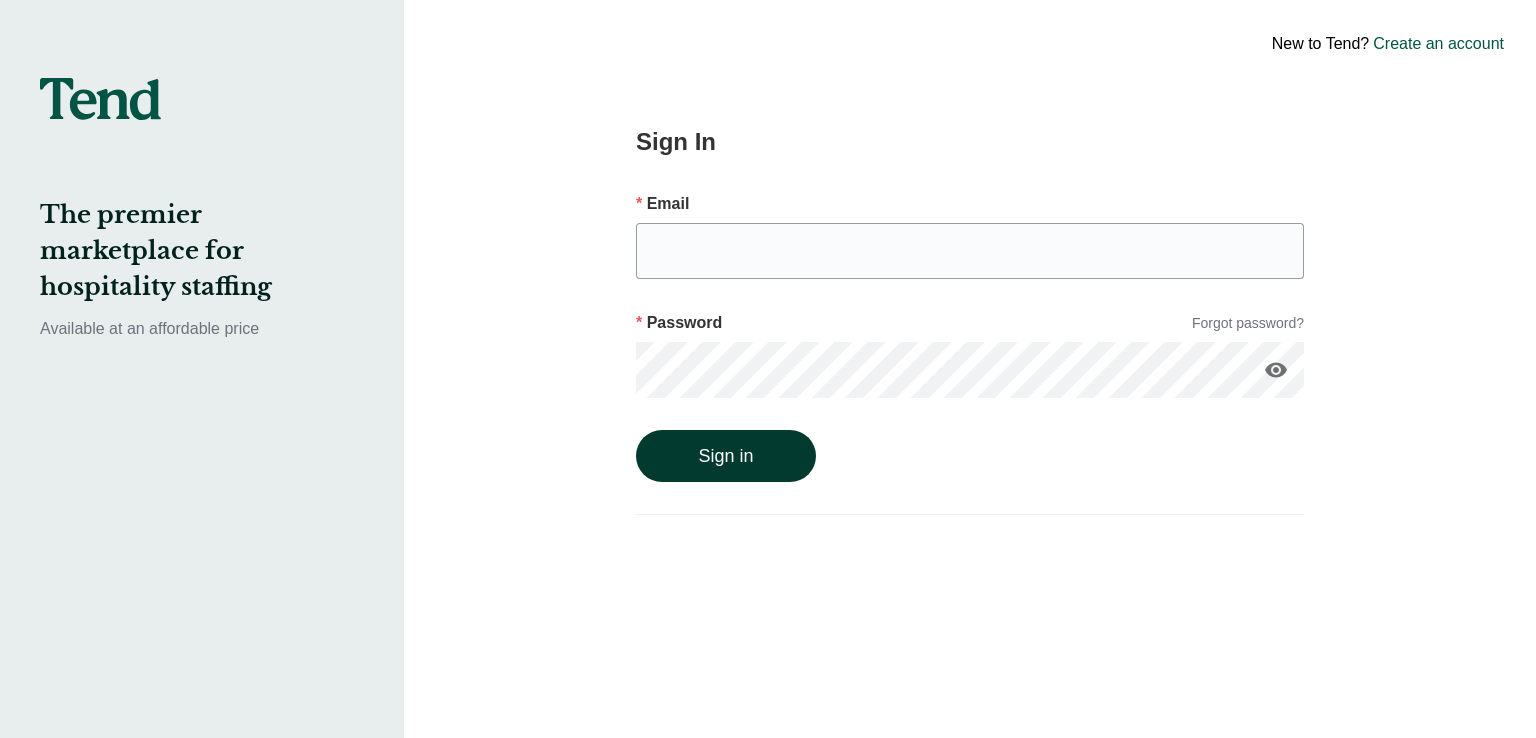 type on "[EMAIL]" 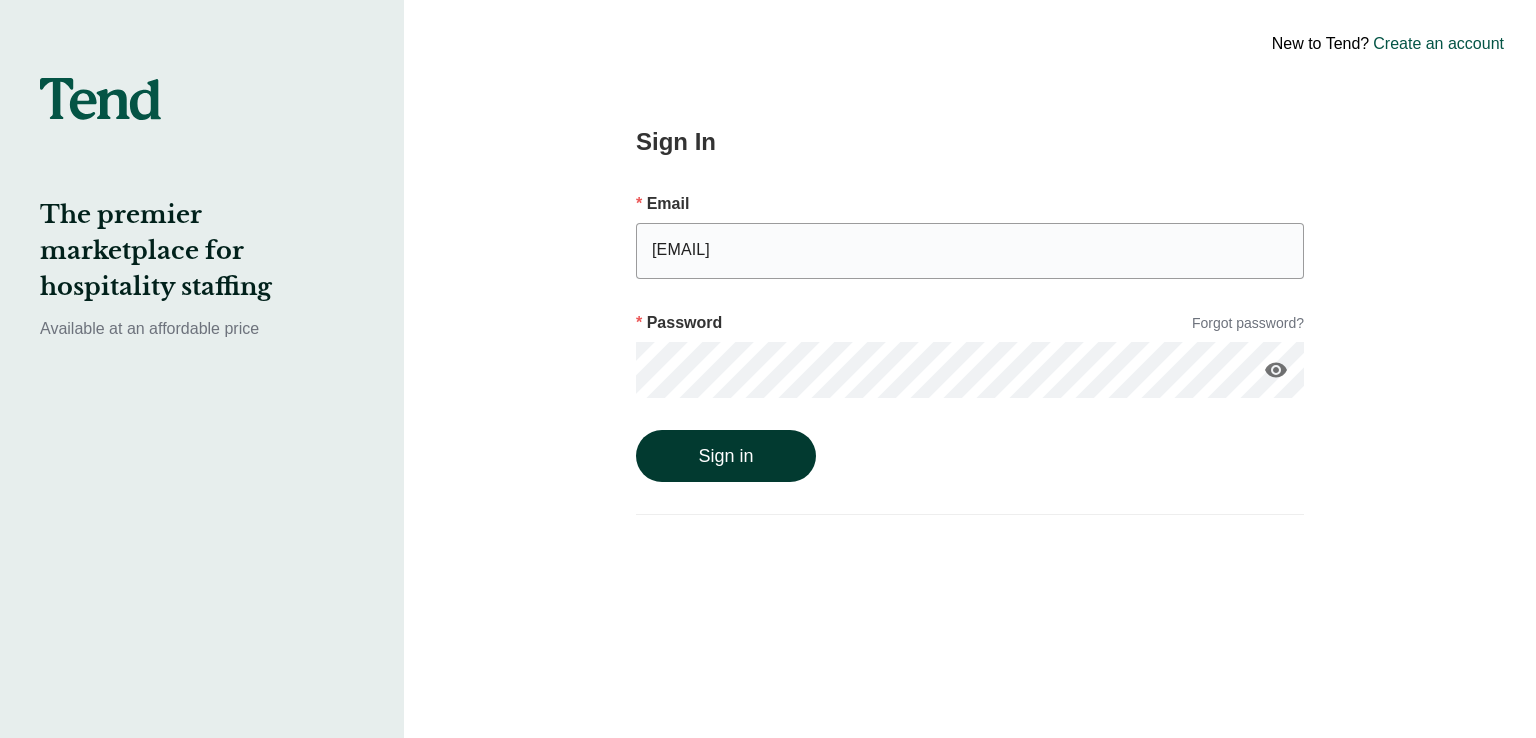 click on "Sign in" at bounding box center (726, 456) 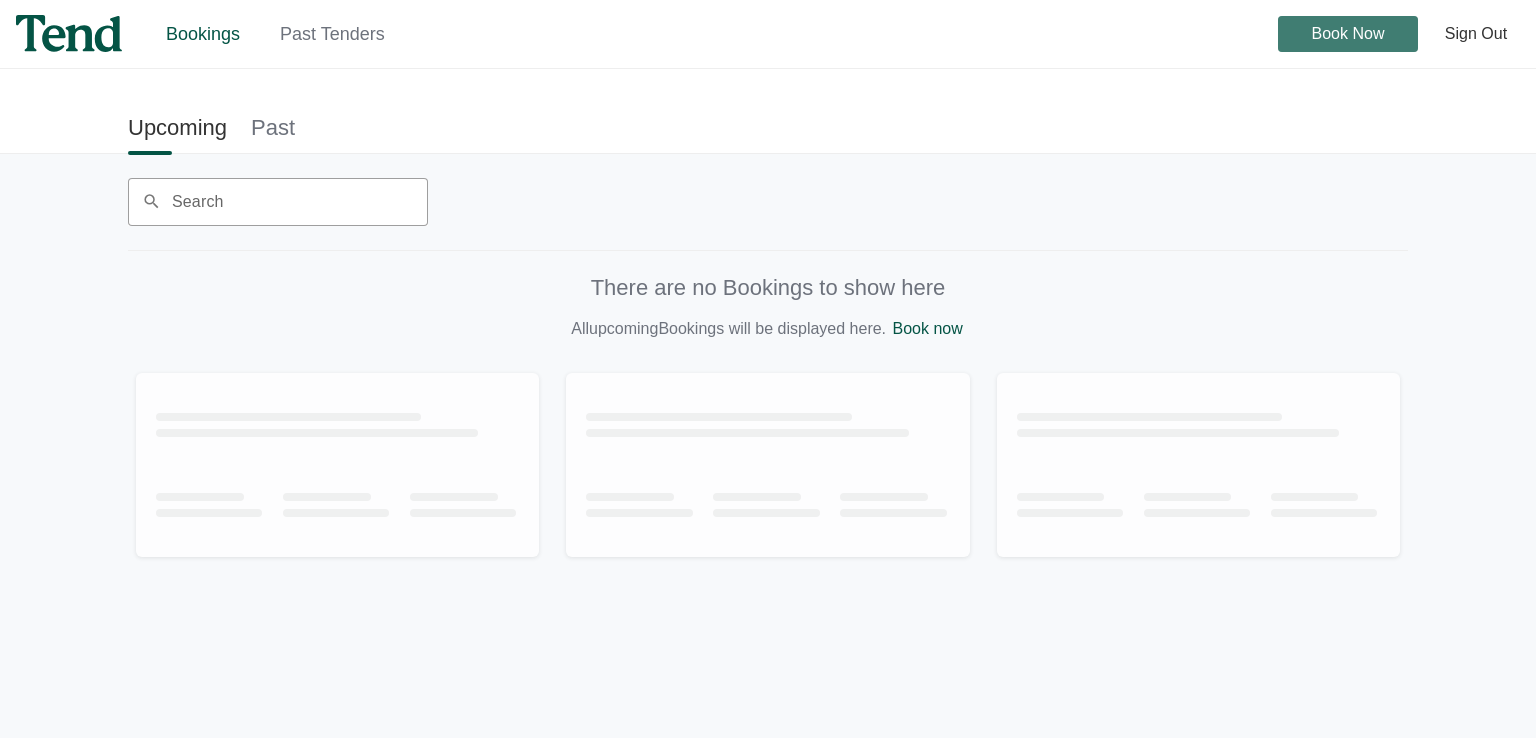 click on "Book Now" at bounding box center (1348, 34) 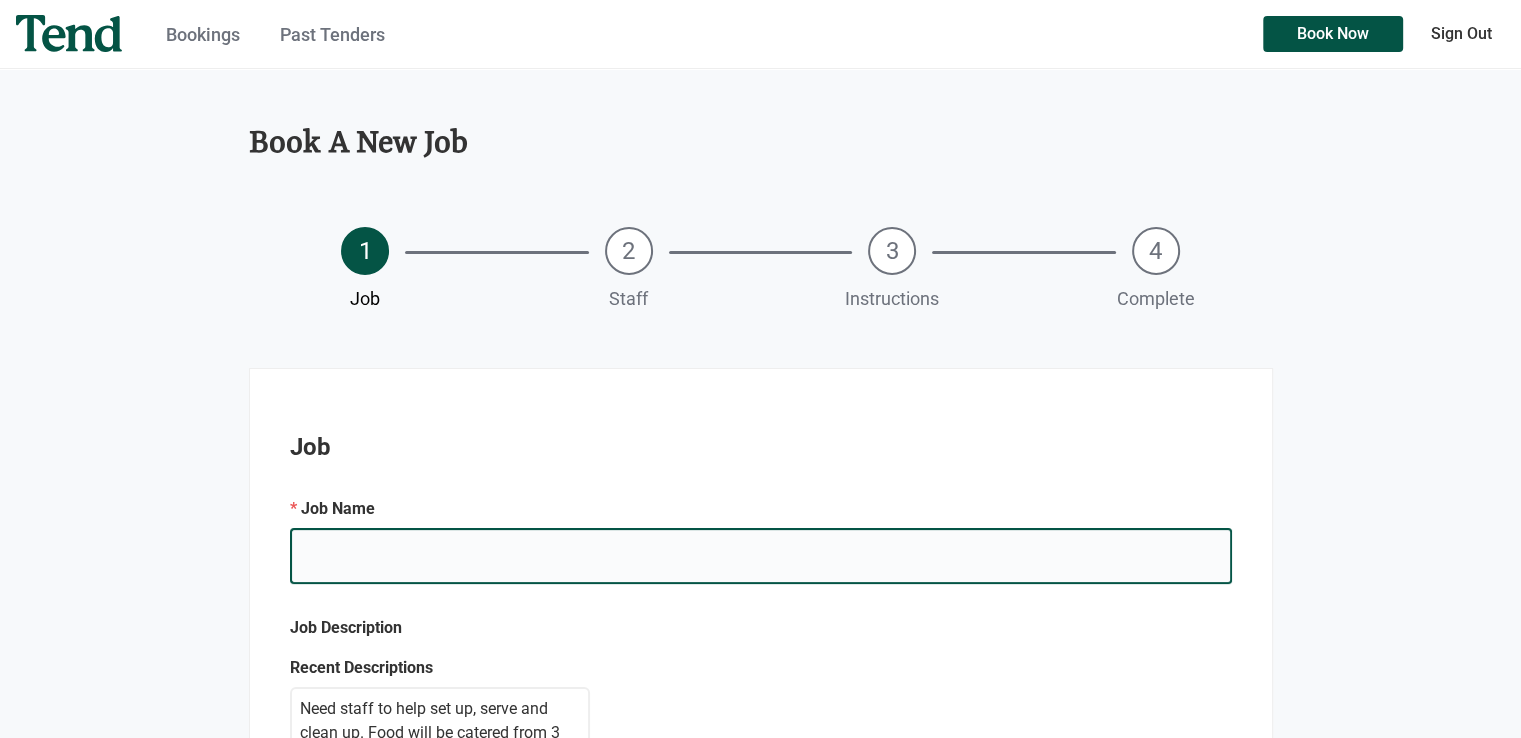 click on "e.g. Mary's Birthday" at bounding box center [761, 556] 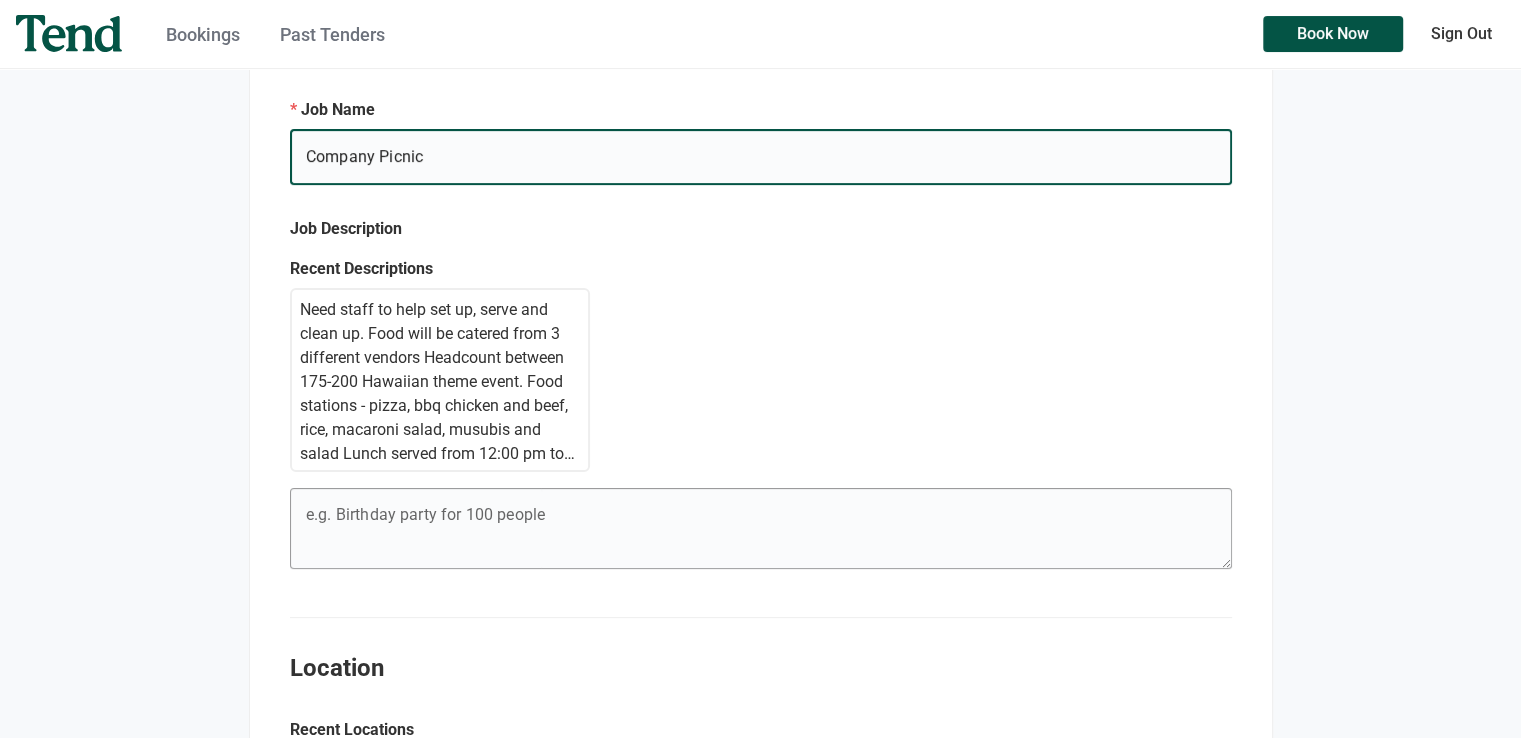 scroll, scrollTop: 400, scrollLeft: 0, axis: vertical 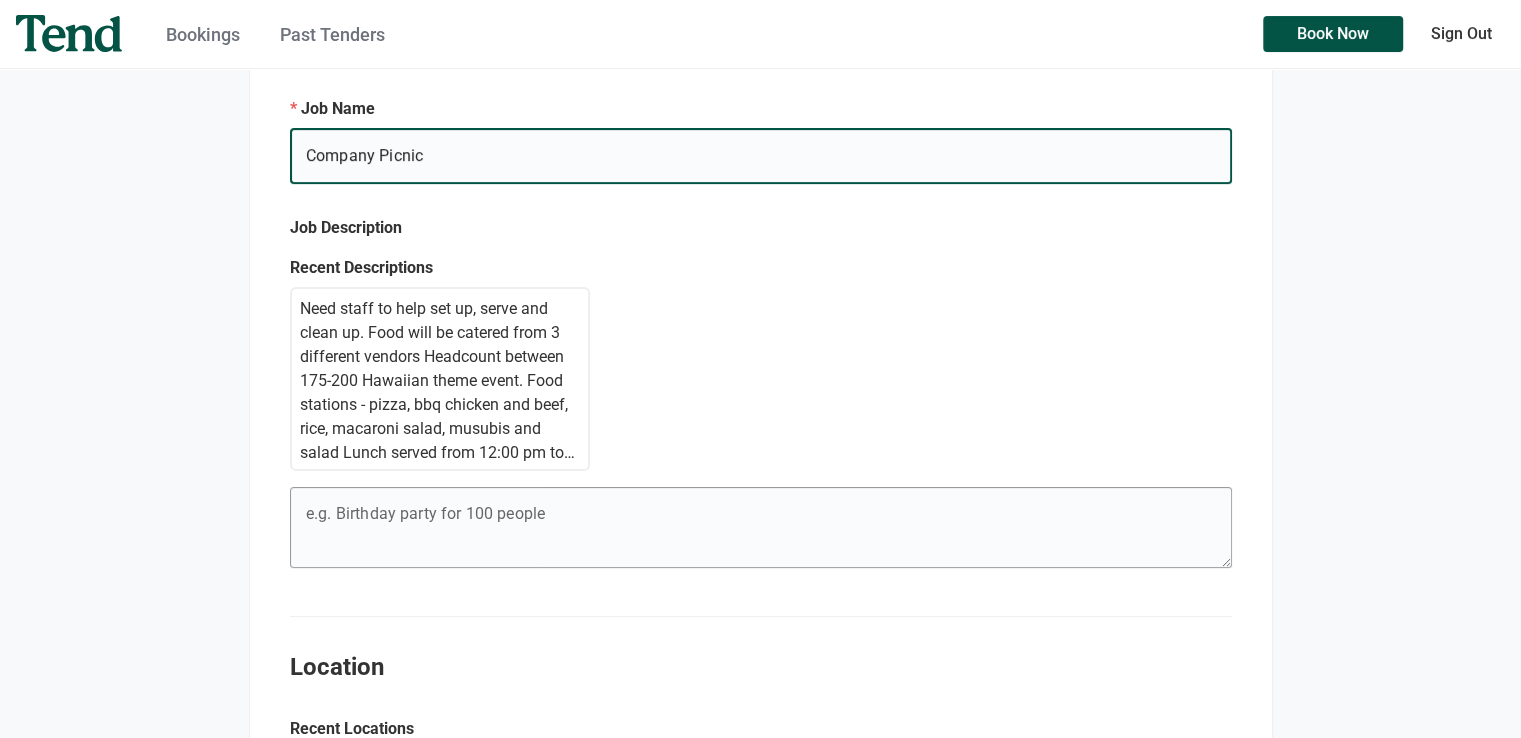 type on "Company Picnic" 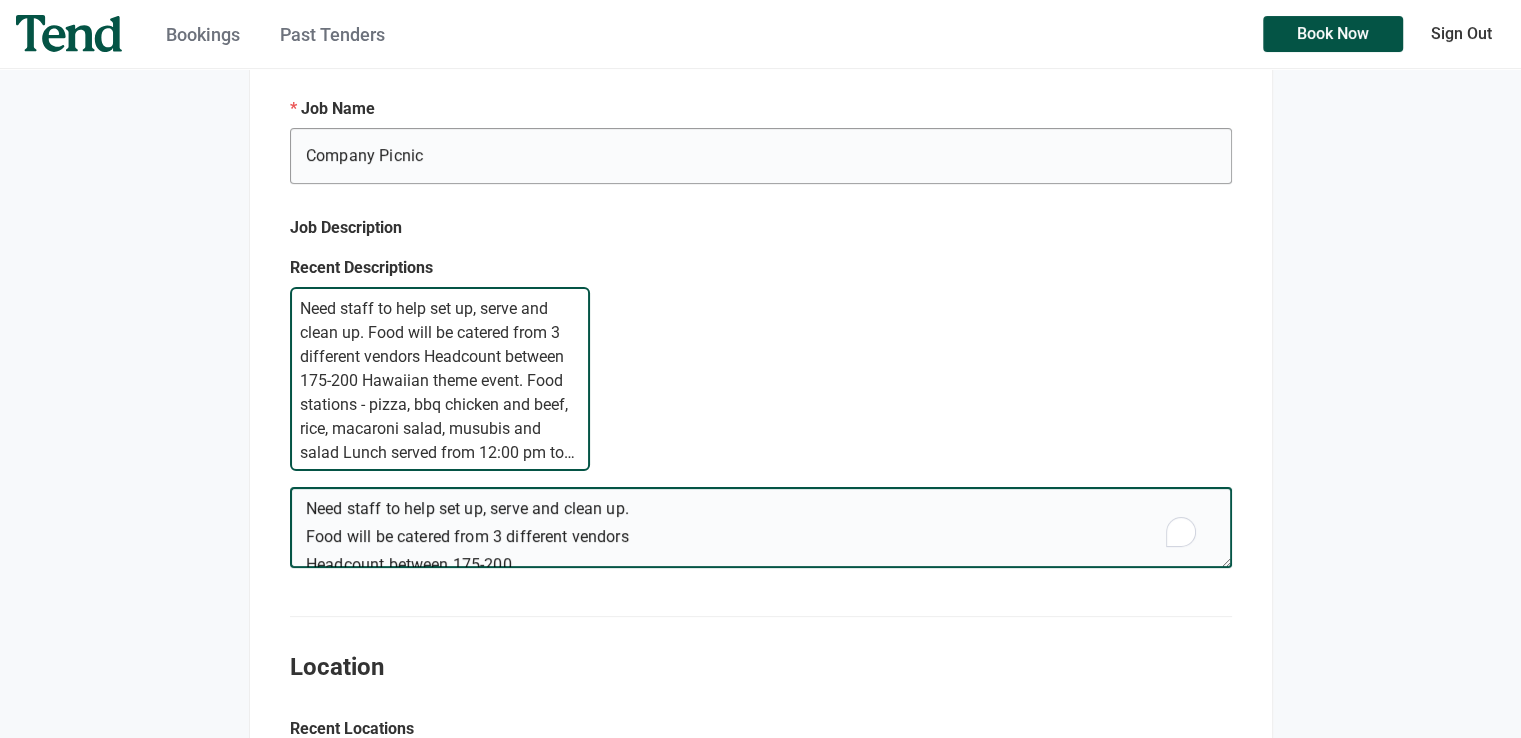 drag, startPoint x: 526, startPoint y: 561, endPoint x: 274, endPoint y: 483, distance: 263.79538 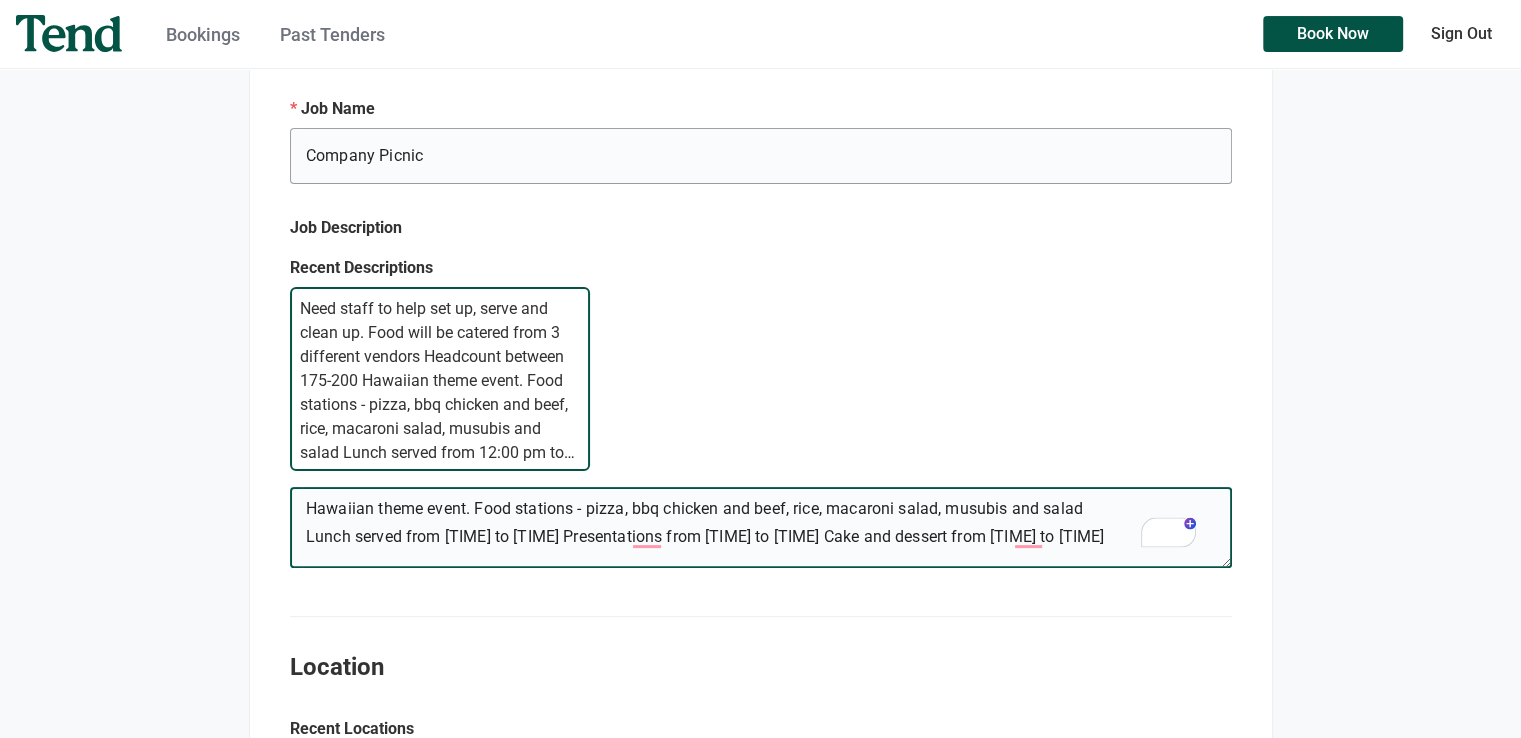 scroll, scrollTop: 8, scrollLeft: 0, axis: vertical 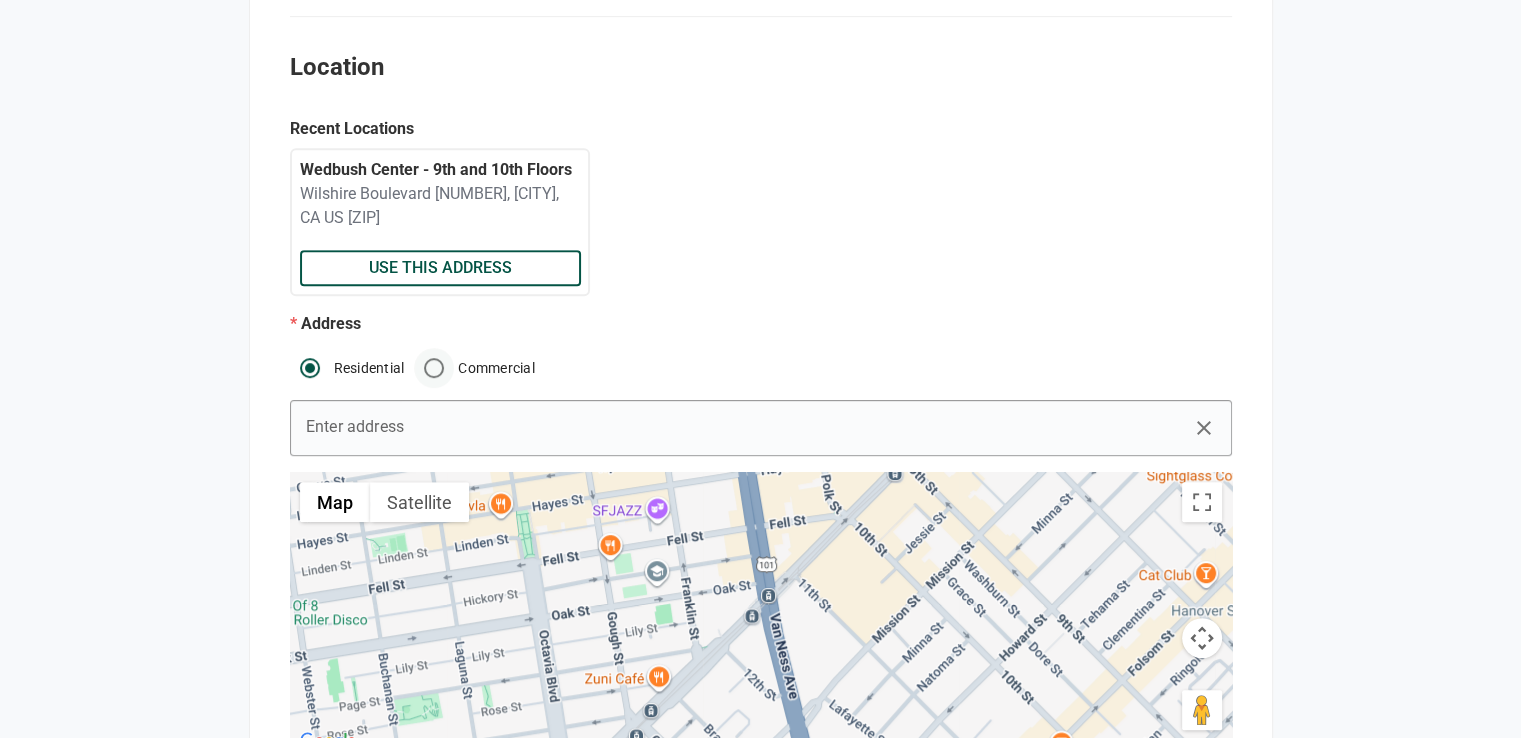 type on "We need two staff members to help with registration. Need to use your phone to check in guests on the mobile app" 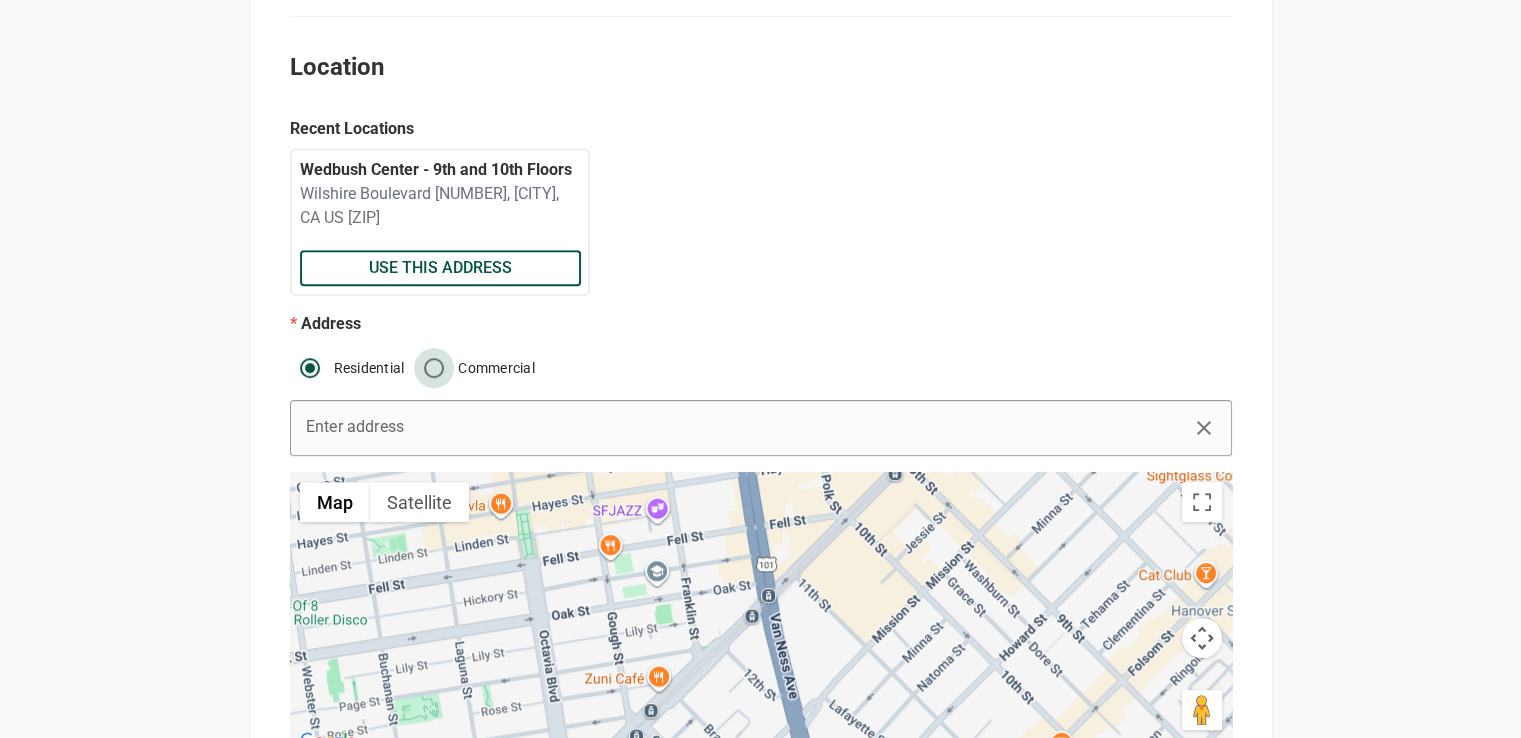 click on "Commercial" at bounding box center [434, 368] 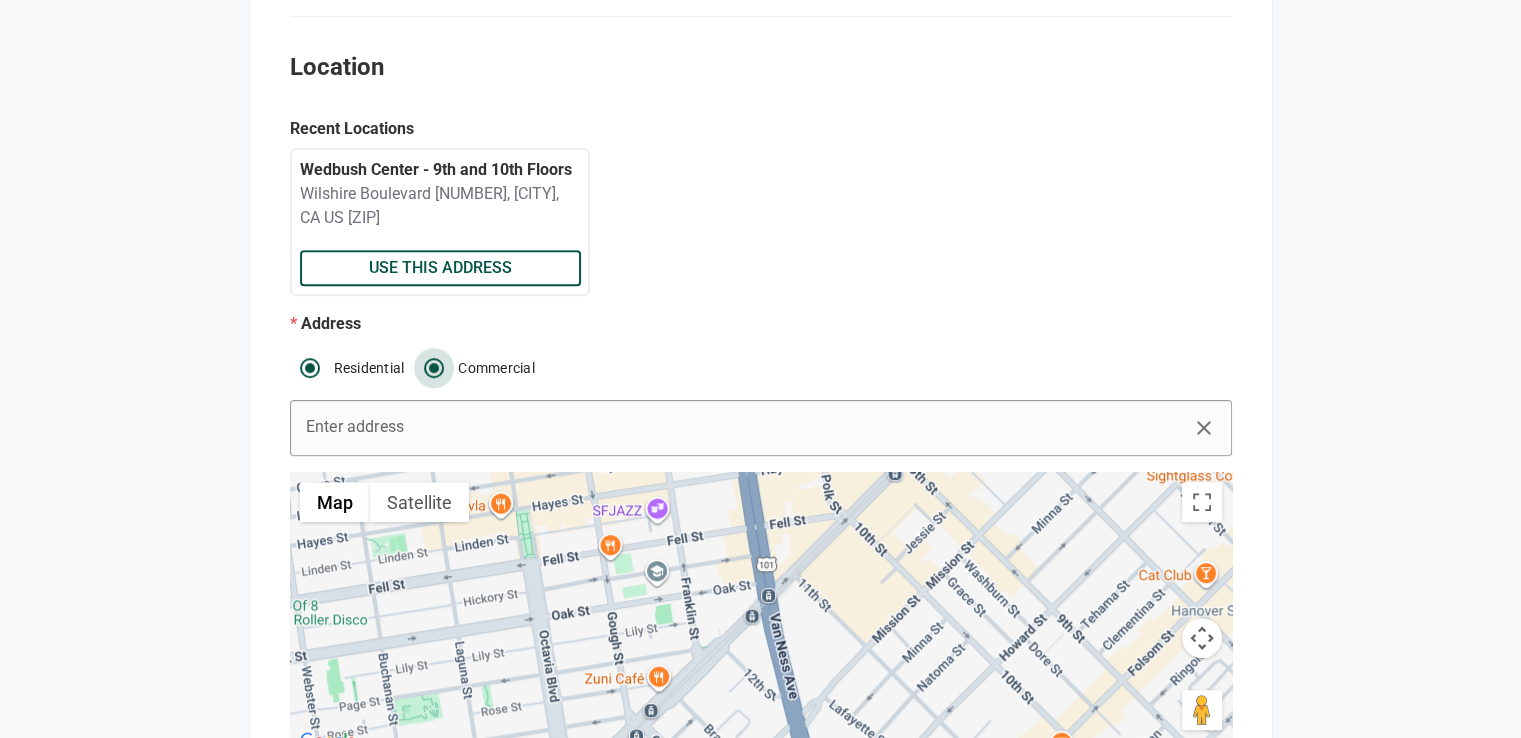 radio on "true" 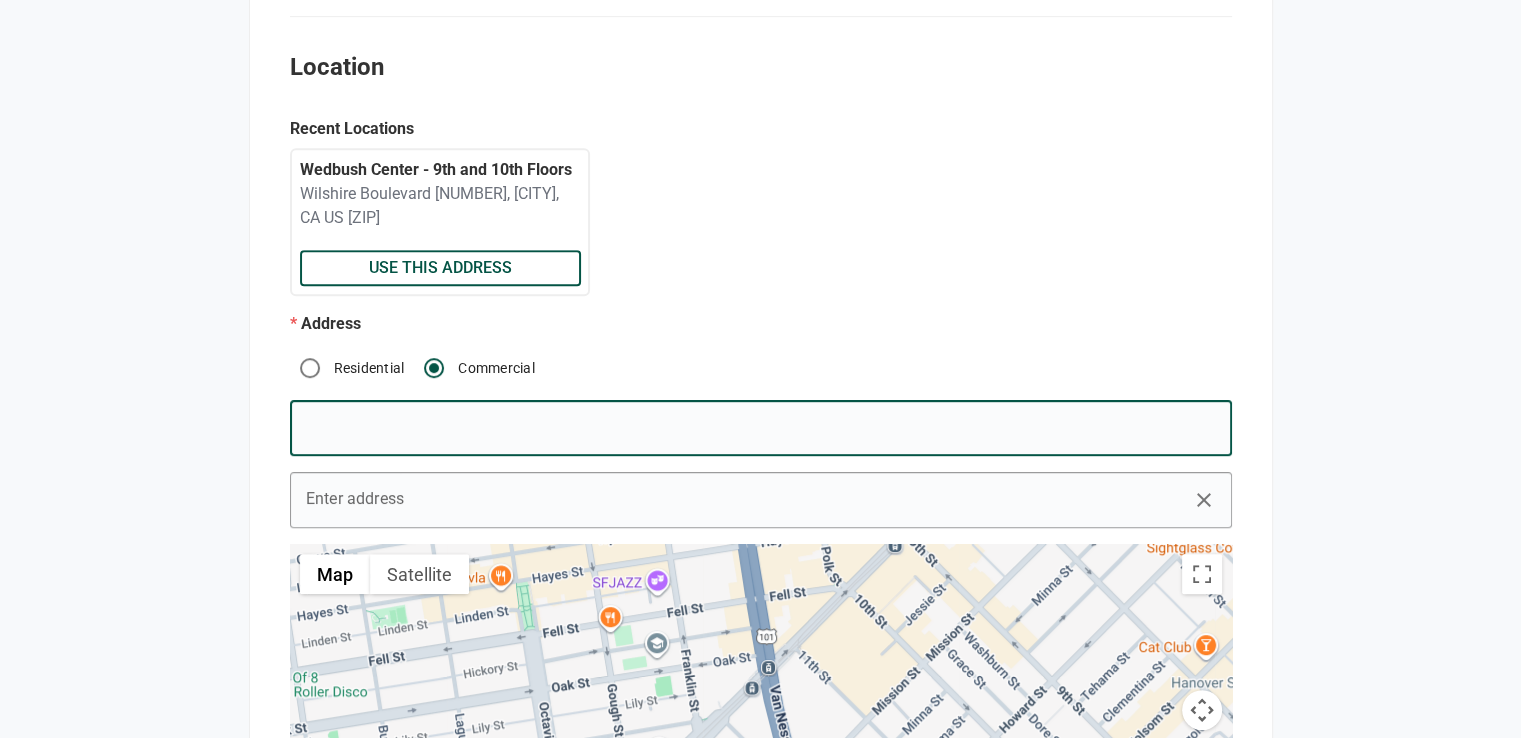 click on "e.g. Mary's Birthday" at bounding box center [761, 428] 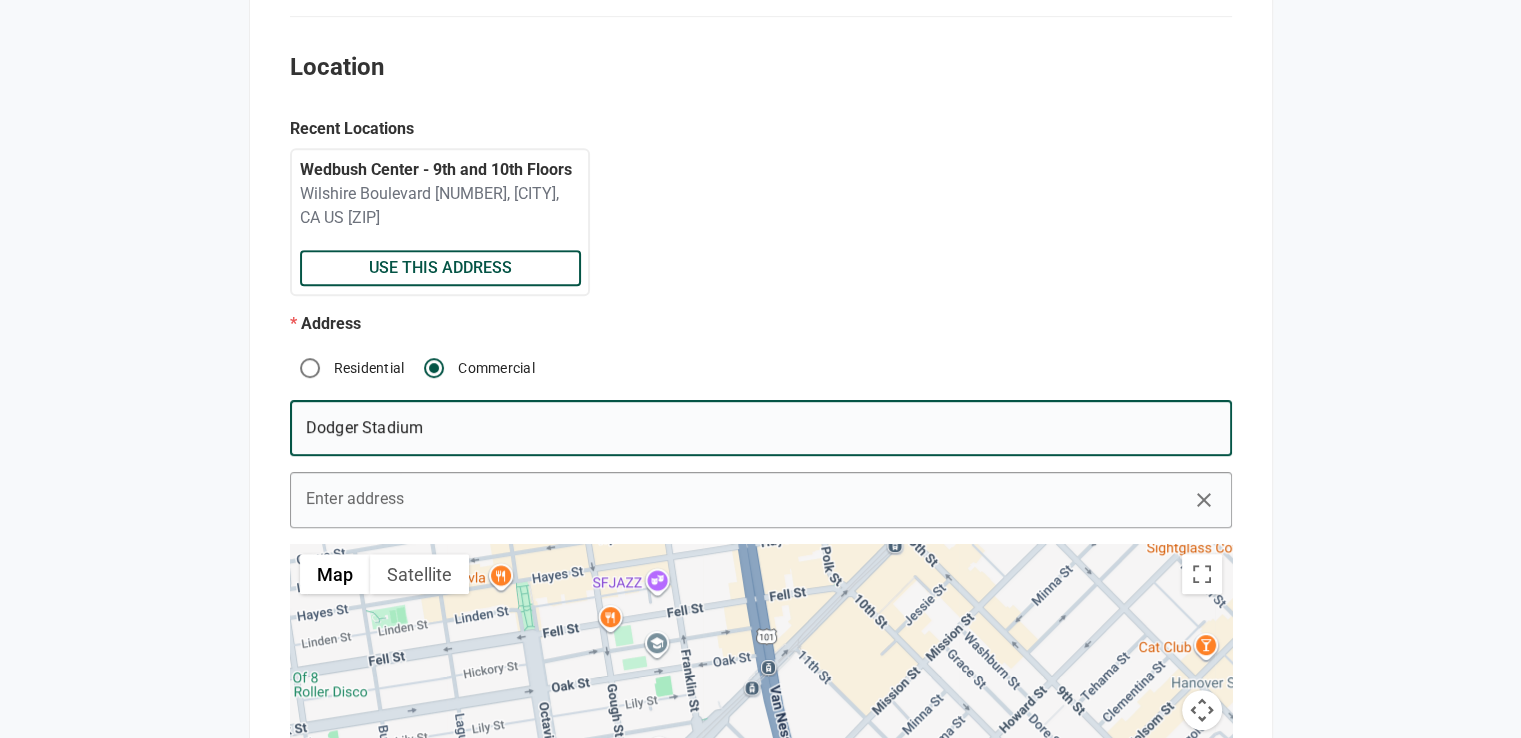 type on "Dodger Stadium" 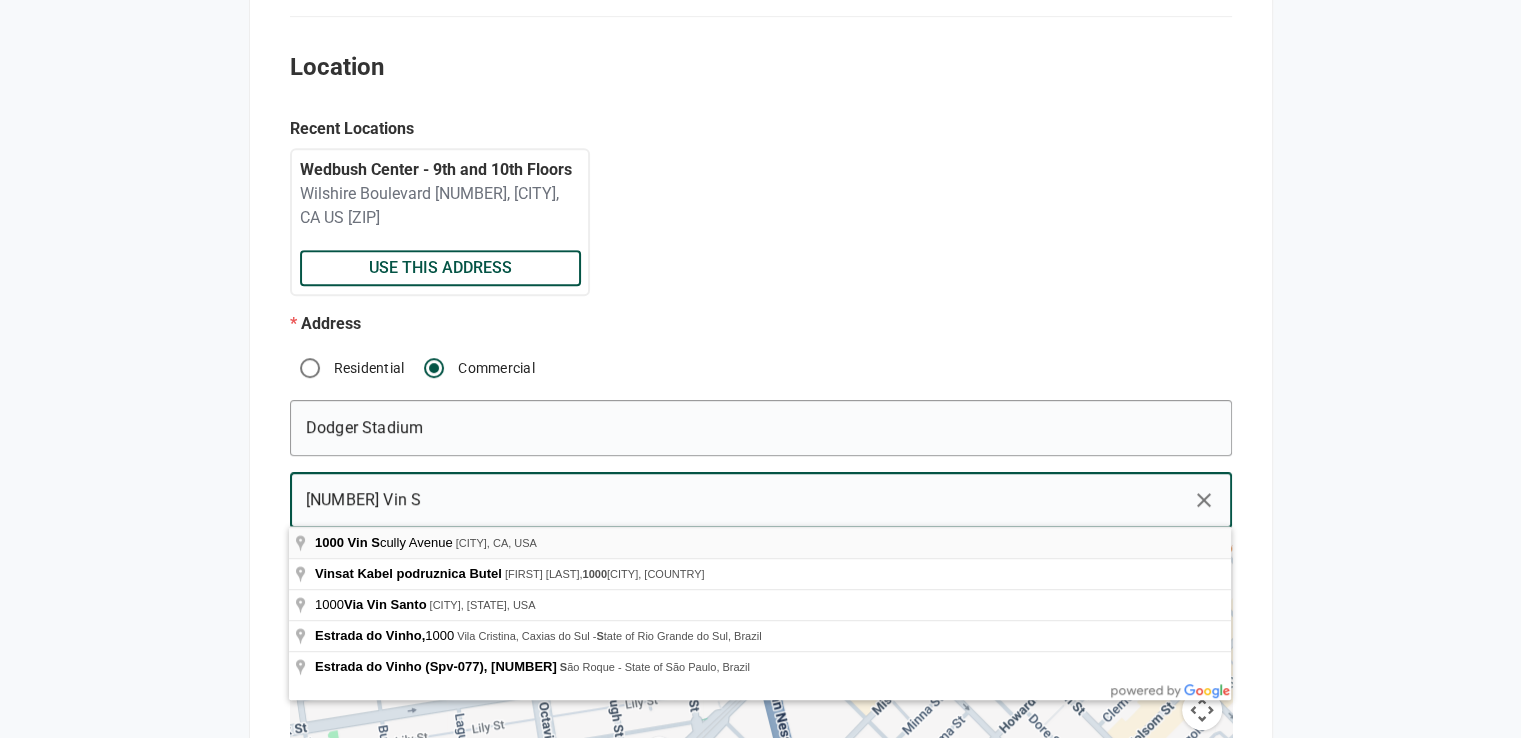 type on "[NUMBER] Vin S" 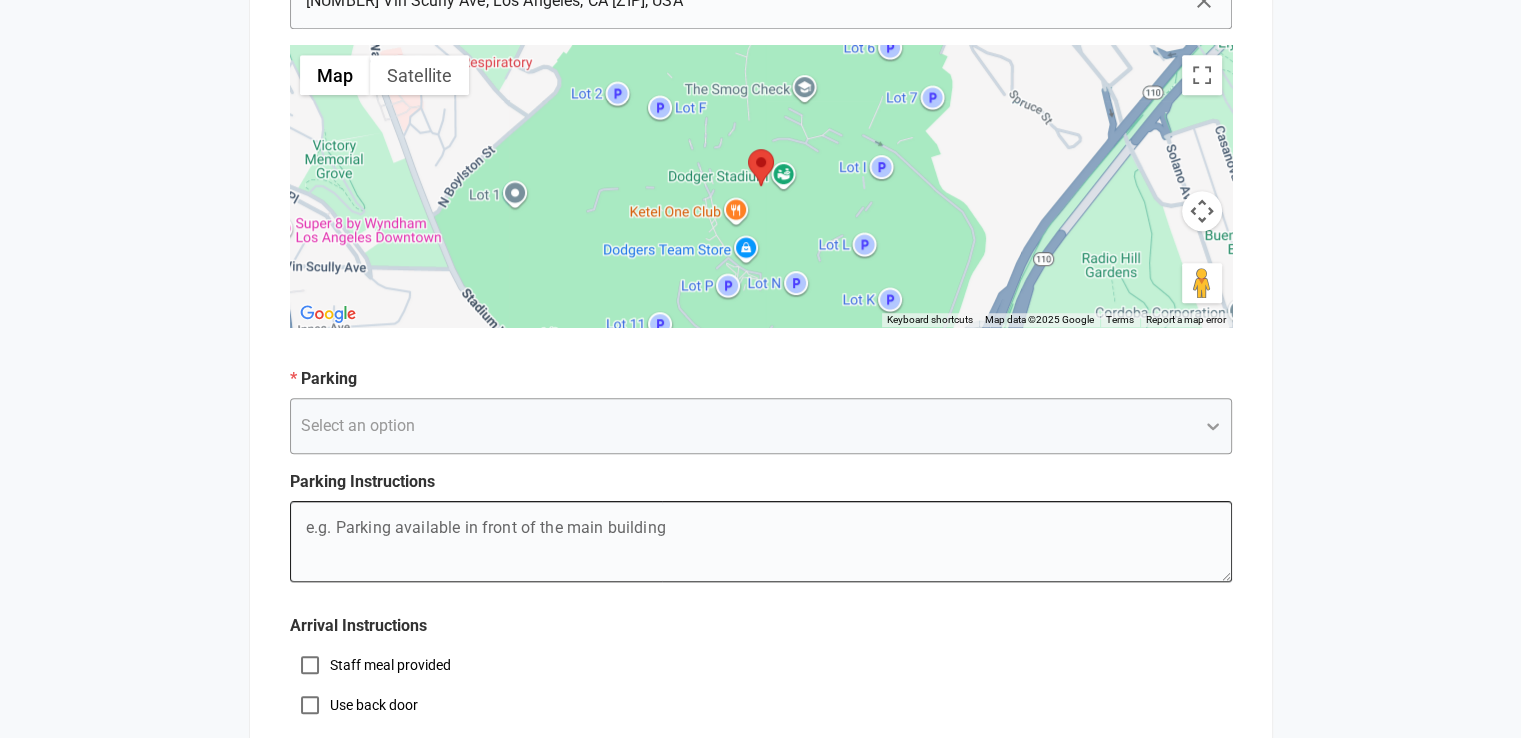 scroll, scrollTop: 1500, scrollLeft: 0, axis: vertical 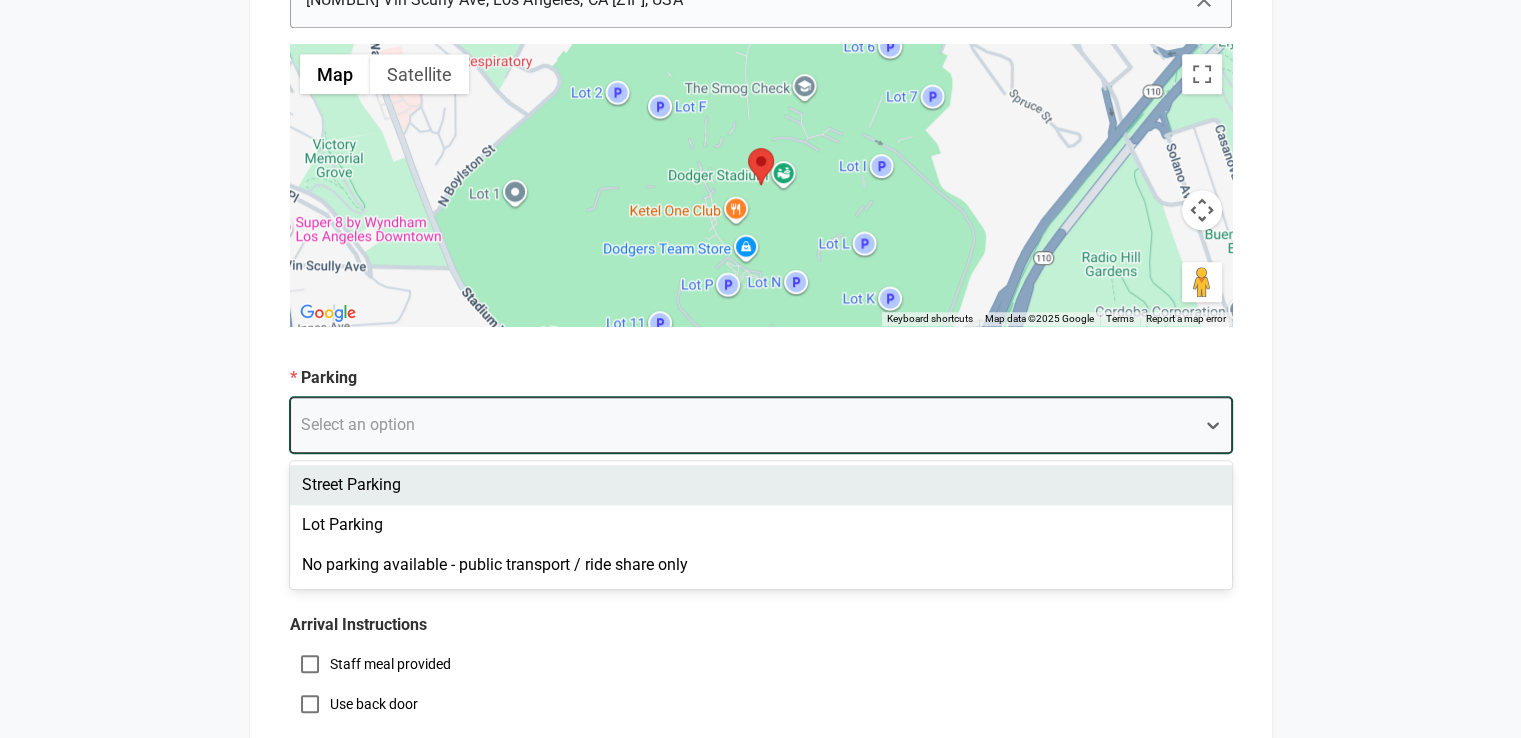 click on "Select an option" at bounding box center (743, 425) 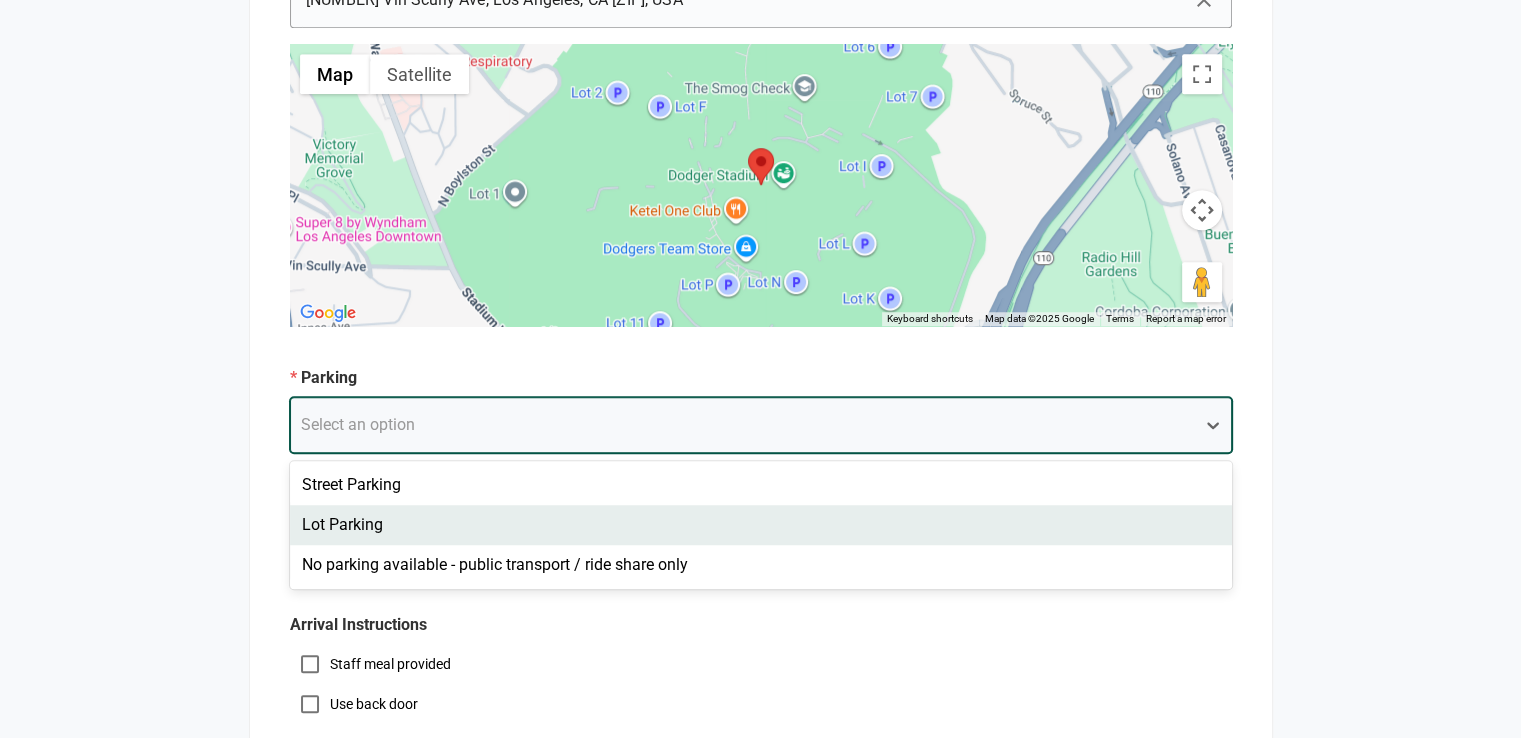 click on "Lot Parking" at bounding box center [761, 525] 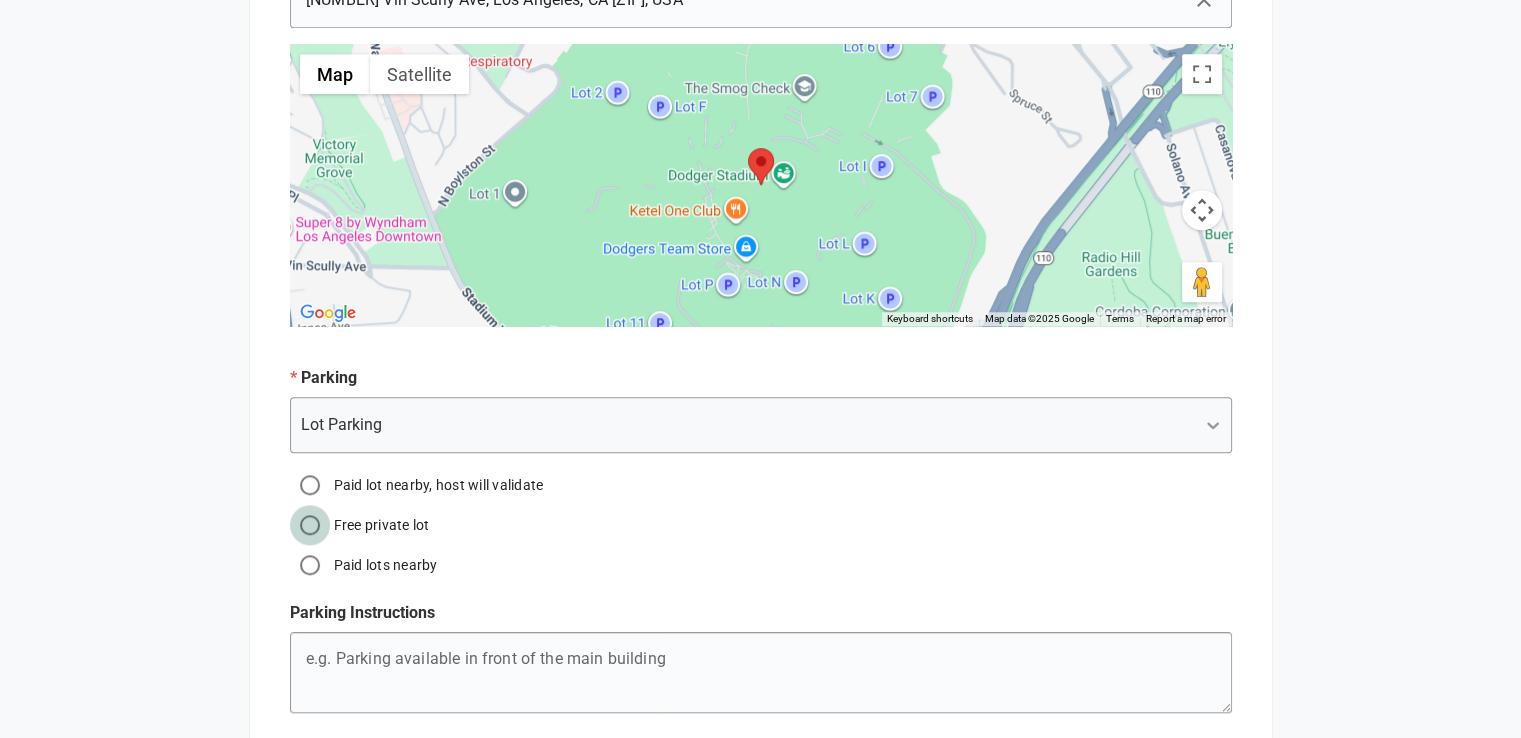 click on "Free private lot" at bounding box center (310, 525) 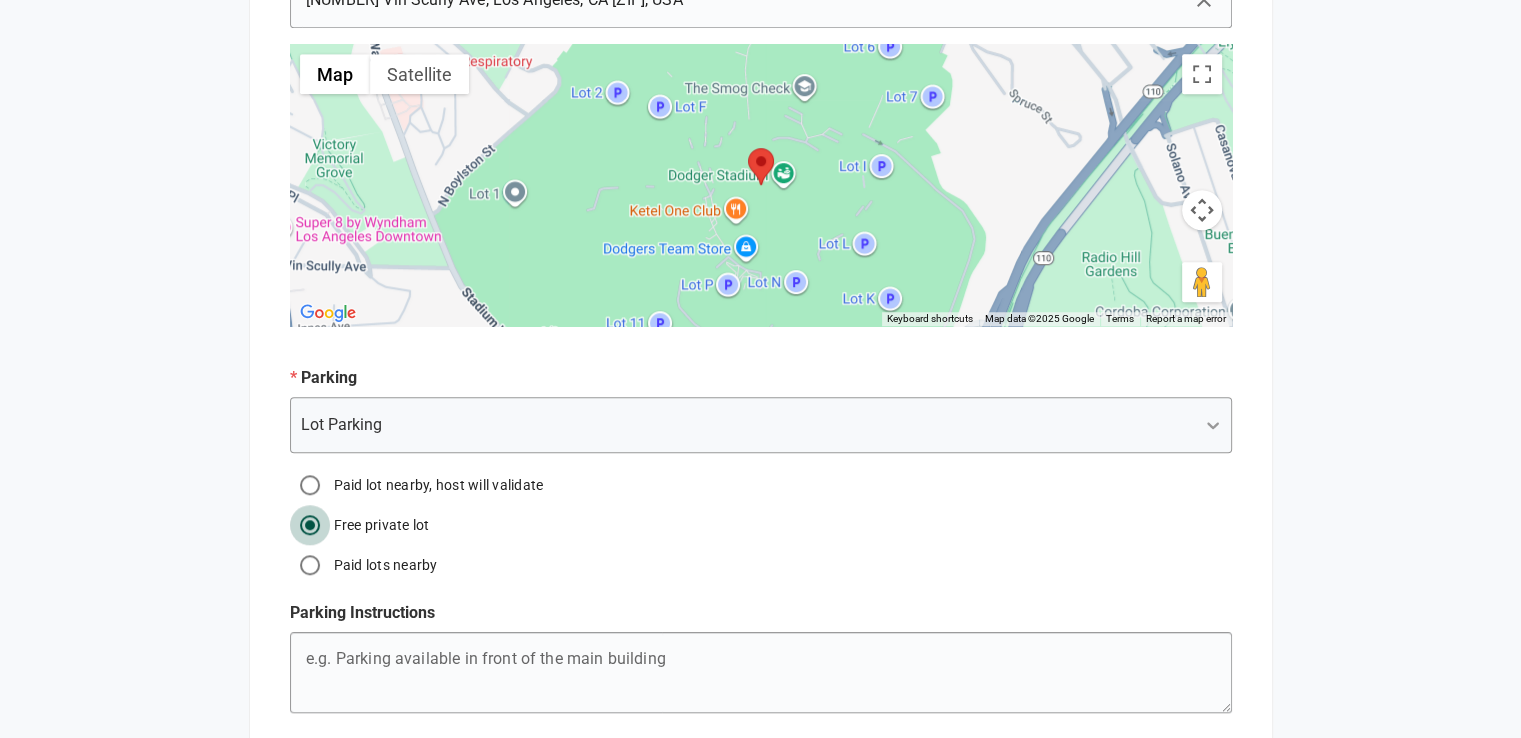radio on "true" 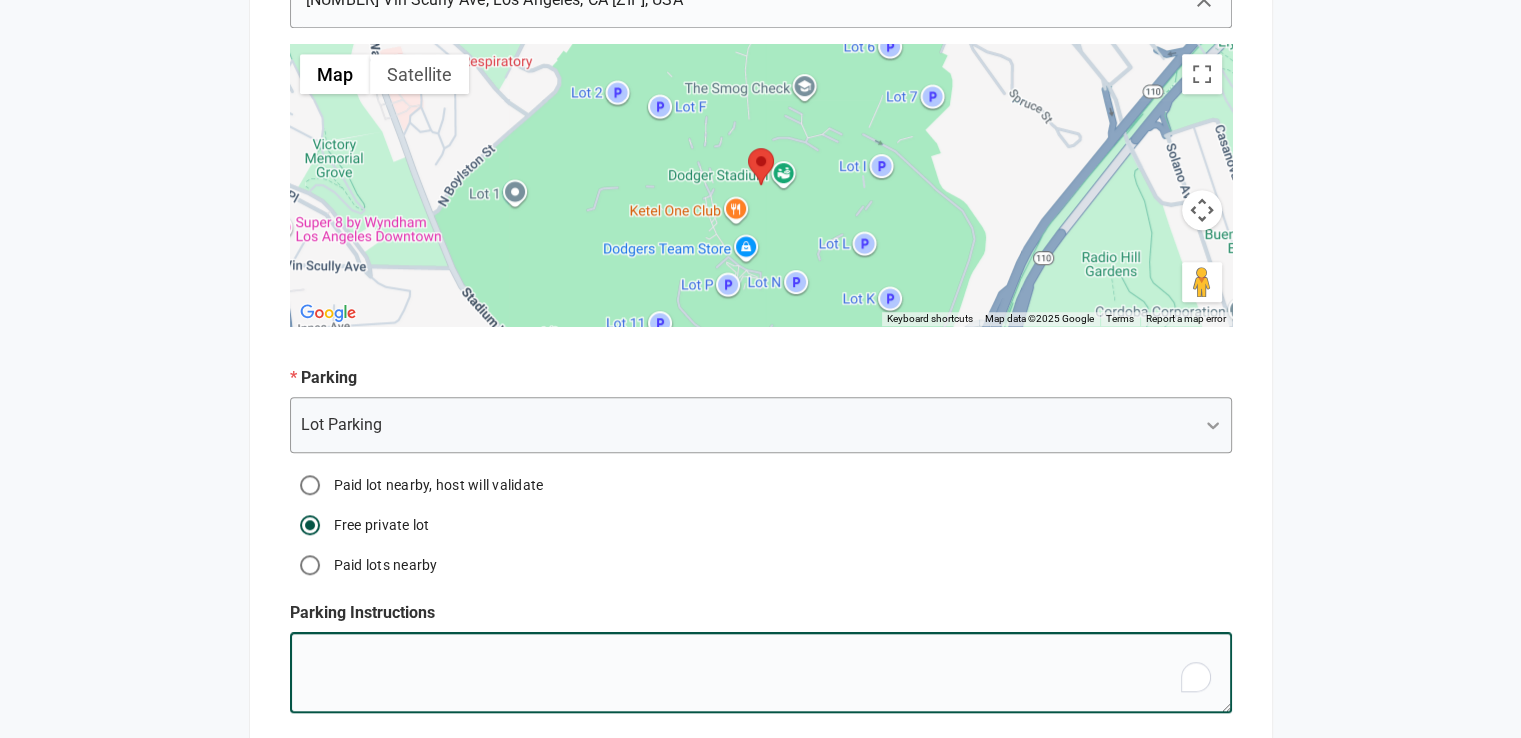 click on "e.g. Mary's Birthday" at bounding box center [760, 676] 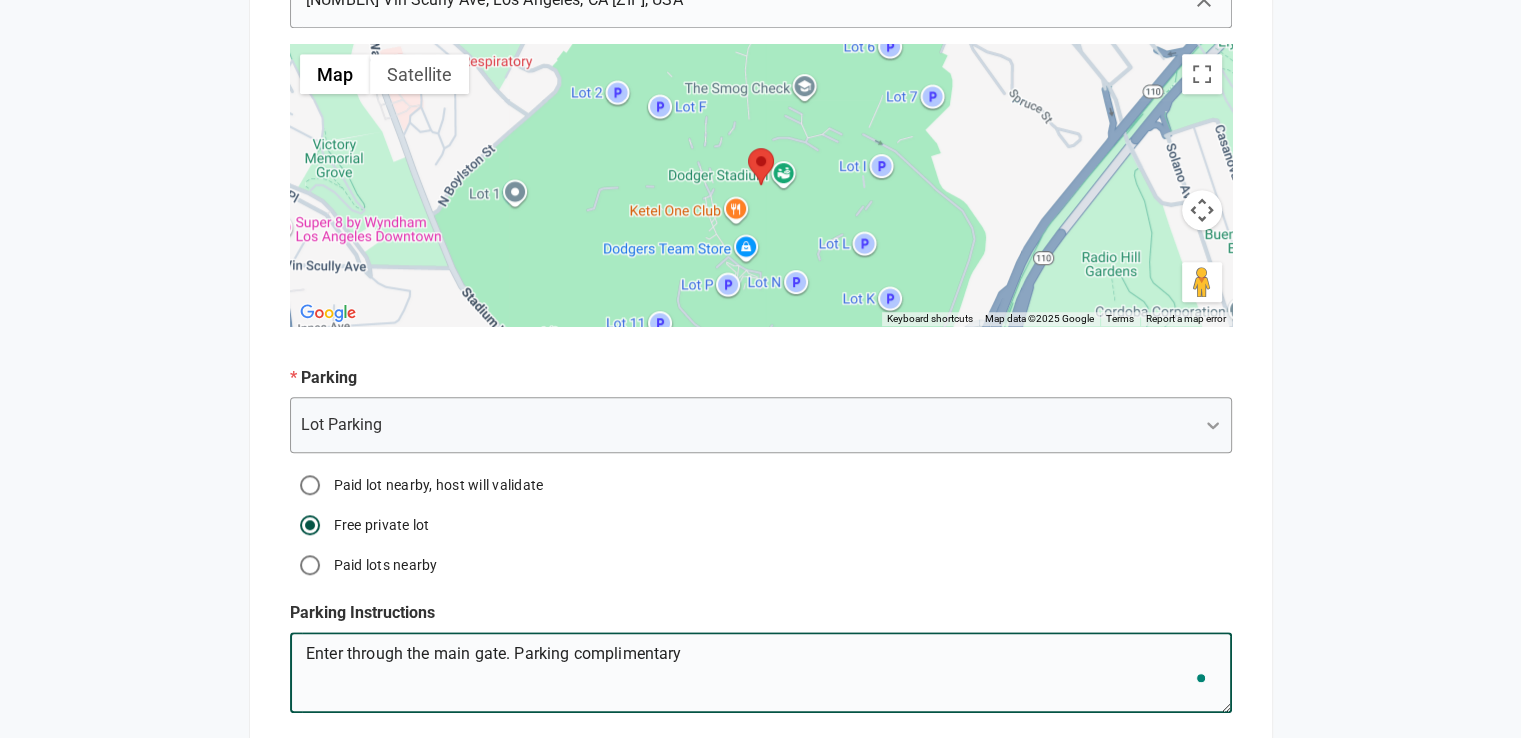 scroll, scrollTop: 1800, scrollLeft: 0, axis: vertical 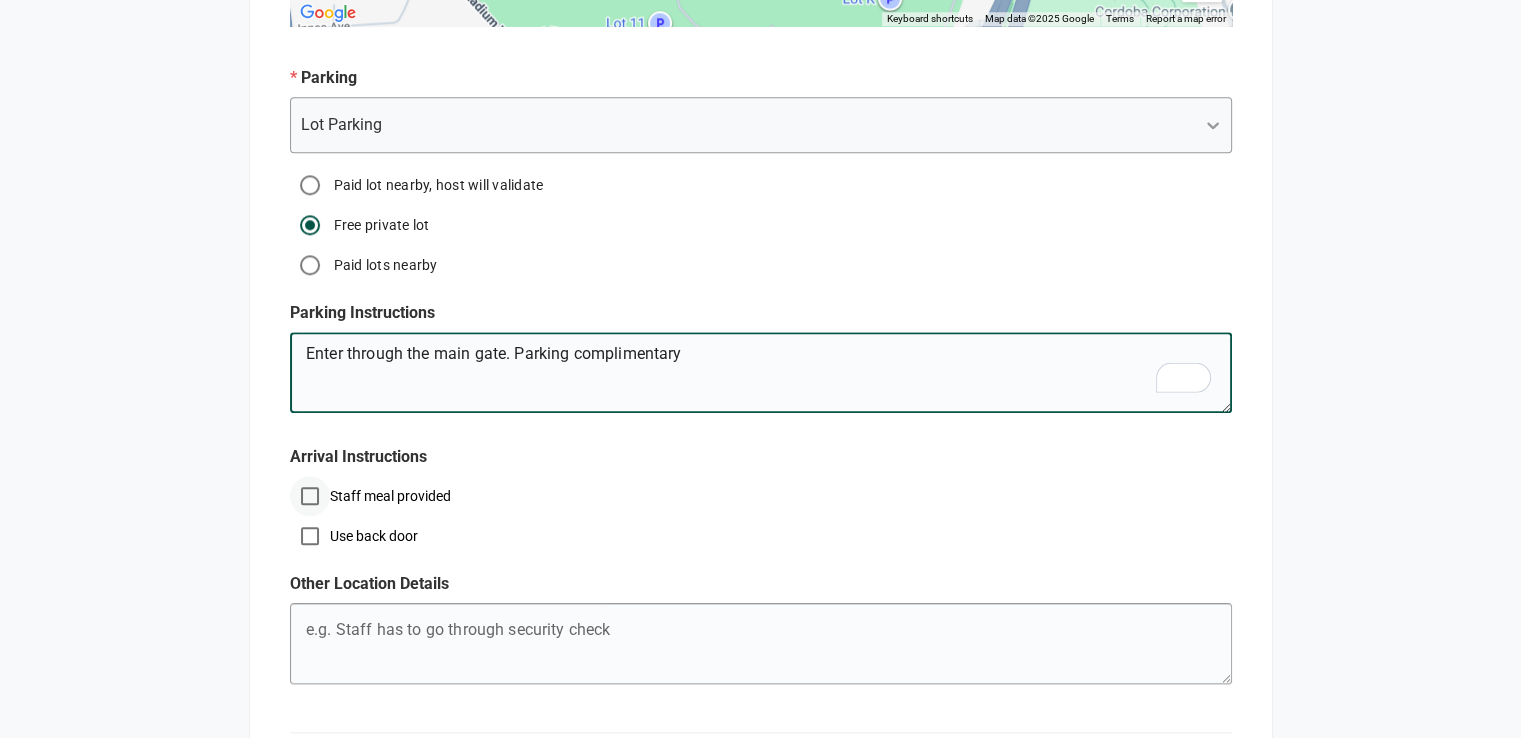 type on "Enter through the main gate. Parking complimentary" 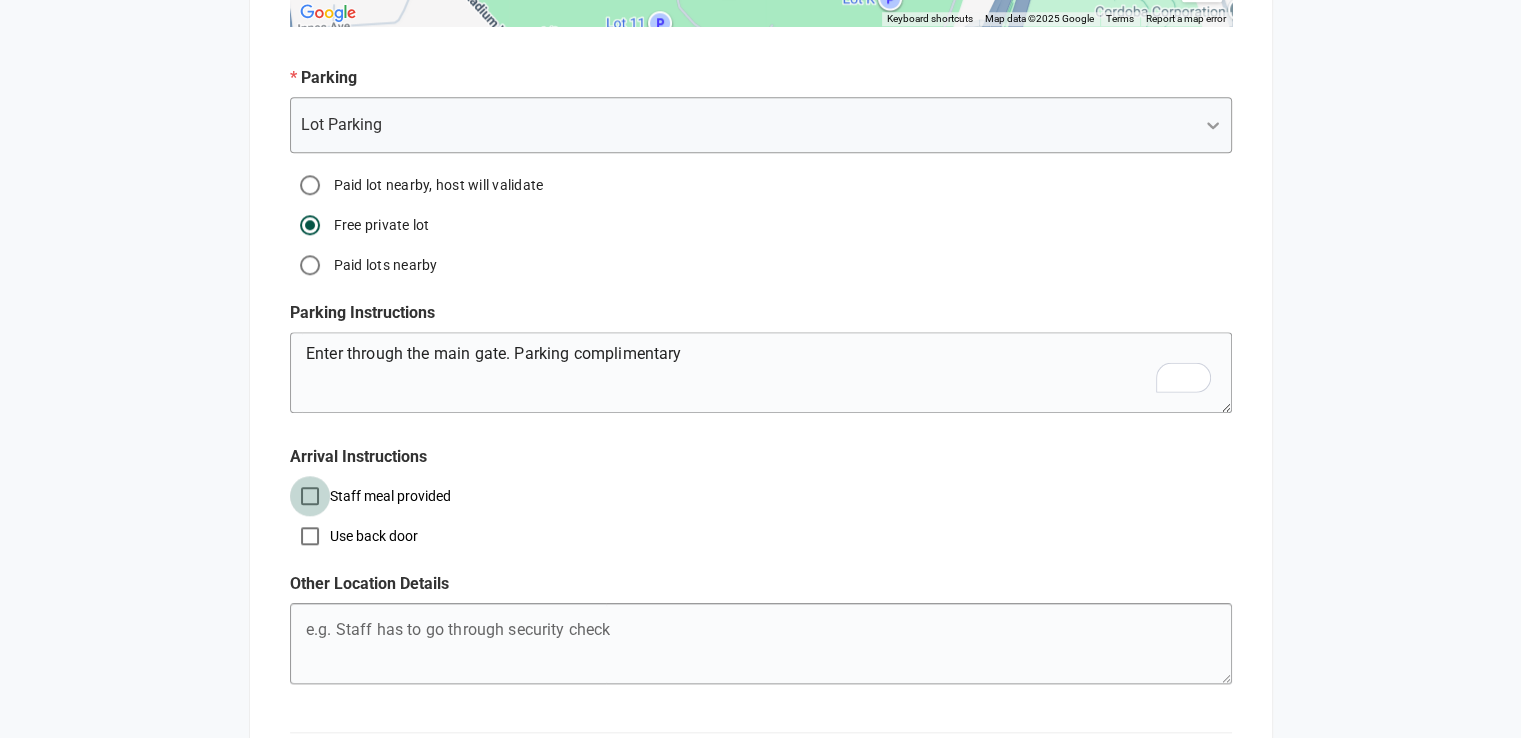 click on "Staff meal provided" at bounding box center [310, 496] 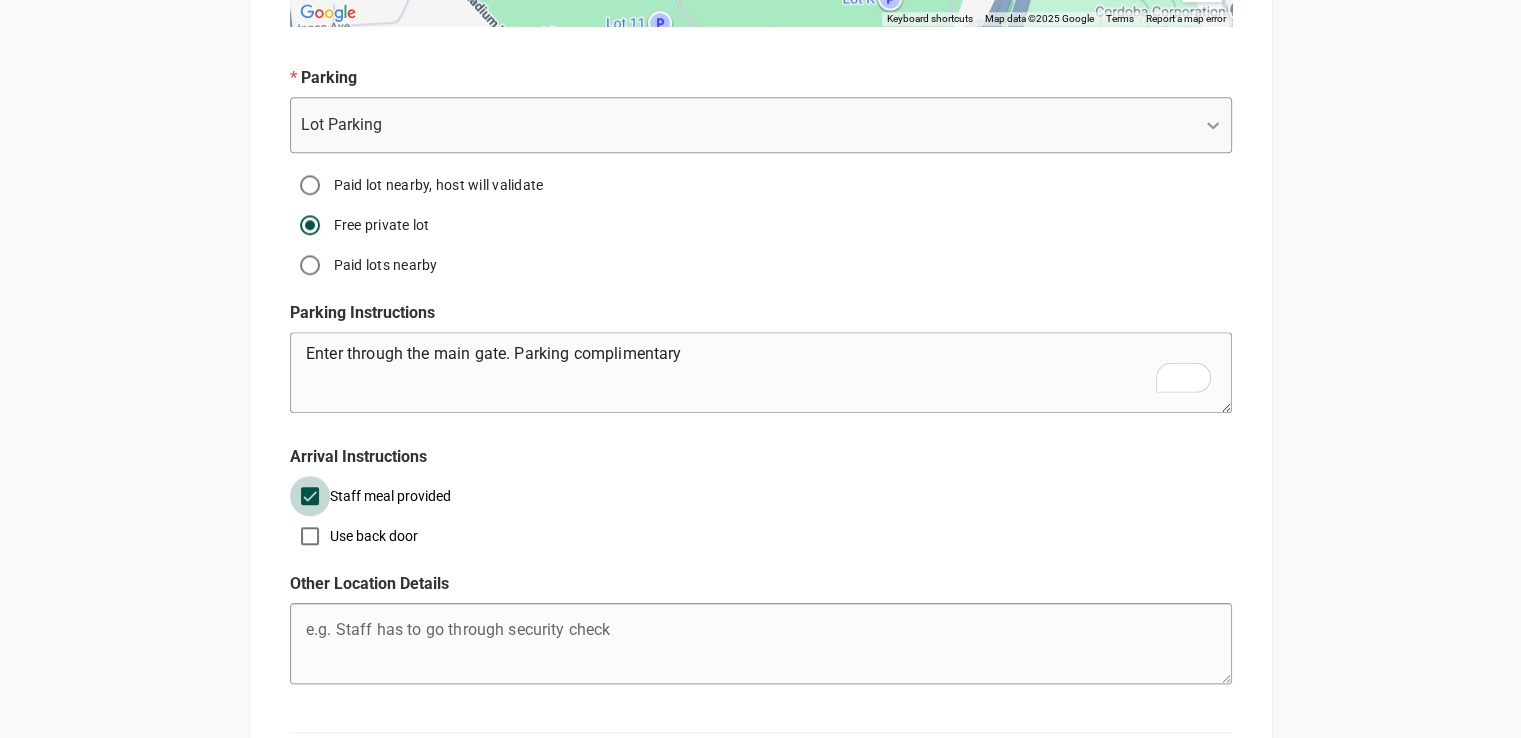 checkbox on "true" 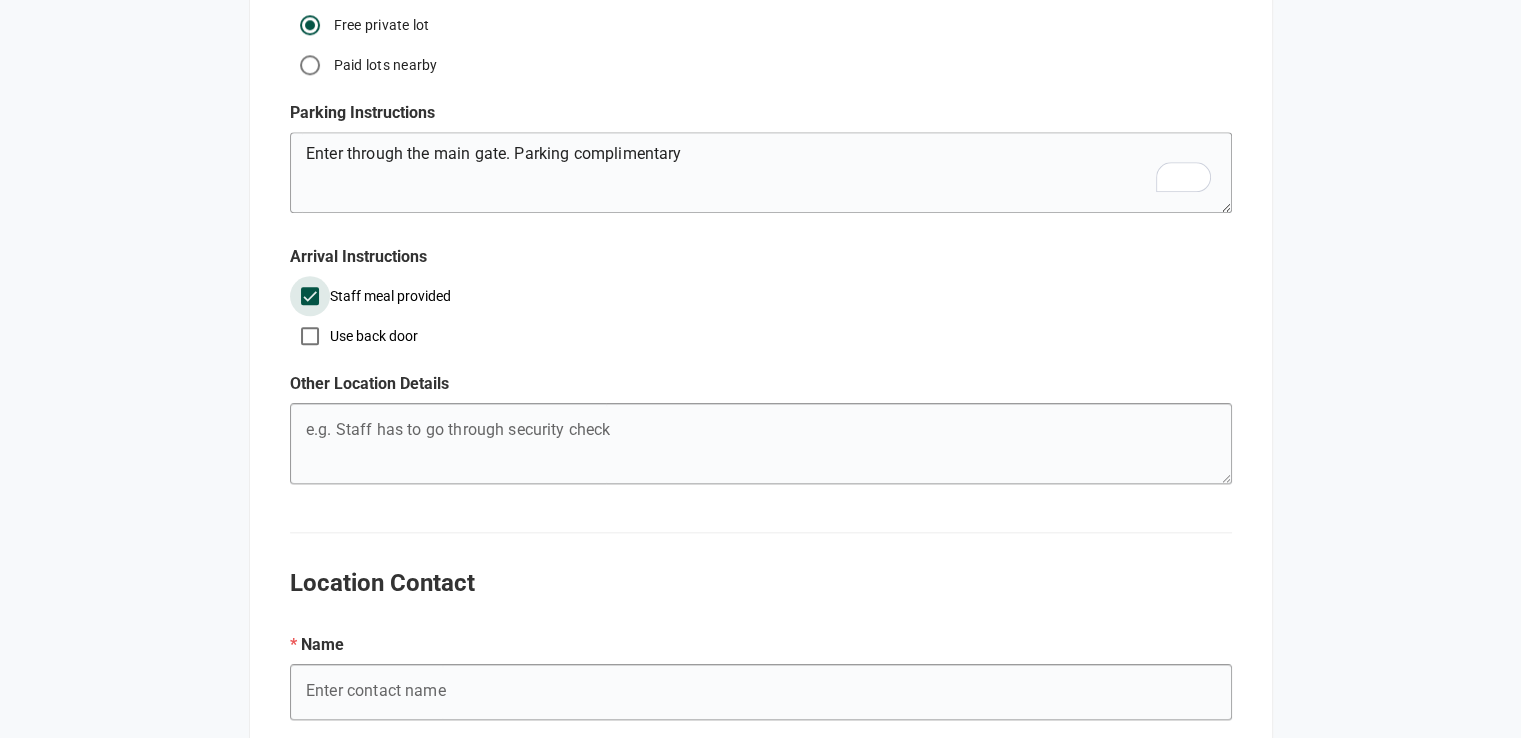 scroll, scrollTop: 2200, scrollLeft: 0, axis: vertical 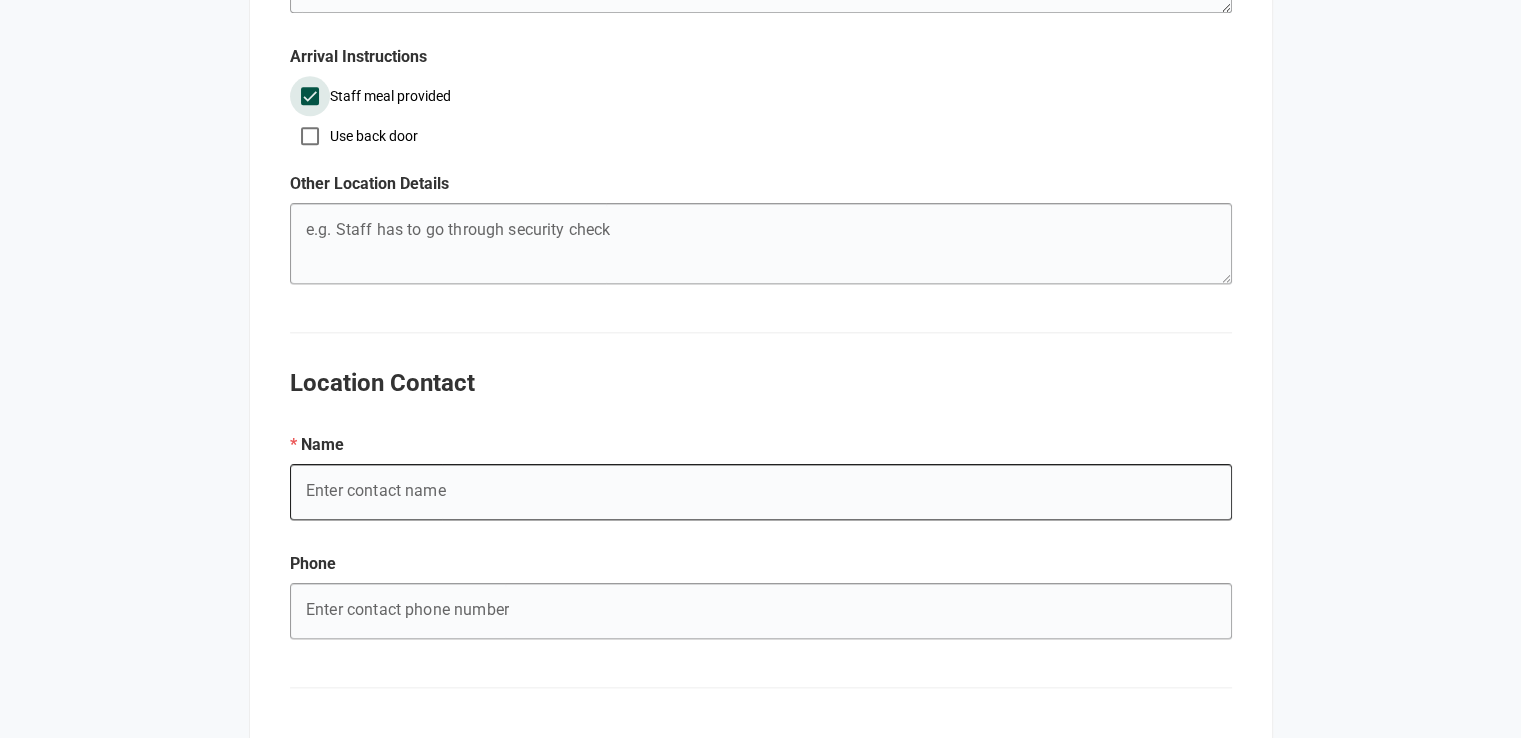 click on "e.g. Mary's Birthday" at bounding box center [761, 492] 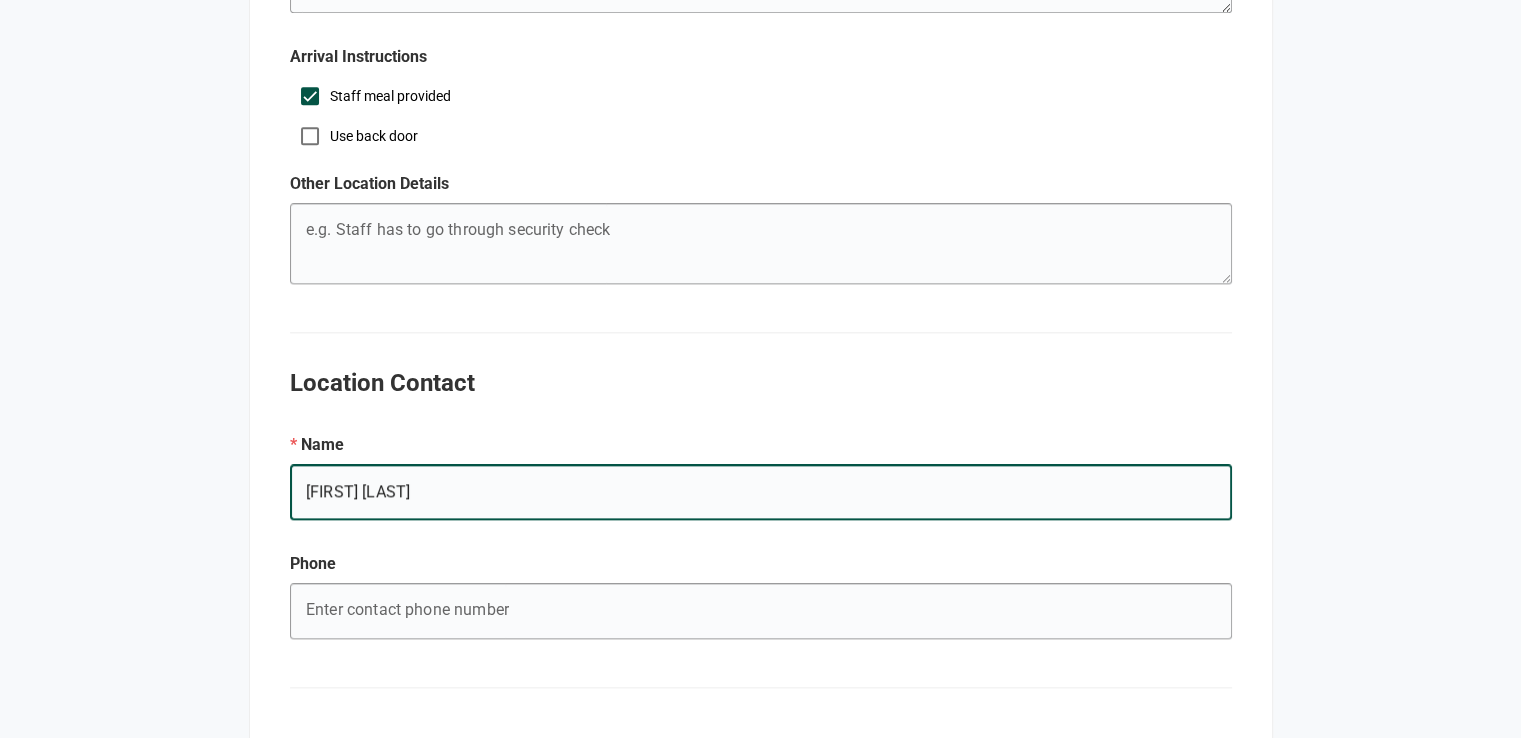 type on "[FIRST] [LAST]" 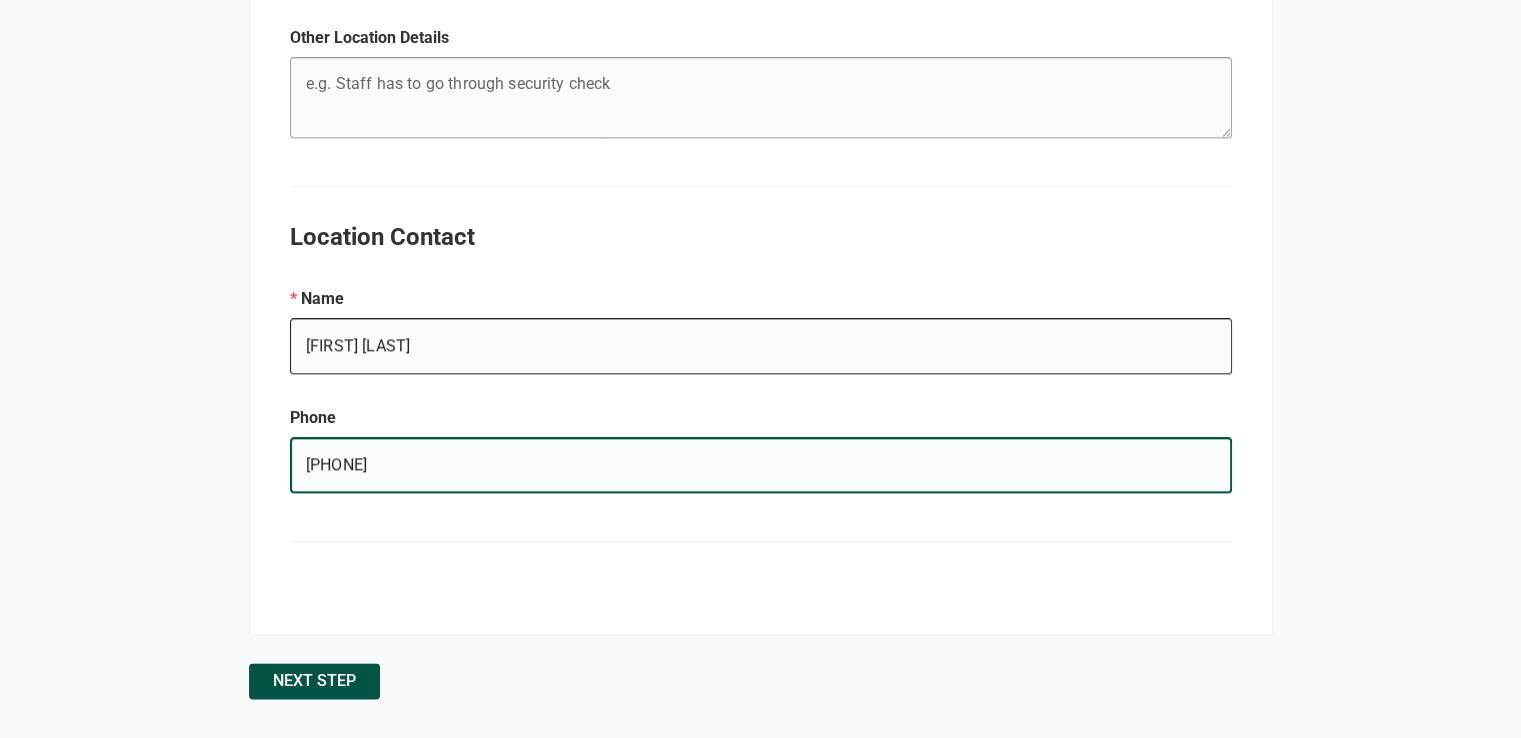 scroll, scrollTop: 2352, scrollLeft: 0, axis: vertical 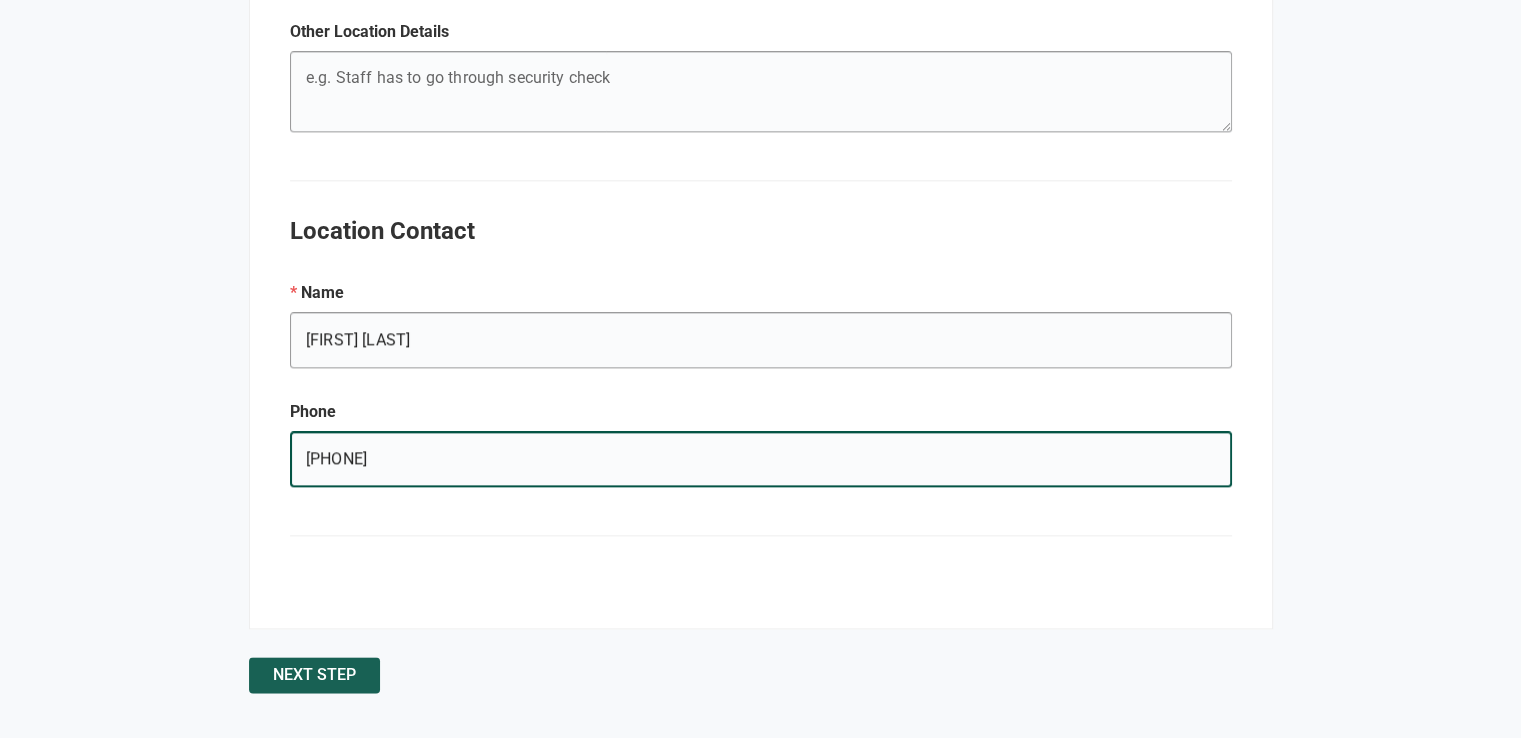 type on "[PHONE]" 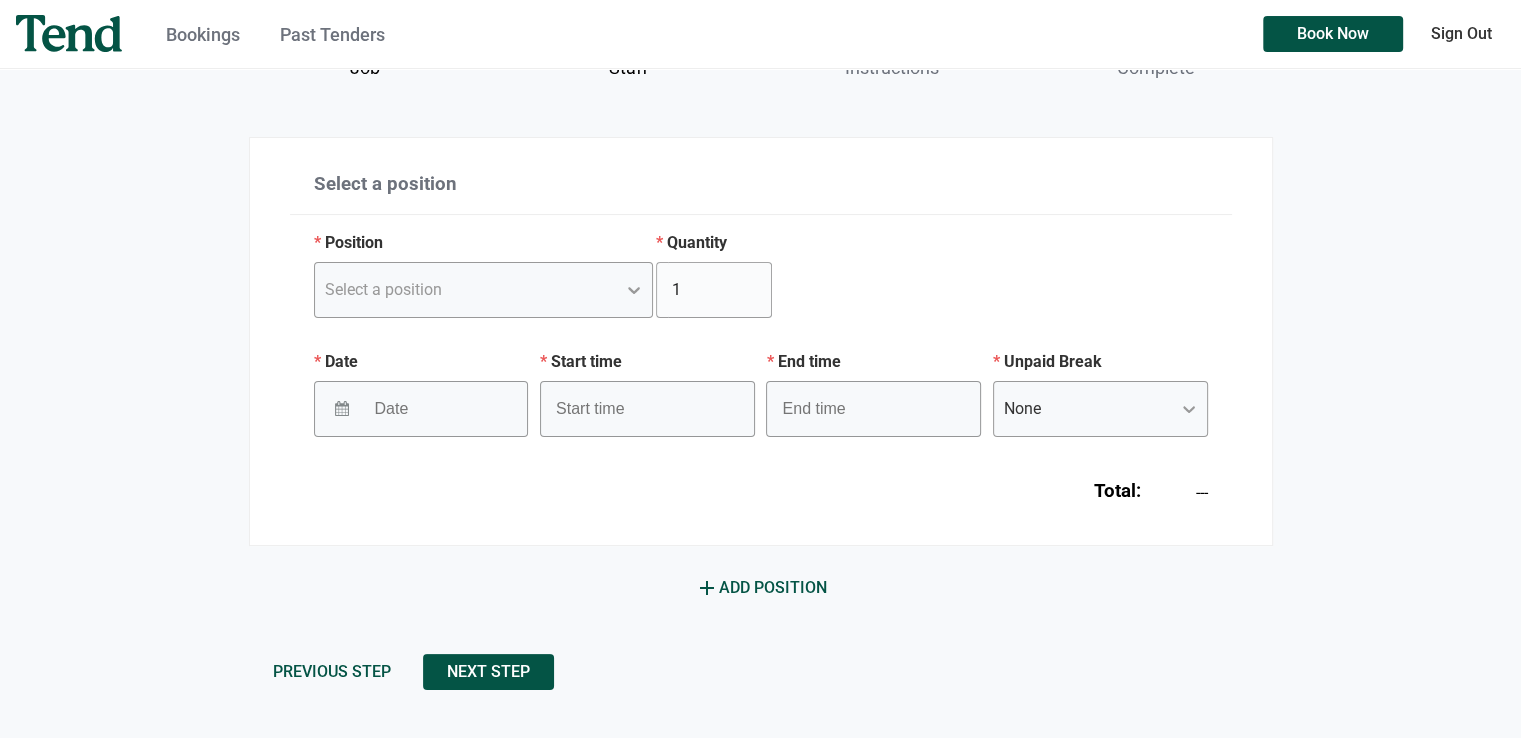 scroll, scrollTop: 0, scrollLeft: 0, axis: both 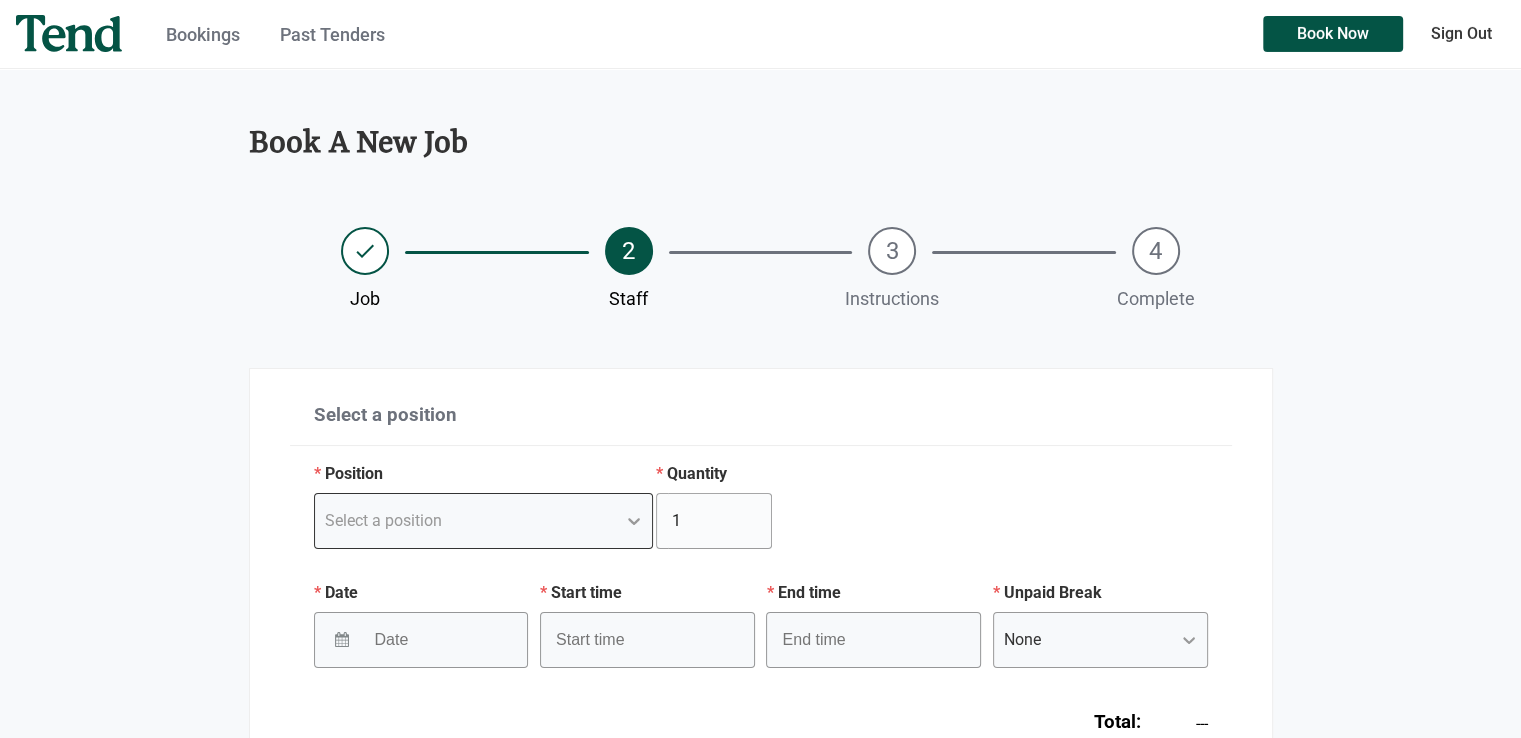 click at bounding box center (634, 521) 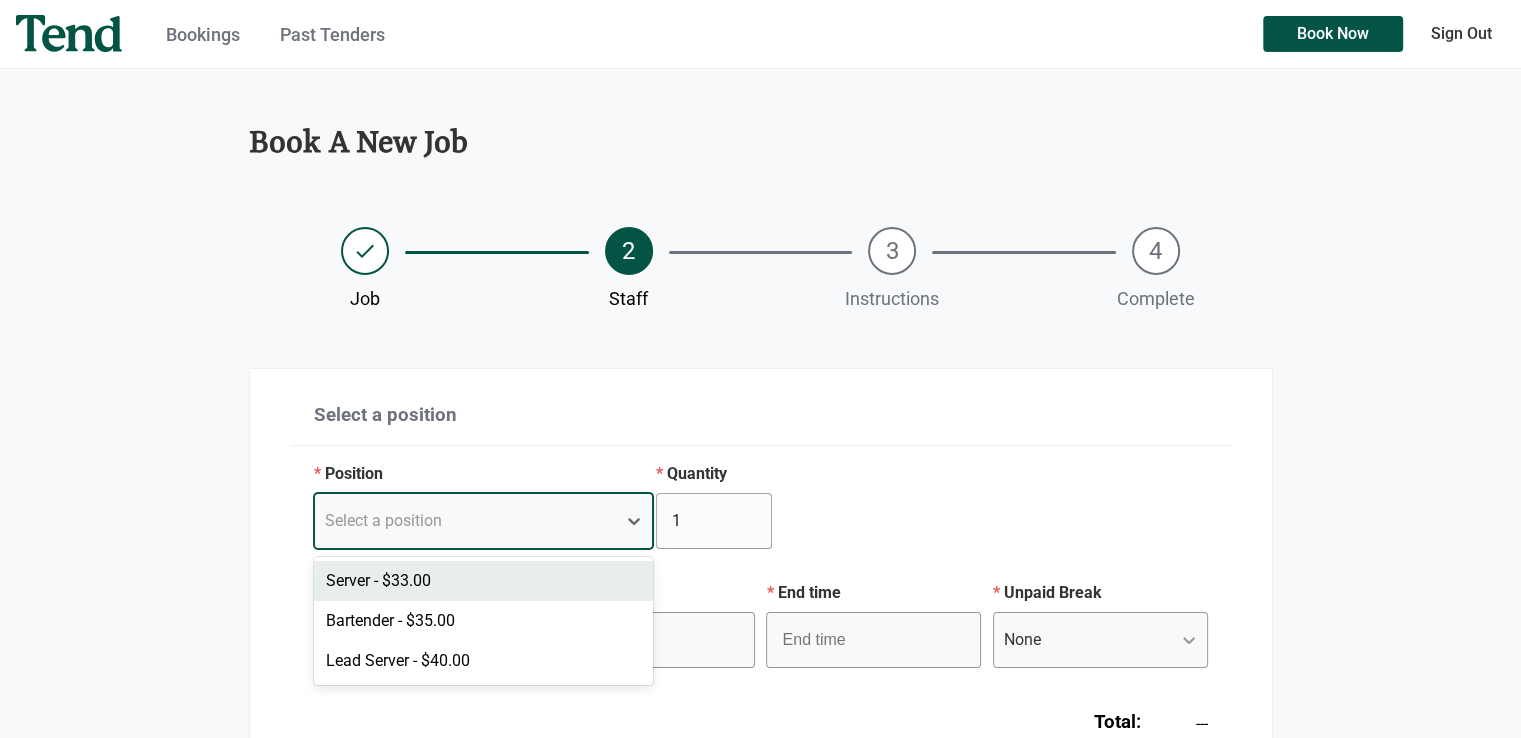 click on "Server - $33.00" at bounding box center [484, 581] 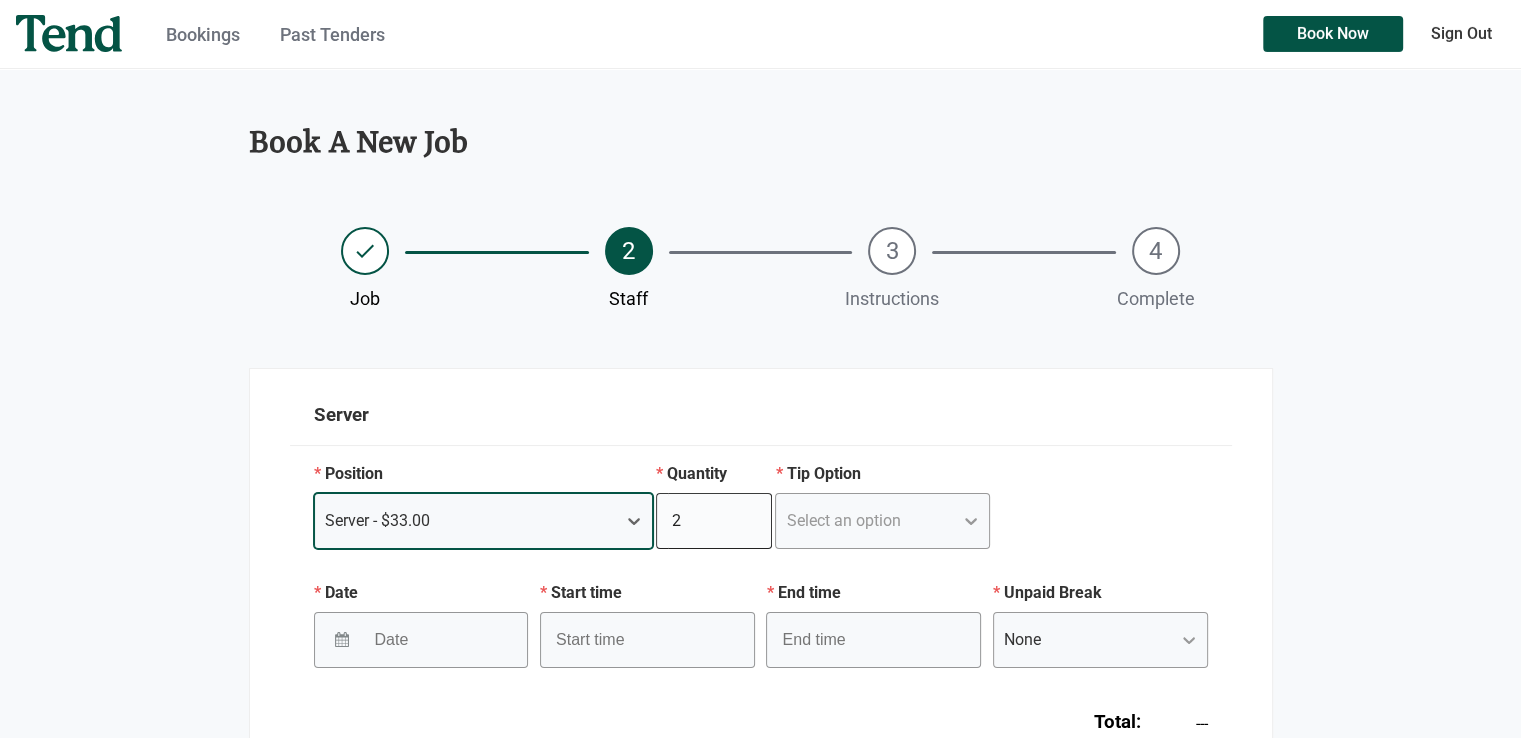 type on "2" 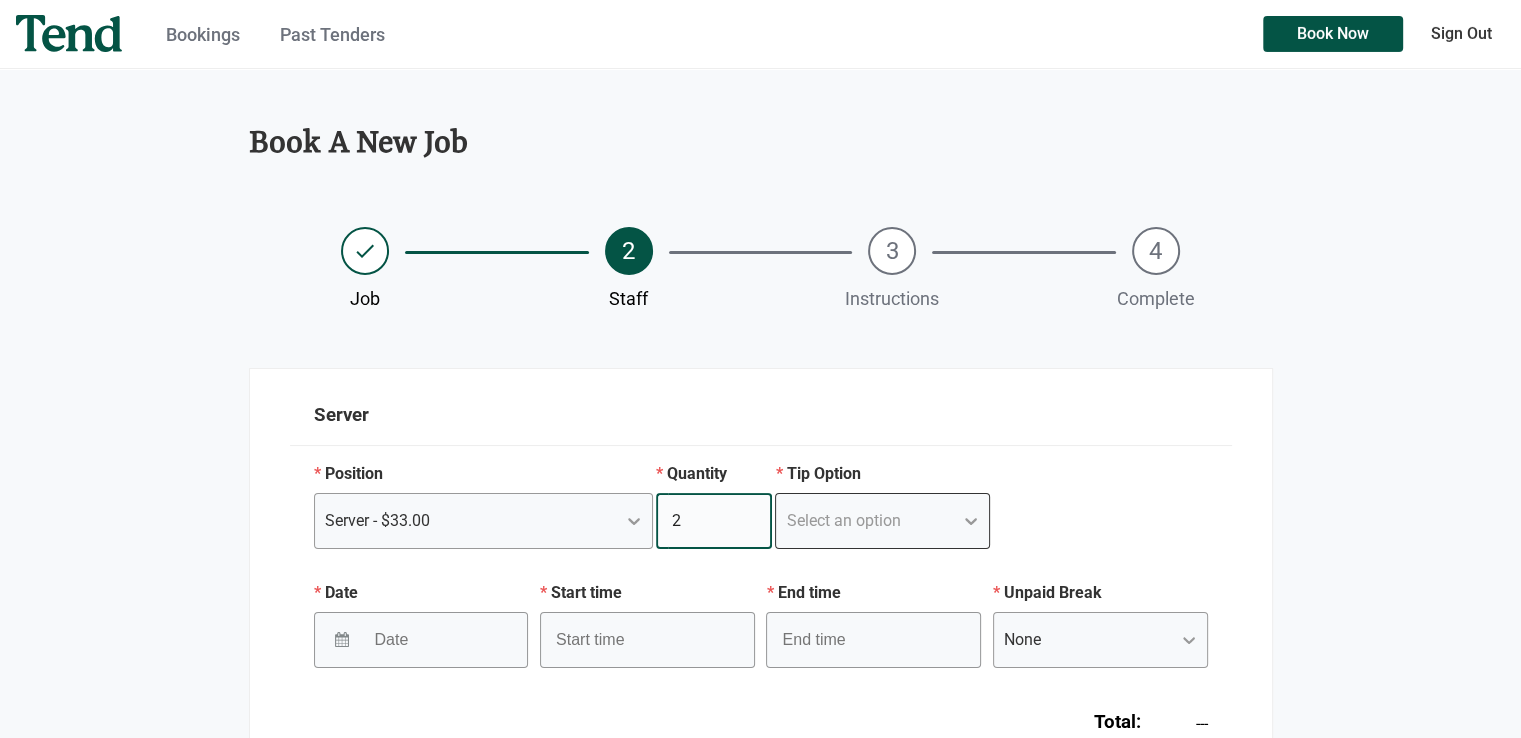click at bounding box center [971, 521] 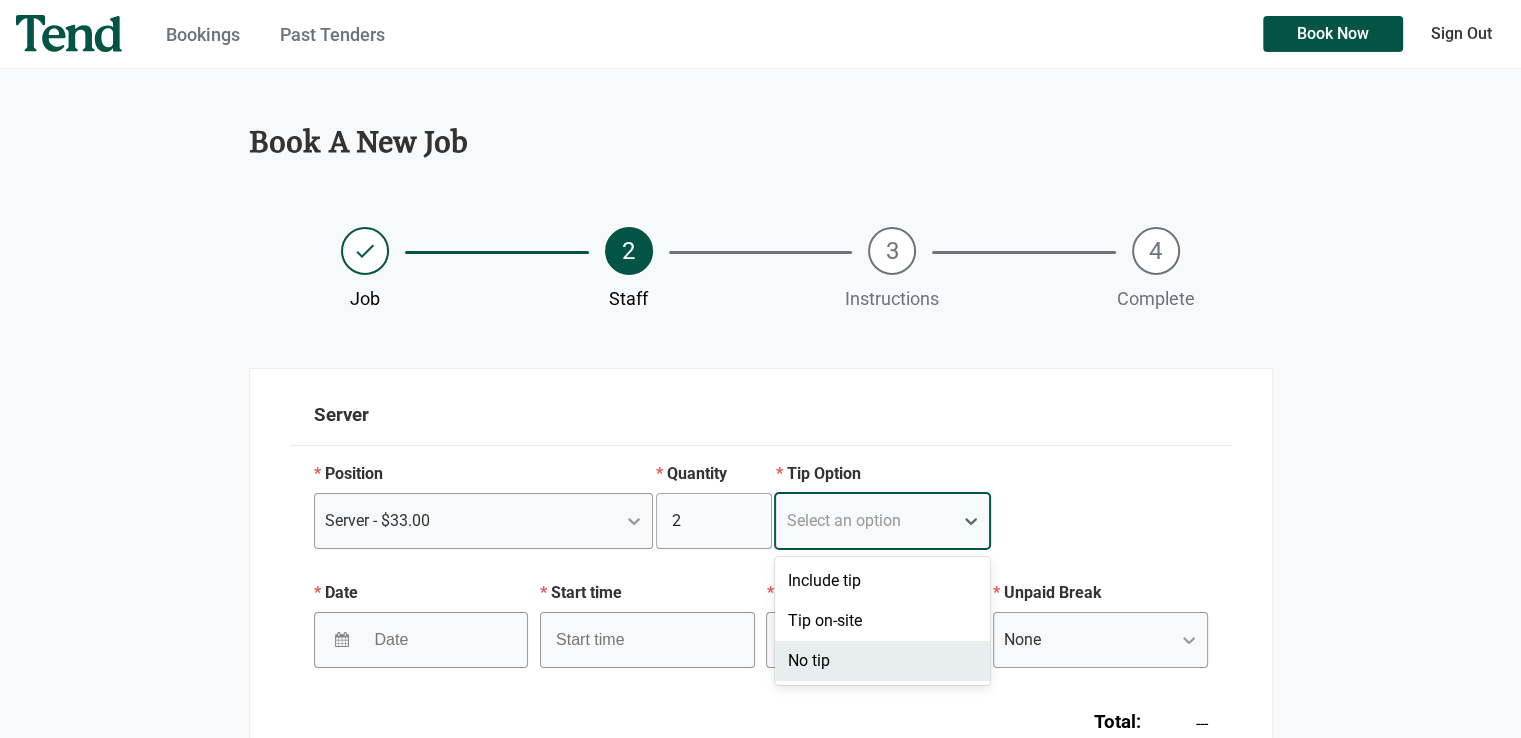 click on "No tip" at bounding box center [882, 661] 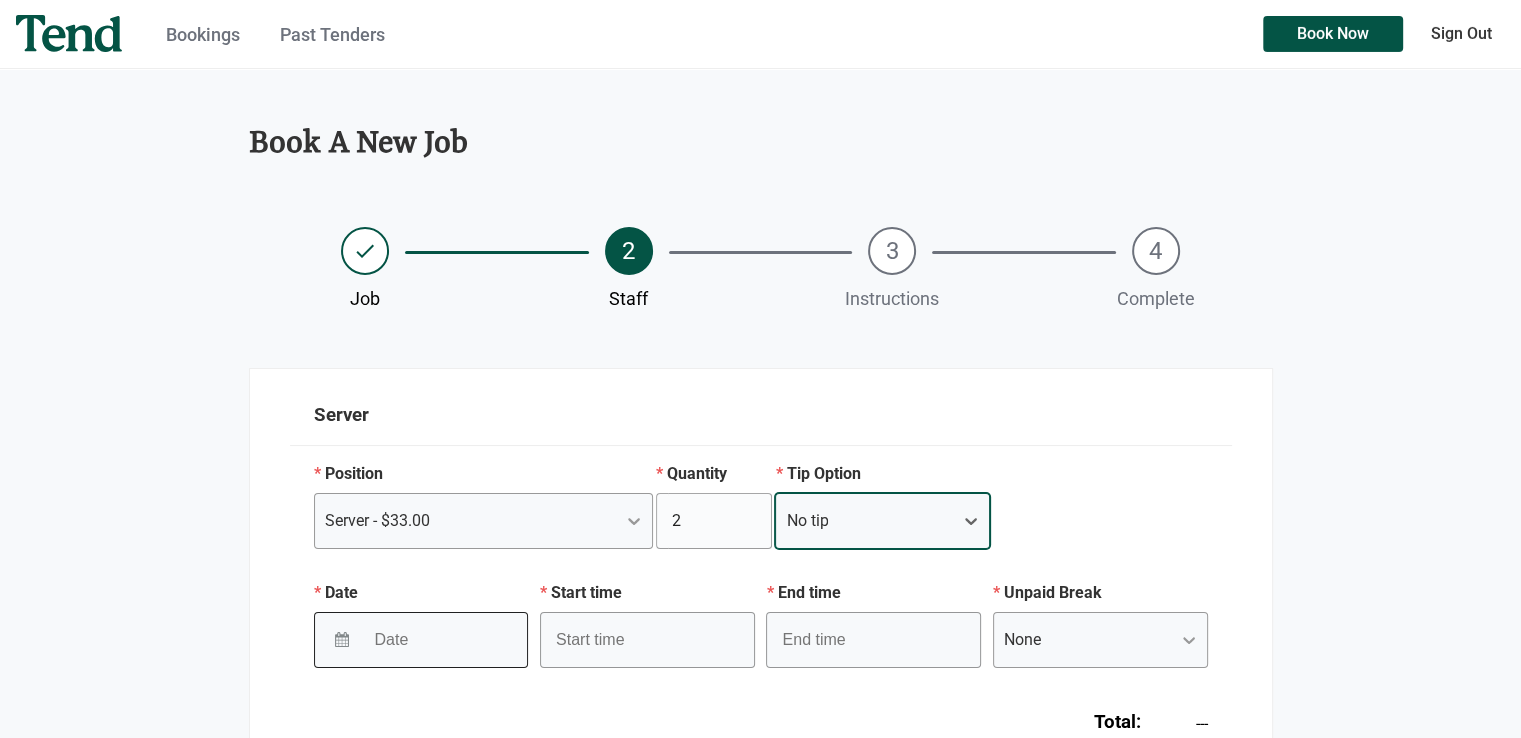 click at bounding box center (429, 640) 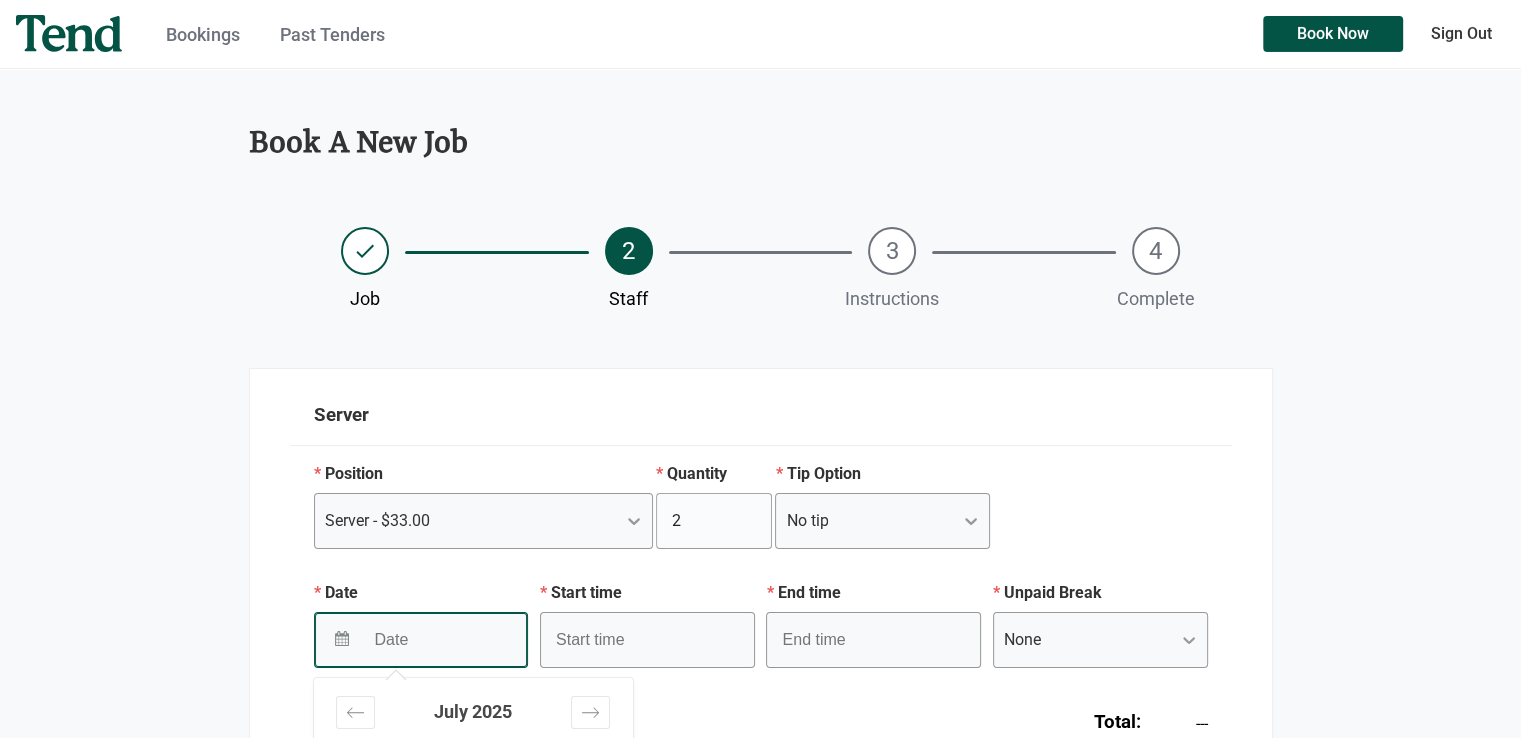 scroll, scrollTop: 100, scrollLeft: 0, axis: vertical 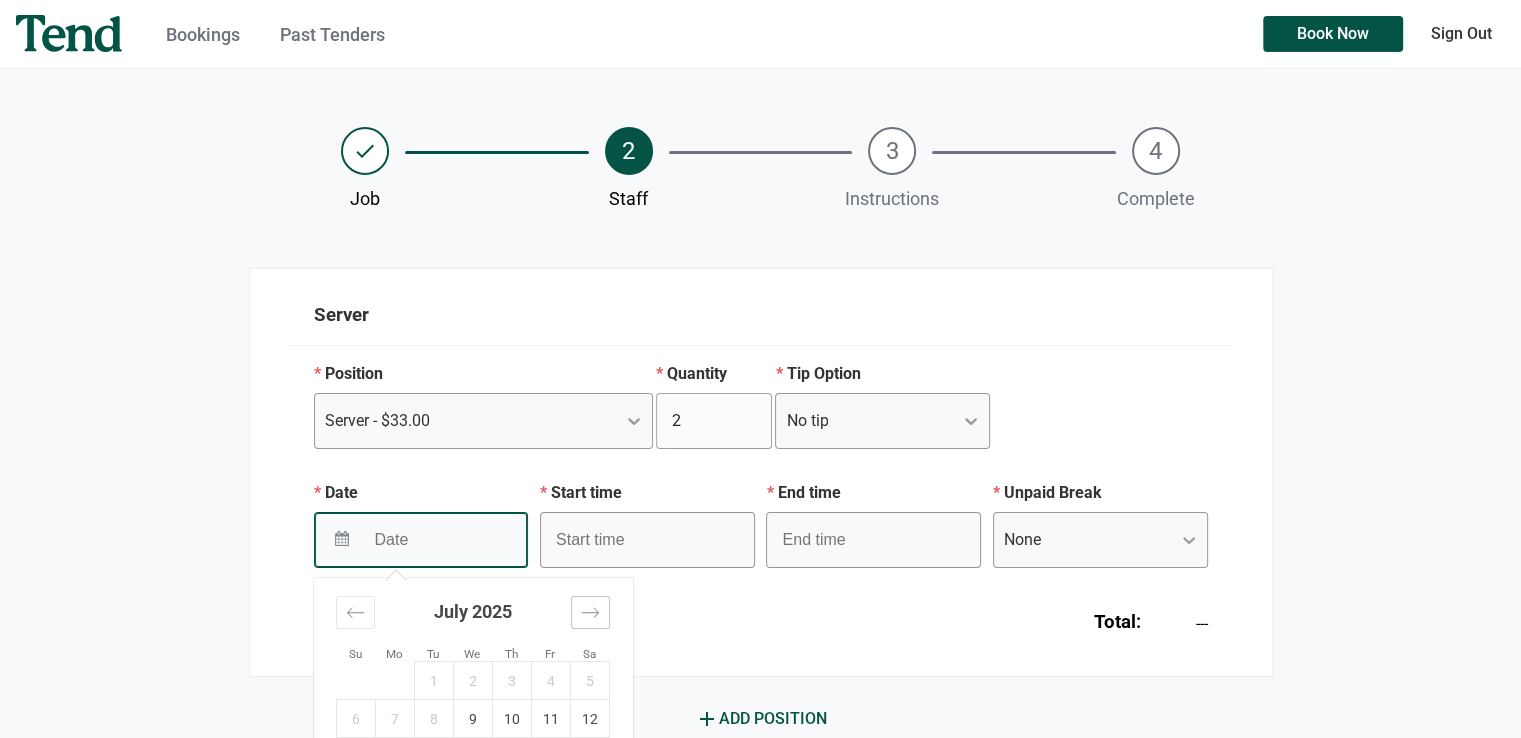click at bounding box center [590, 612] 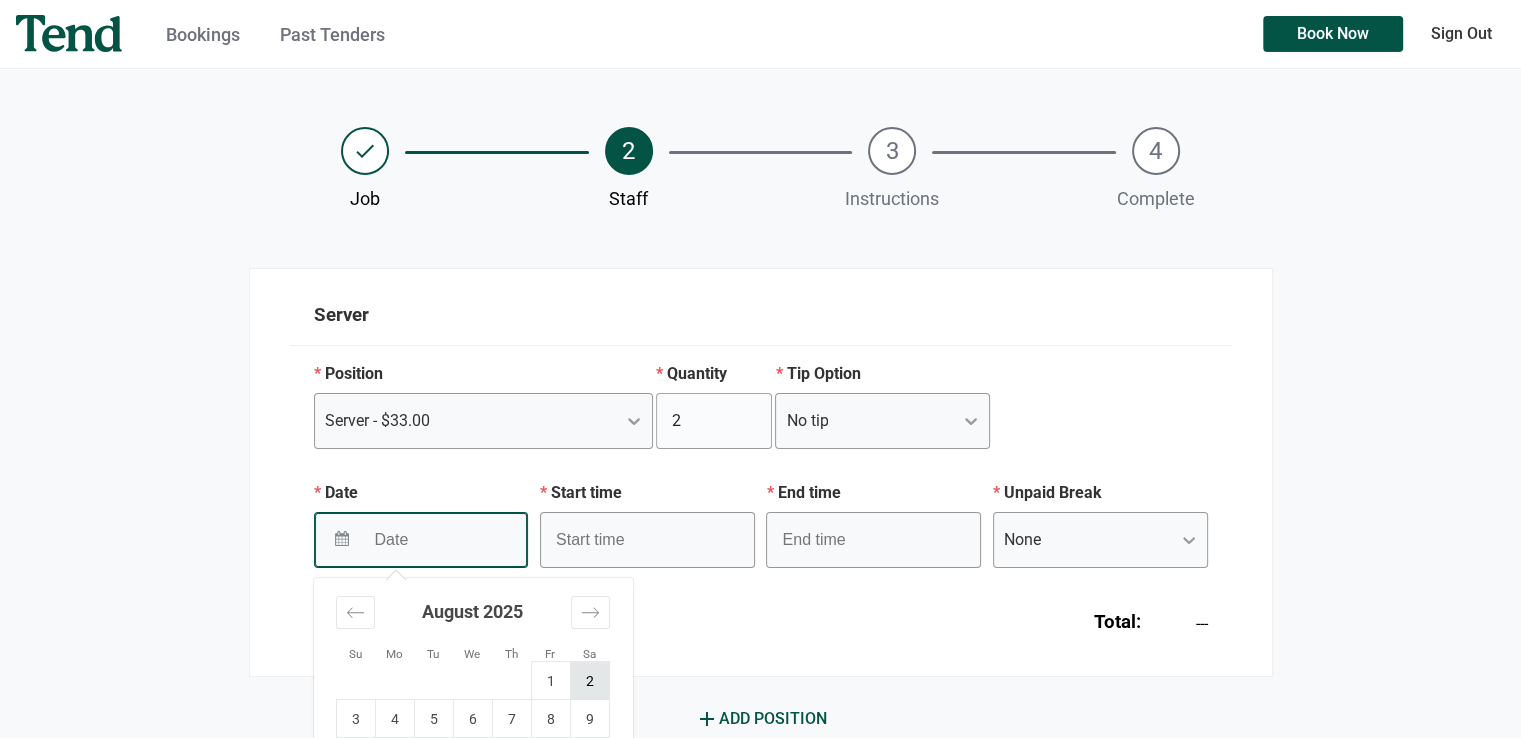 click on "2" at bounding box center [589, 681] 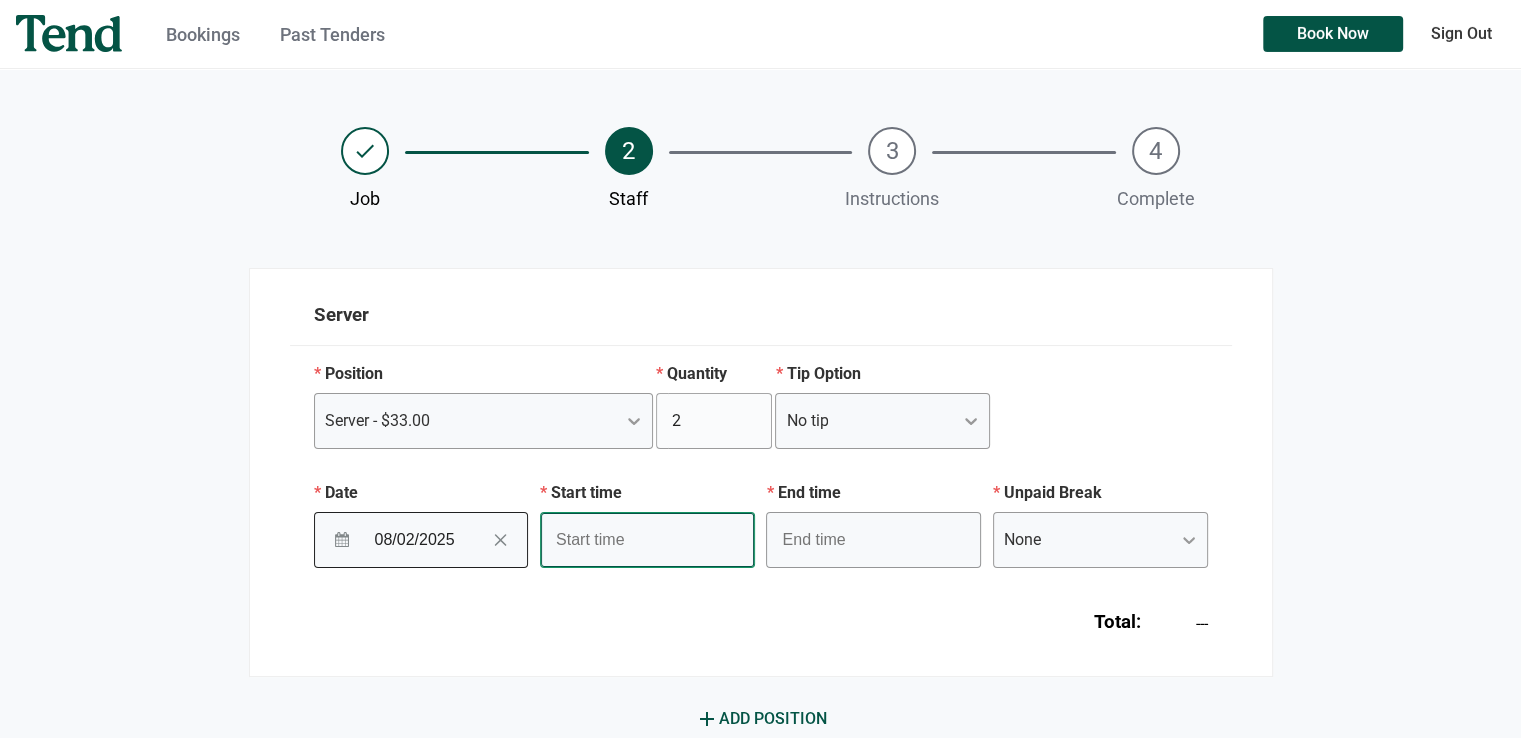 click at bounding box center (647, 540) 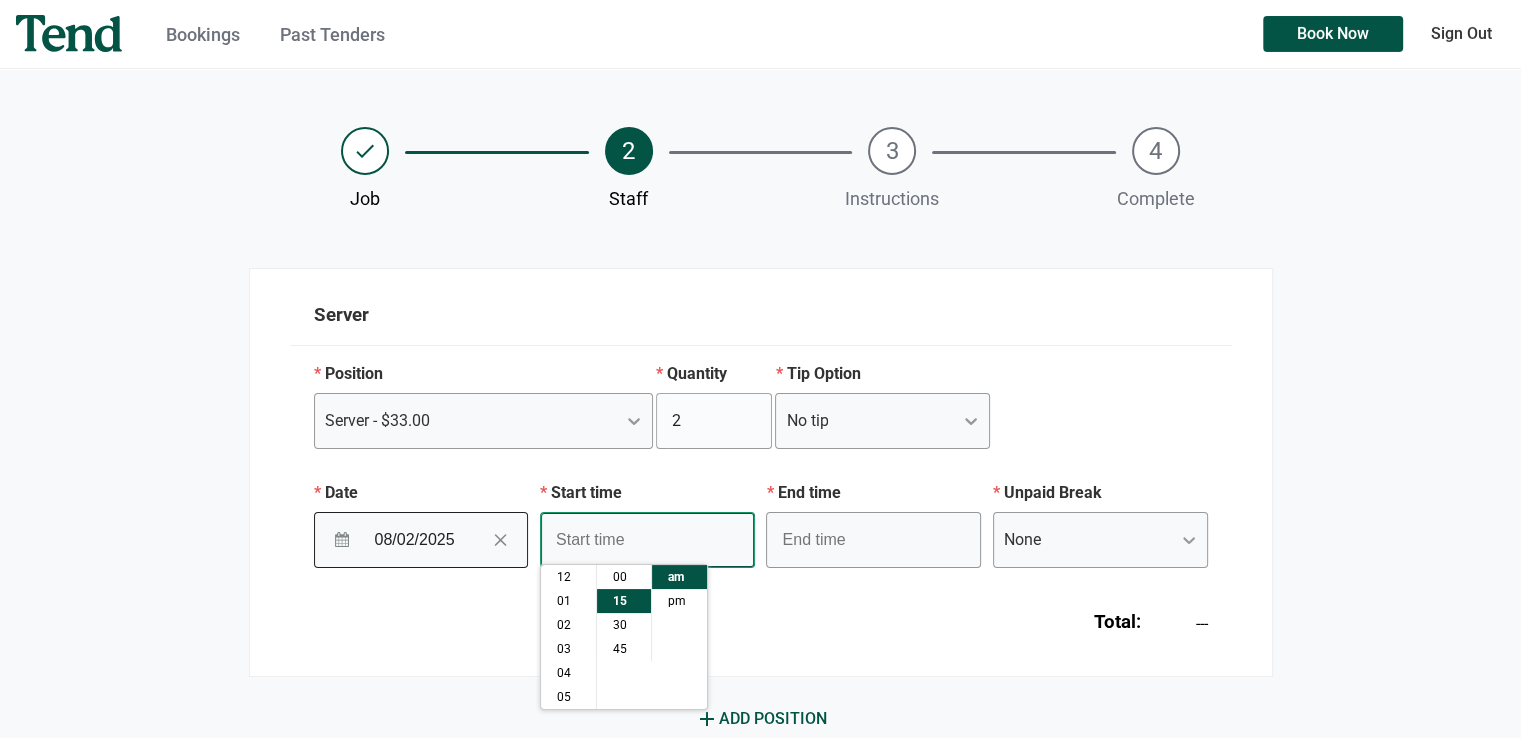 scroll, scrollTop: 144, scrollLeft: 0, axis: vertical 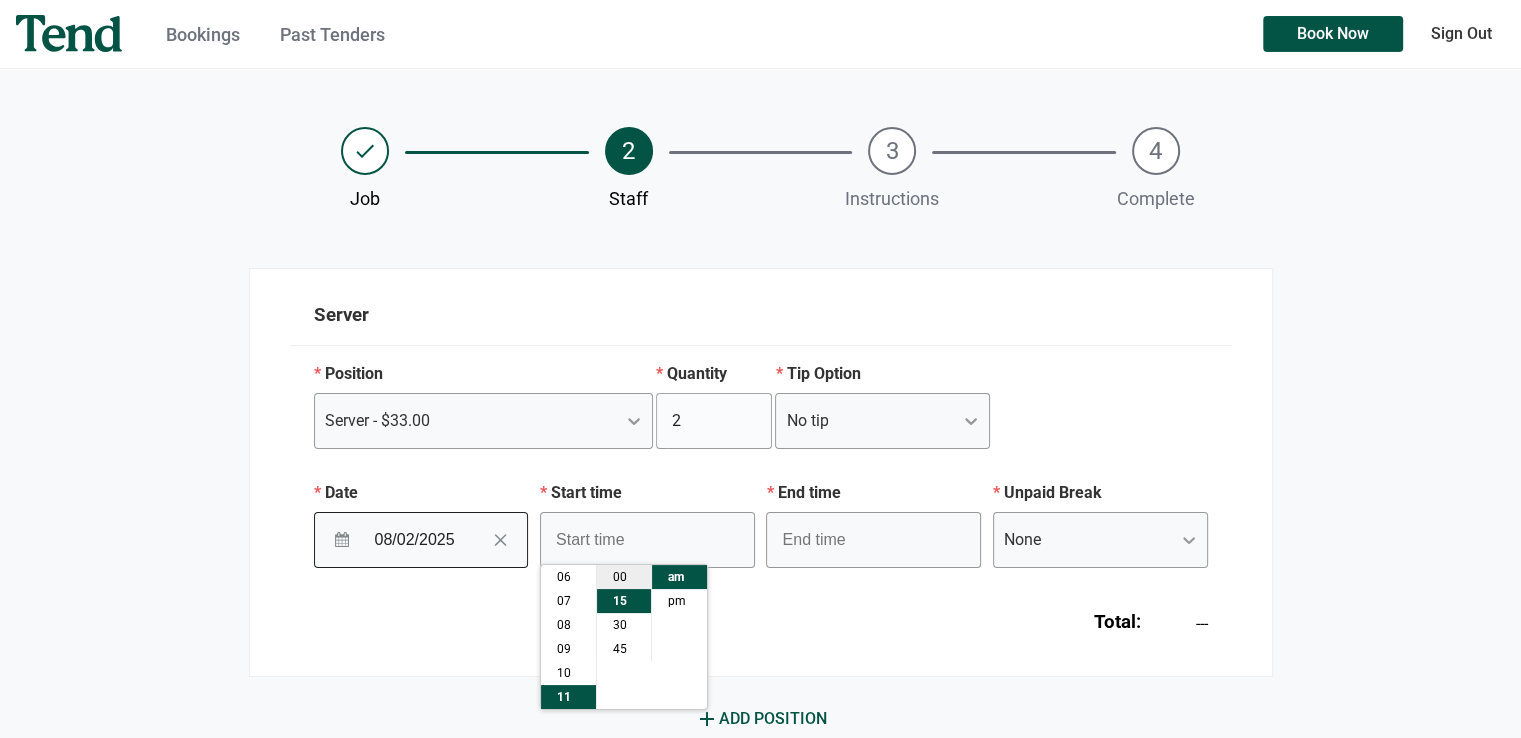 click on "00" at bounding box center (624, 577) 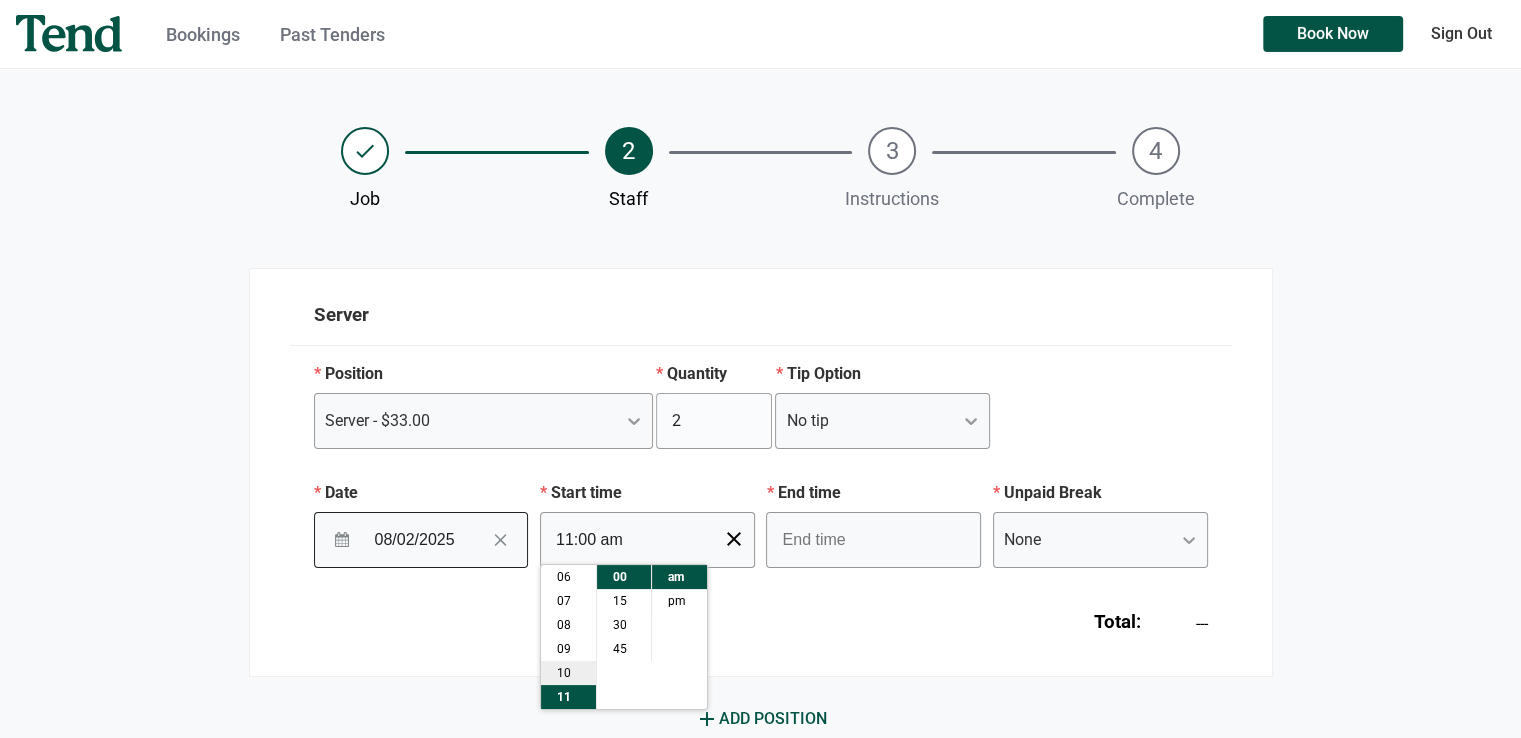 click on "10" at bounding box center (568, 673) 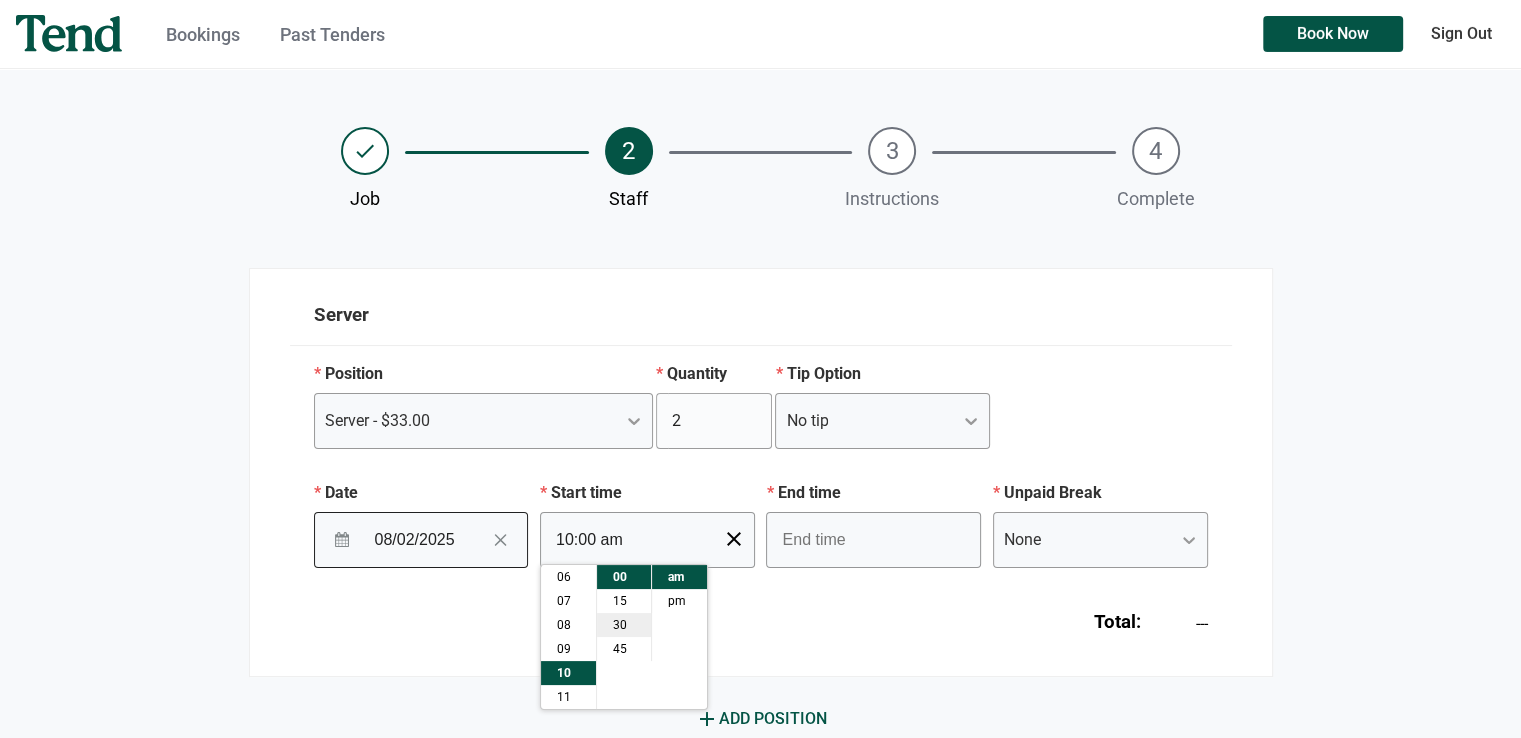 click on "30" at bounding box center (624, 625) 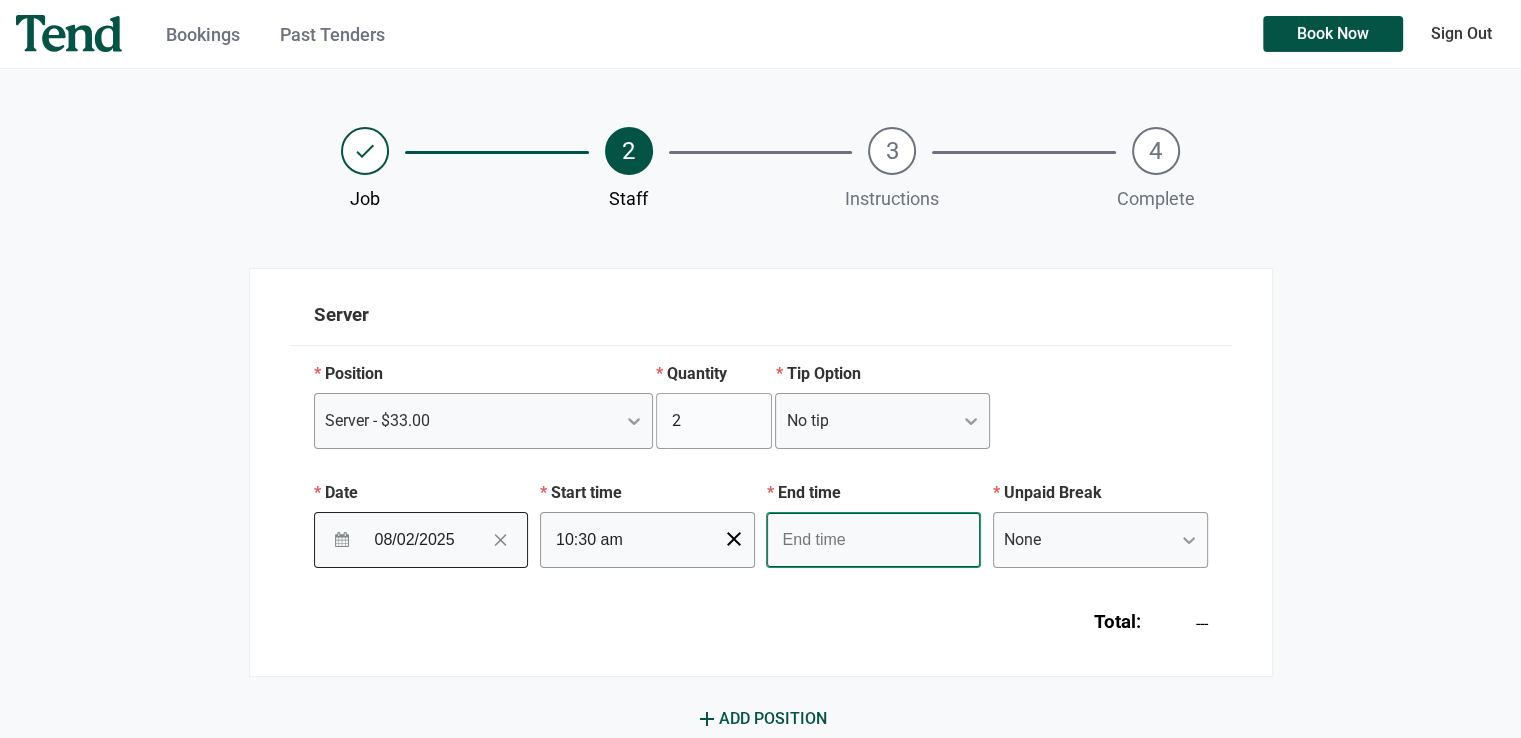 click at bounding box center [873, 540] 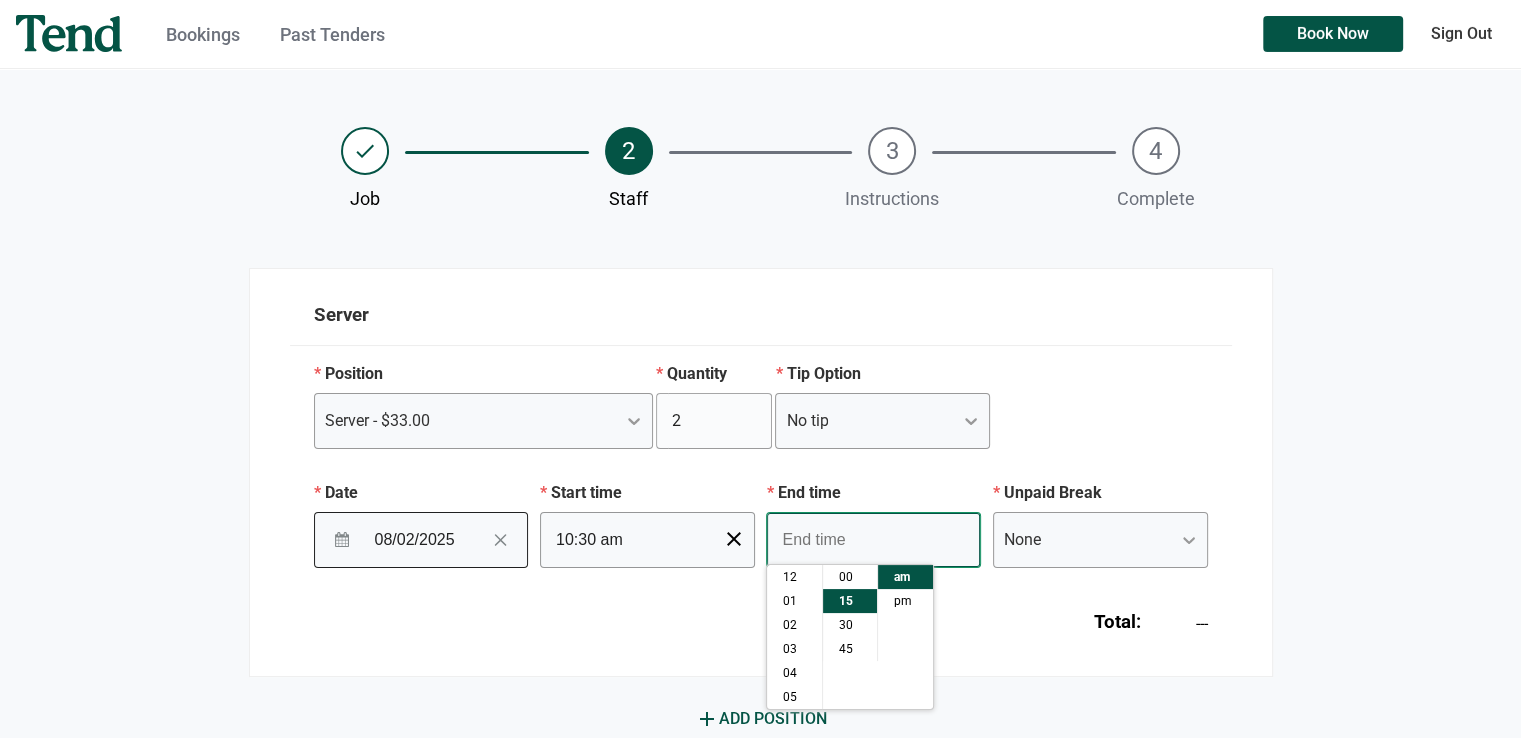 scroll, scrollTop: 0, scrollLeft: 0, axis: both 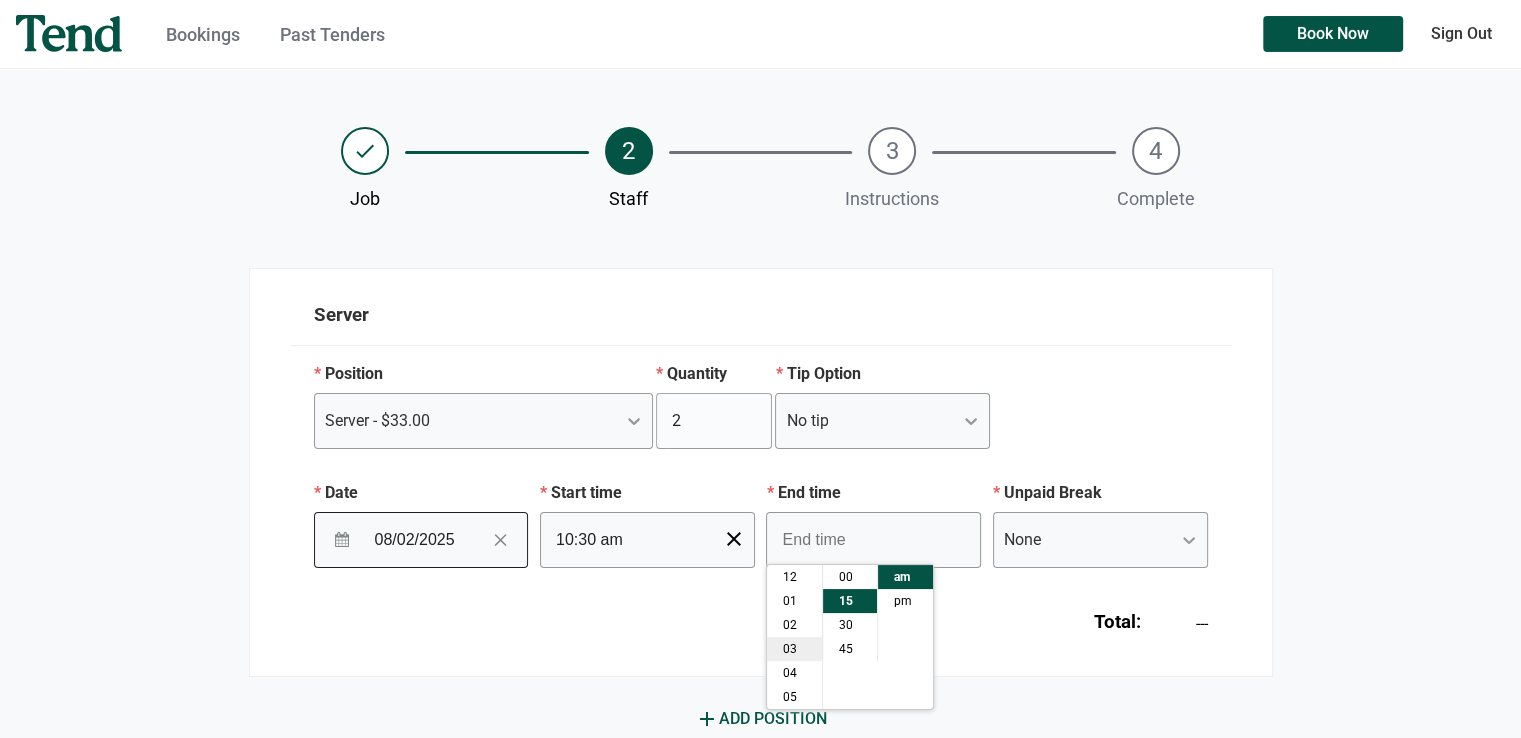 click on "03" at bounding box center (794, 649) 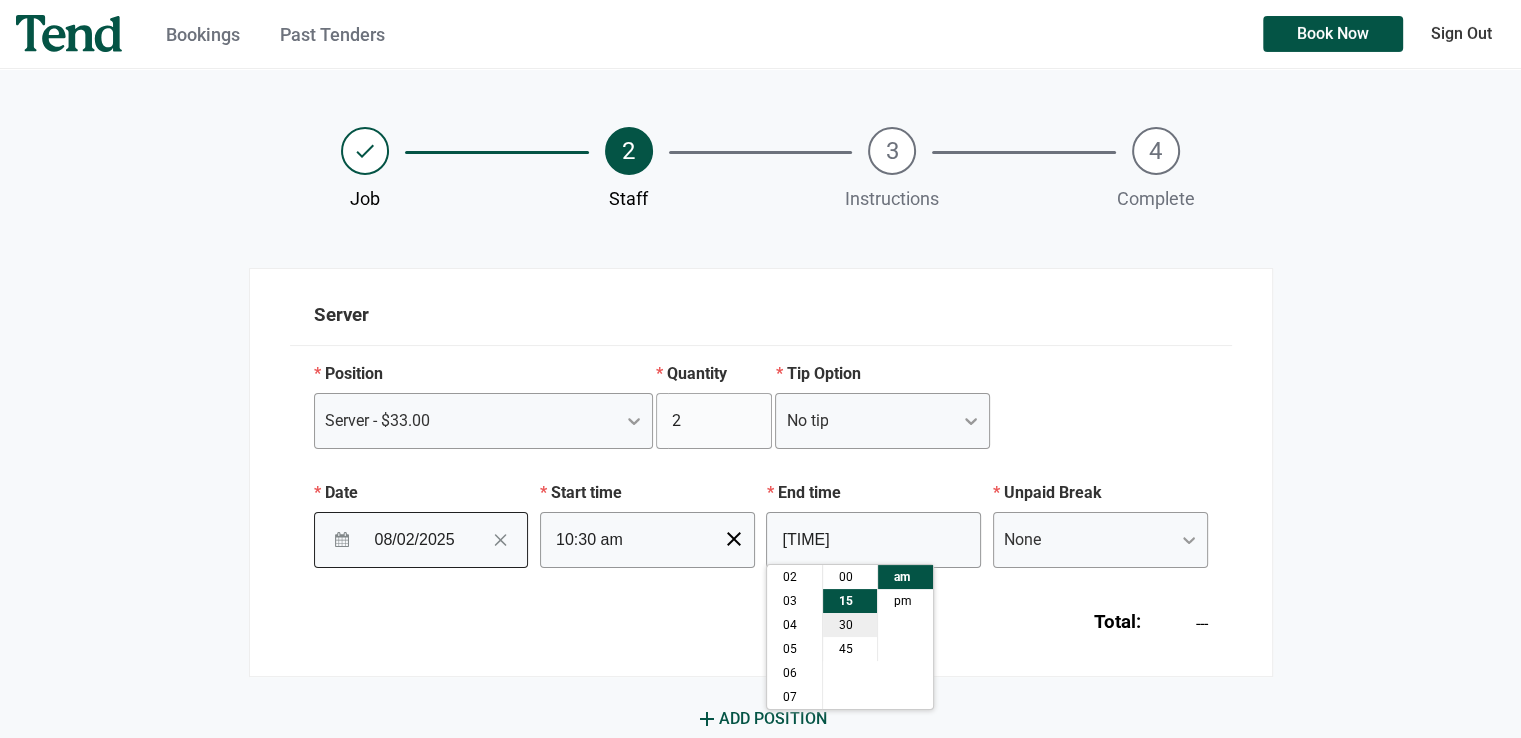 scroll, scrollTop: 72, scrollLeft: 0, axis: vertical 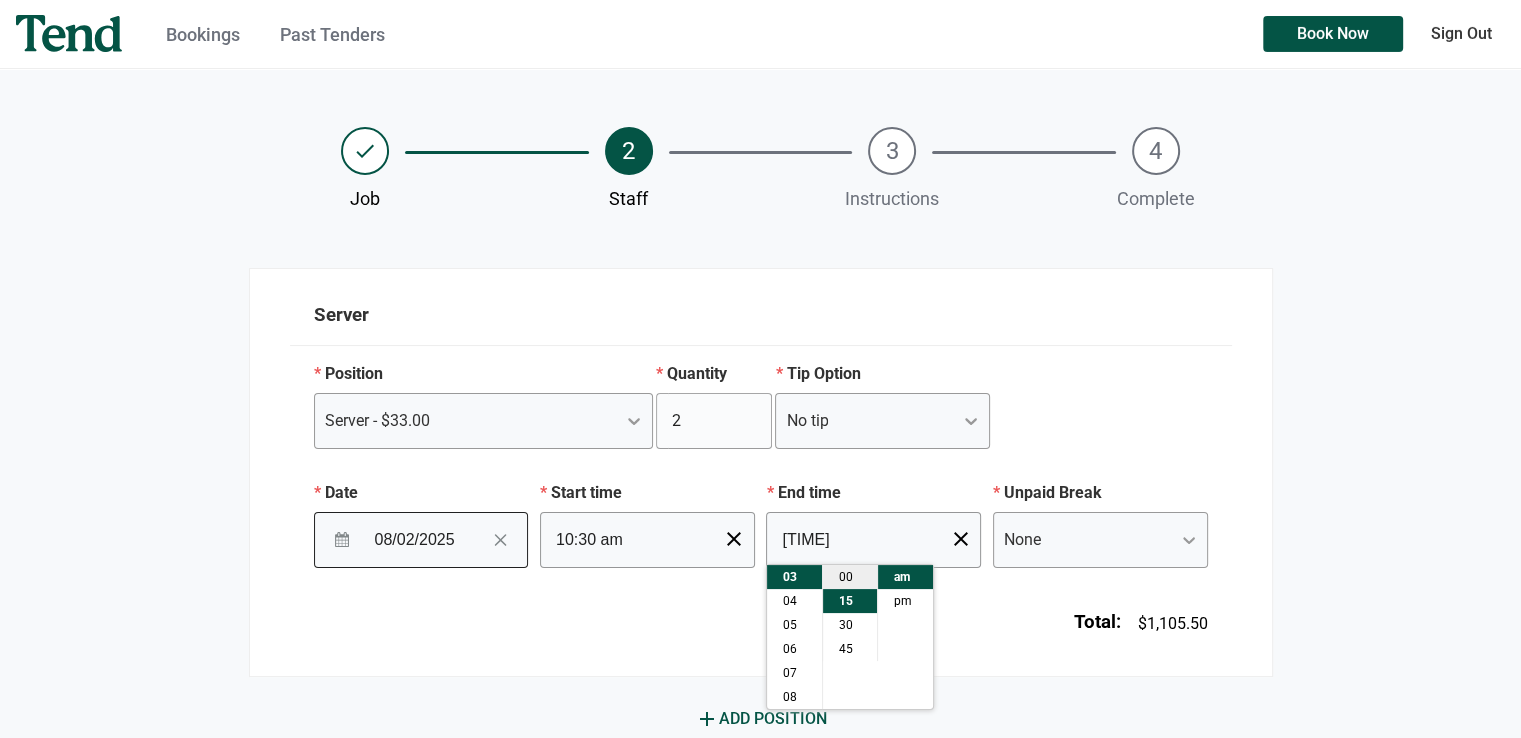click on "00" at bounding box center [850, 577] 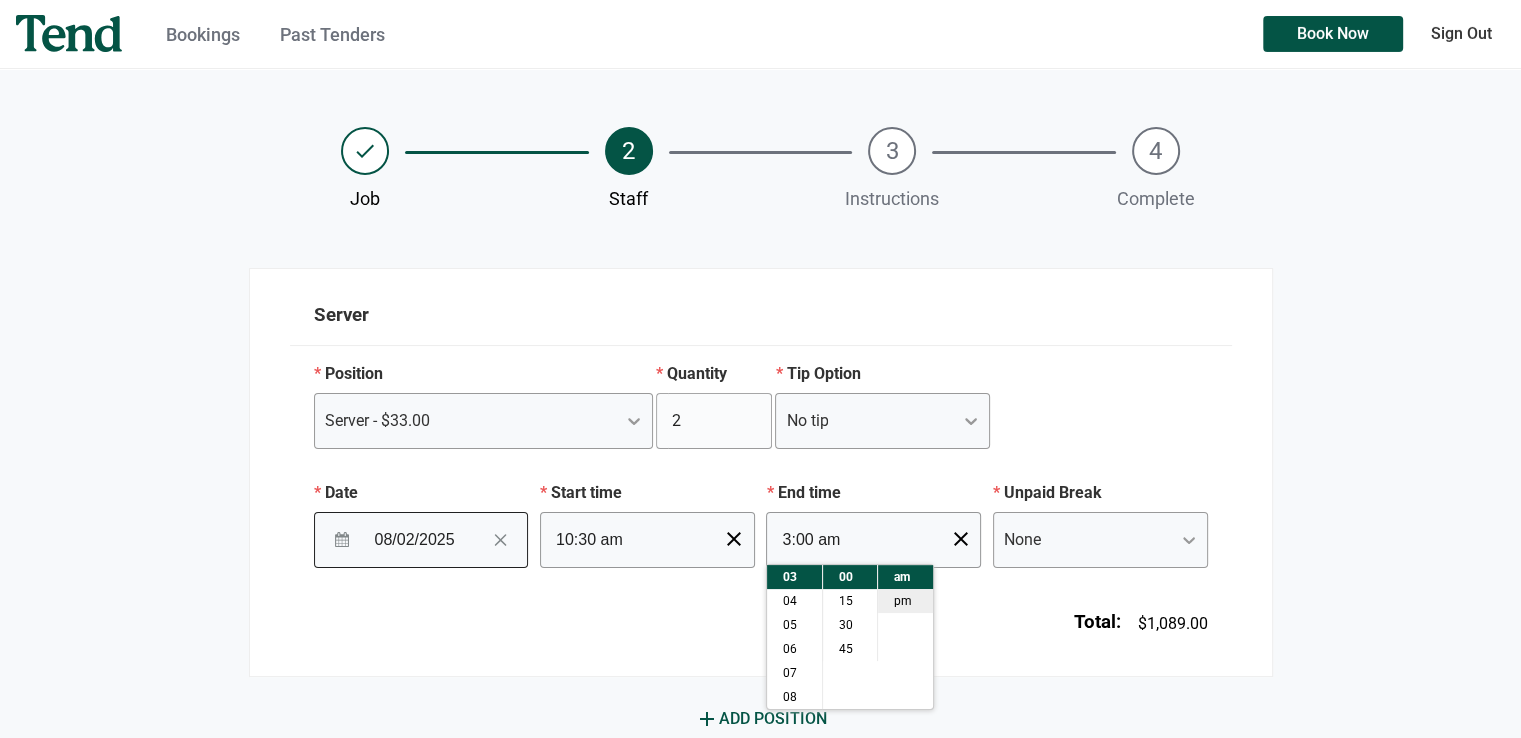 click on "pm" at bounding box center (905, 601) 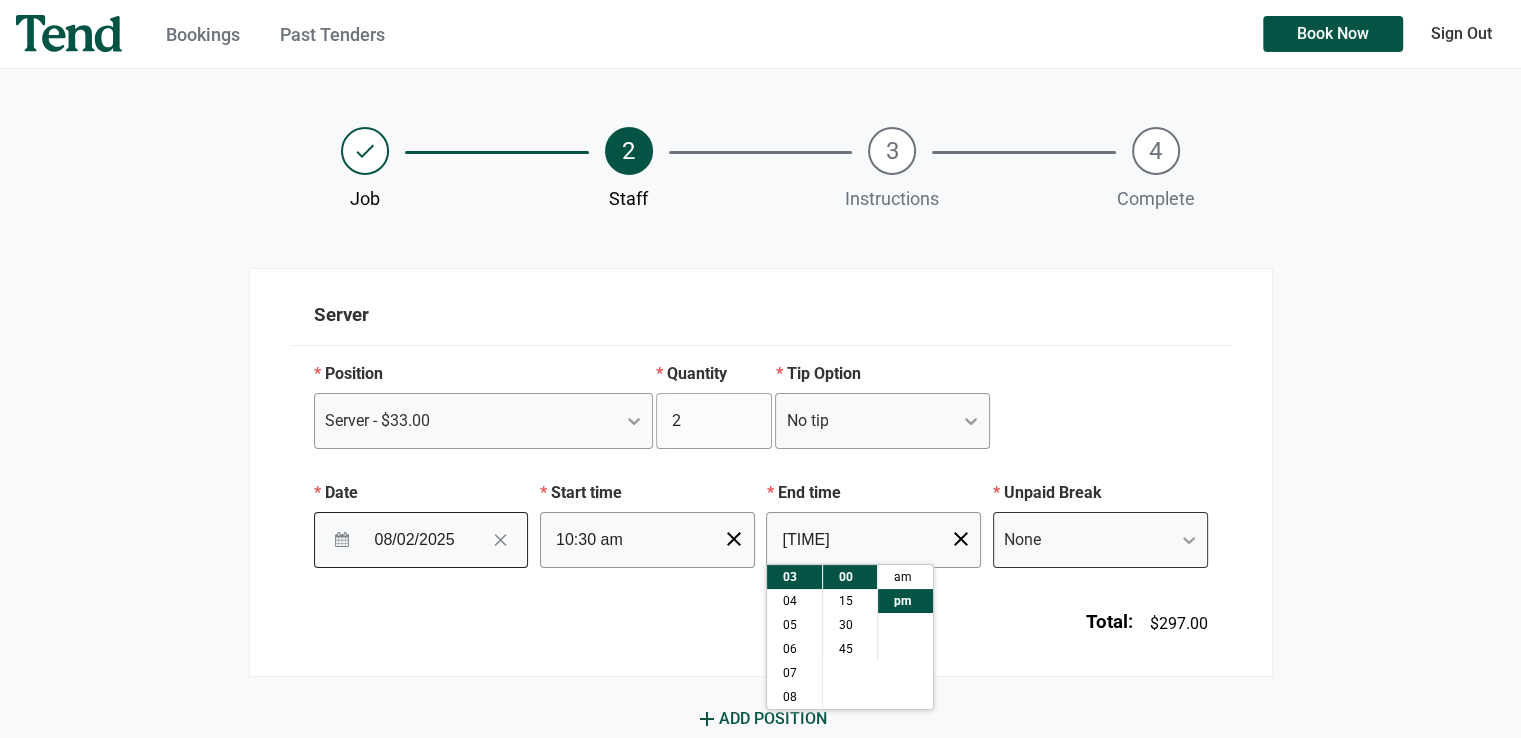scroll, scrollTop: 152, scrollLeft: 0, axis: vertical 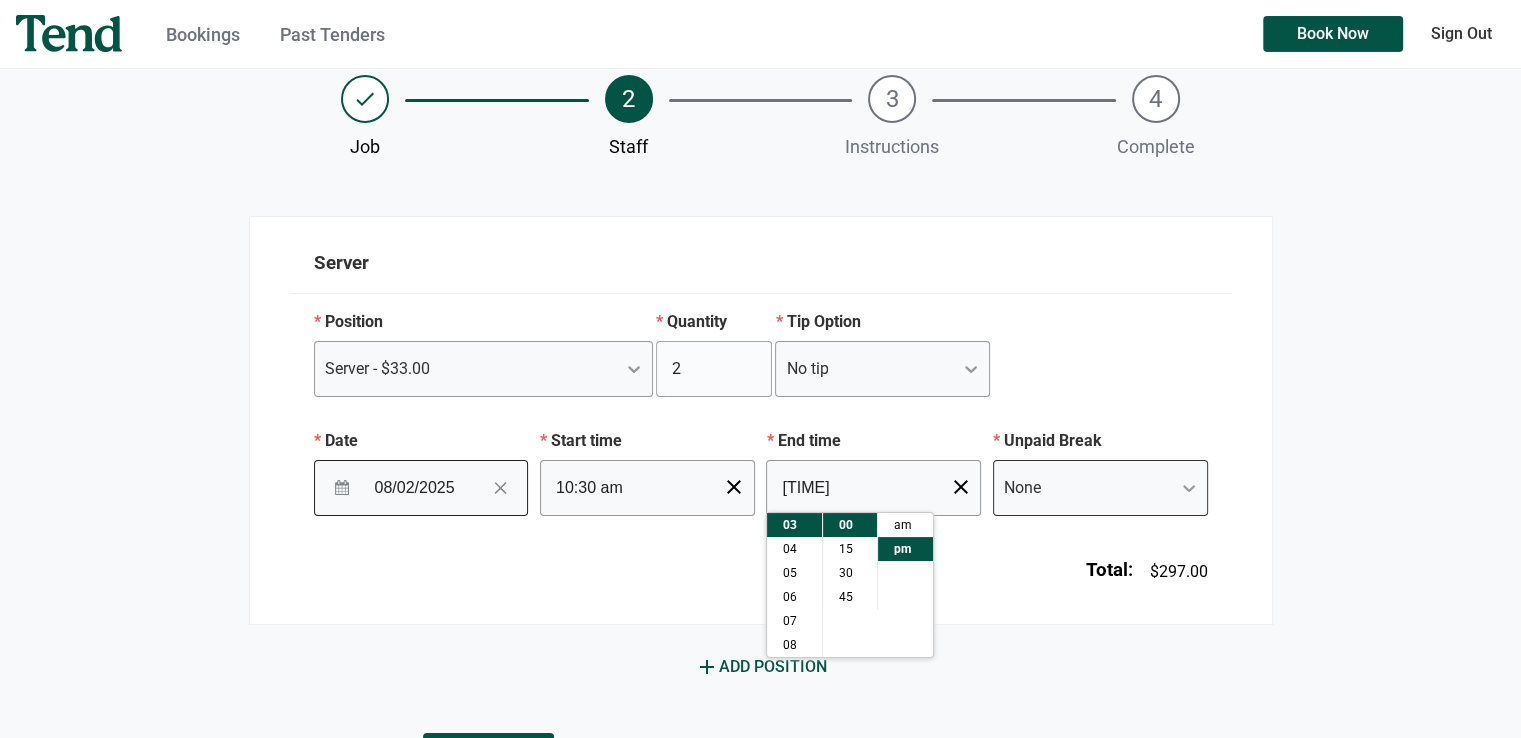 click on "None" at bounding box center (882, 369) 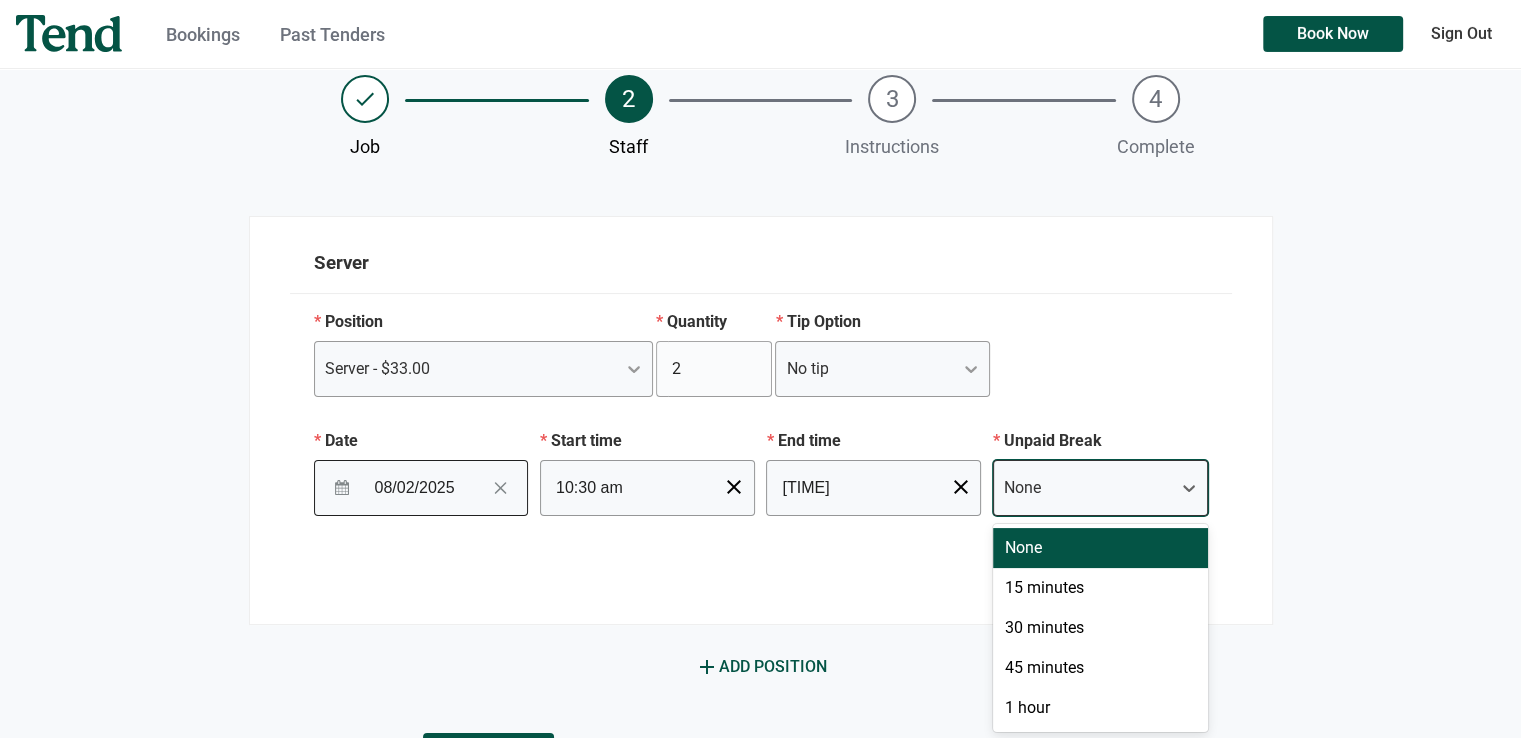click on "None" at bounding box center [1100, 548] 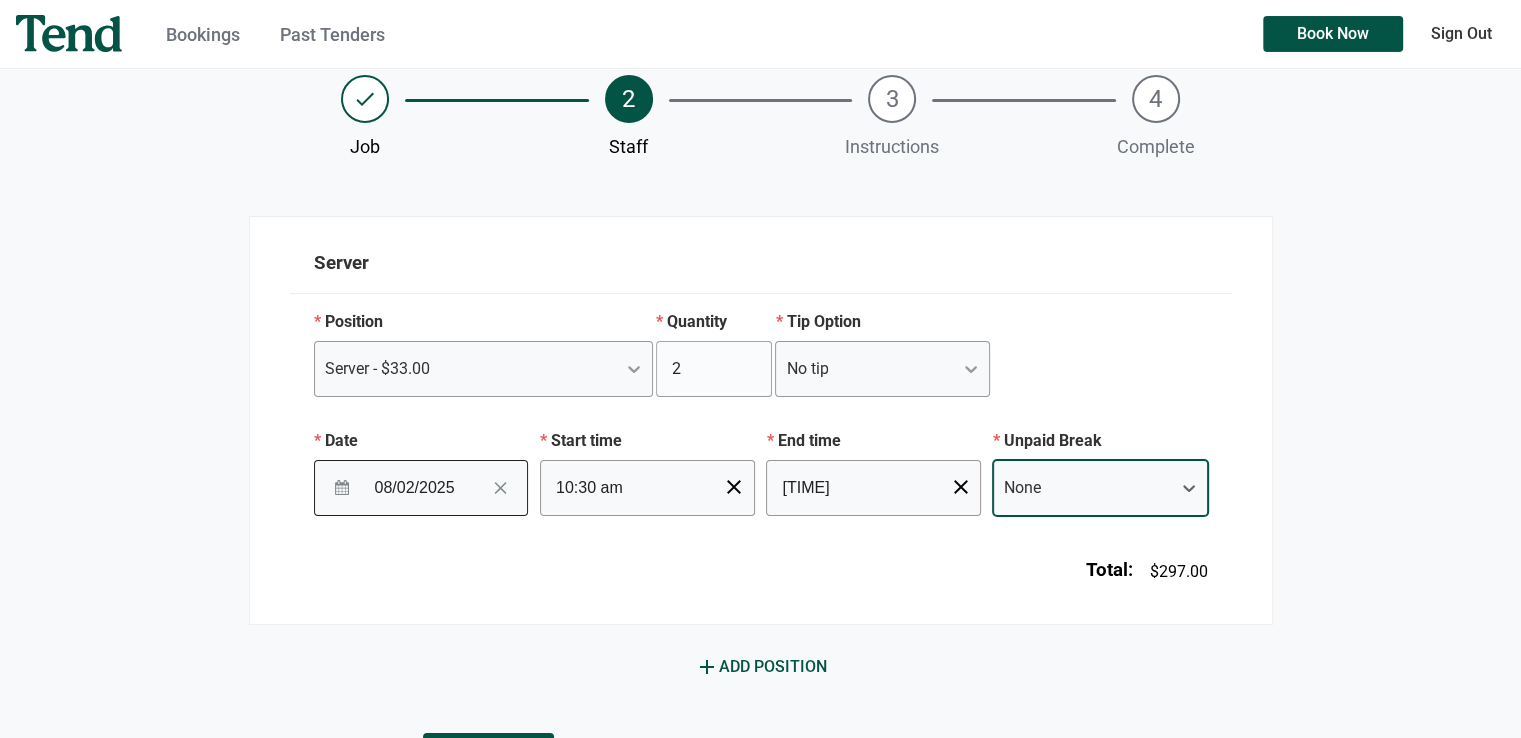 scroll, scrollTop: 230, scrollLeft: 0, axis: vertical 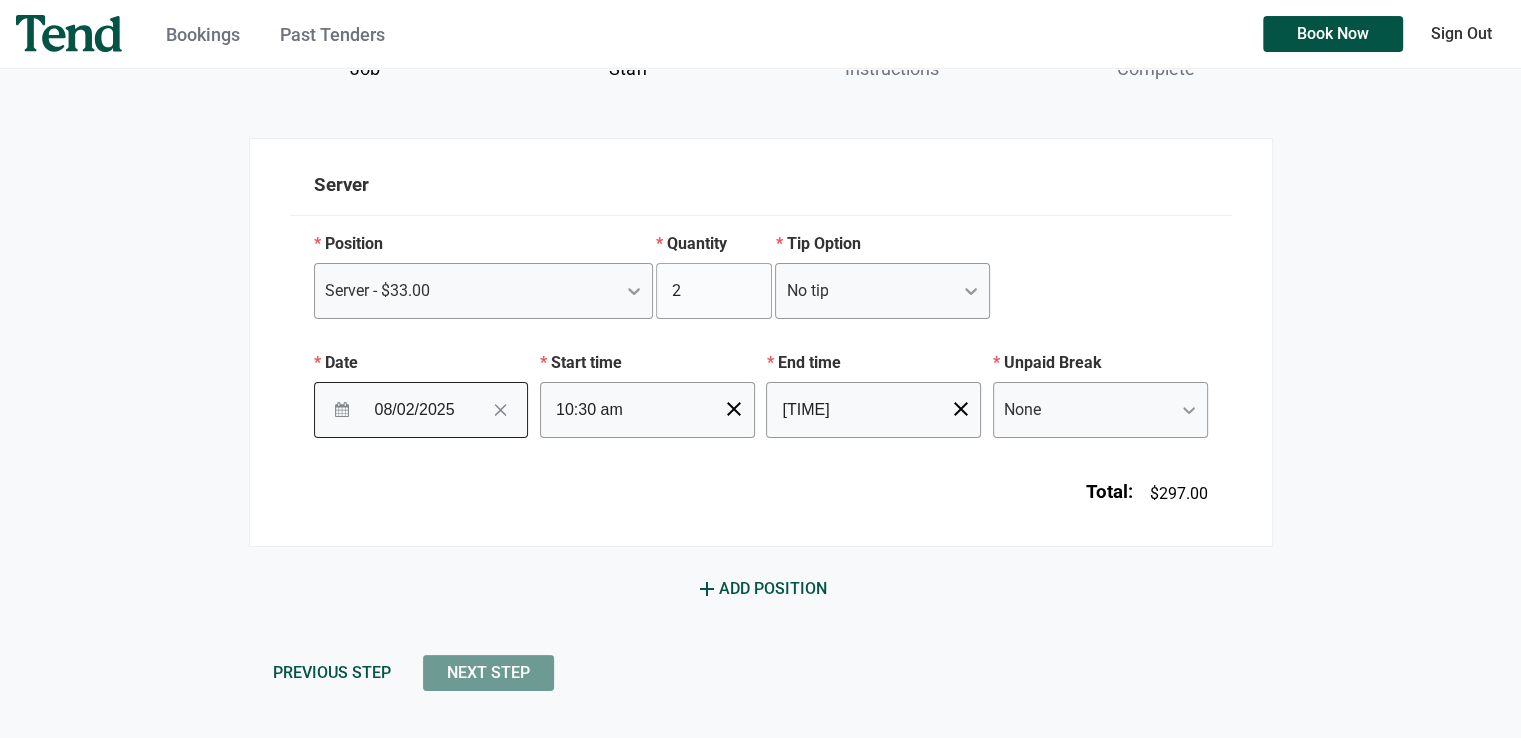 click on "Next Step" at bounding box center [488, 673] 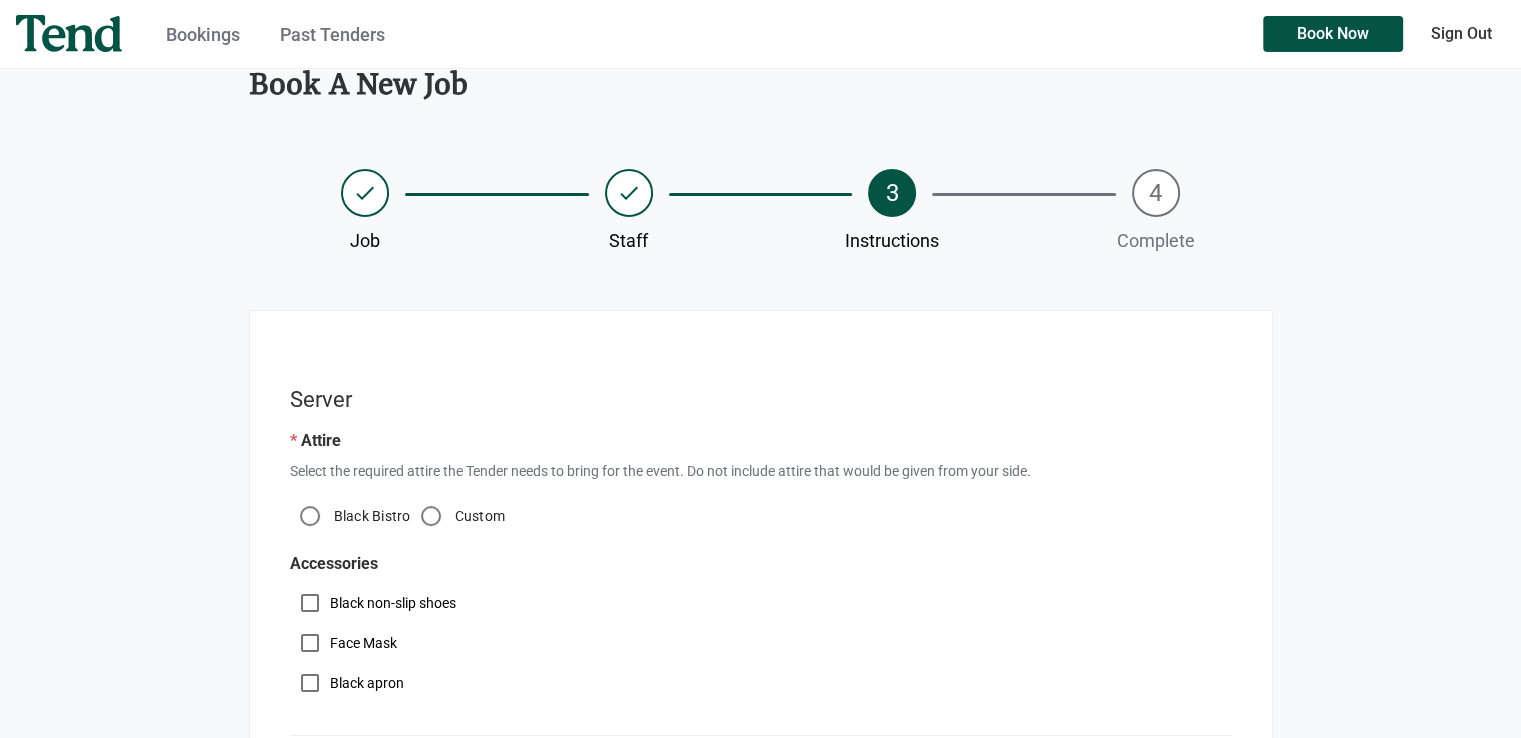 scroll, scrollTop: 100, scrollLeft: 0, axis: vertical 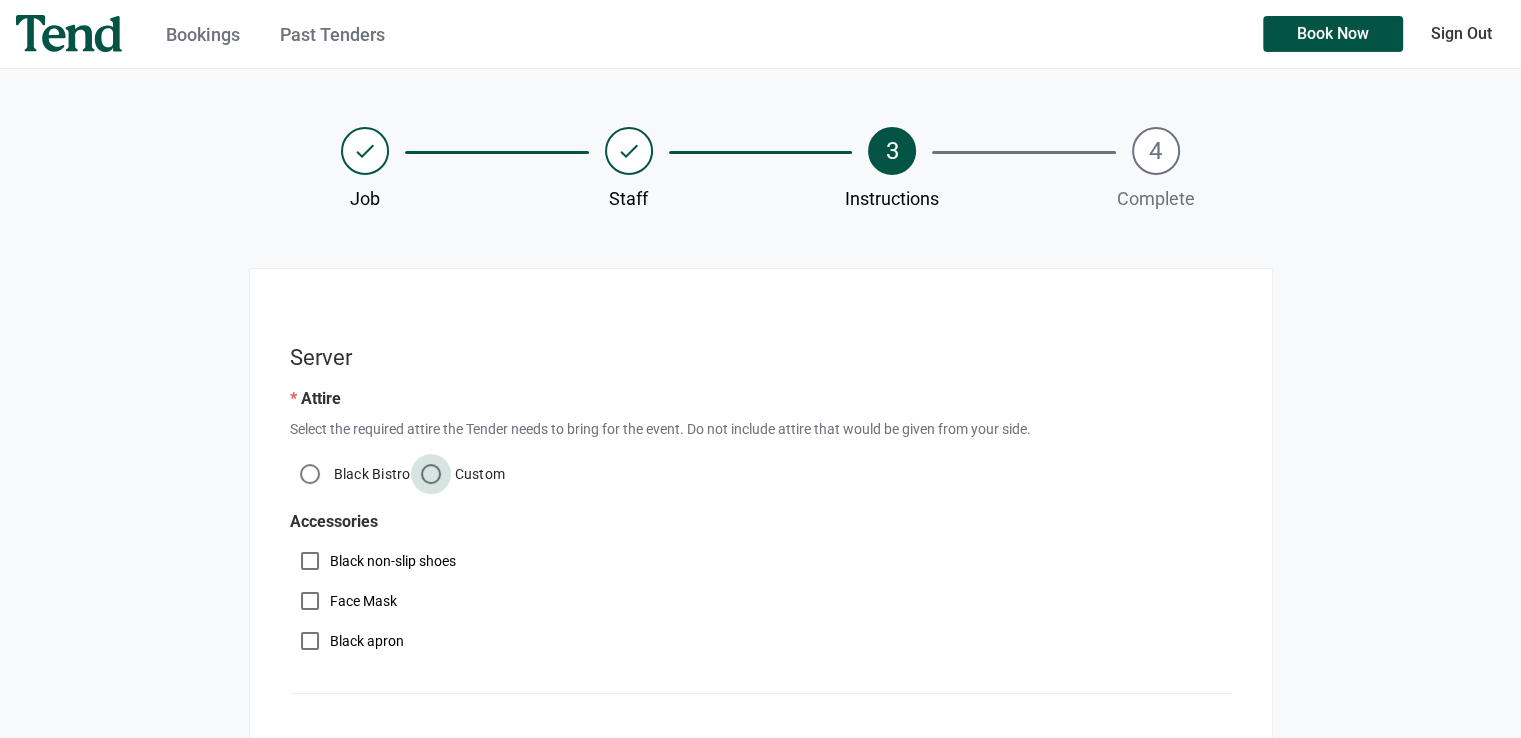 click on "Custom" at bounding box center [431, 474] 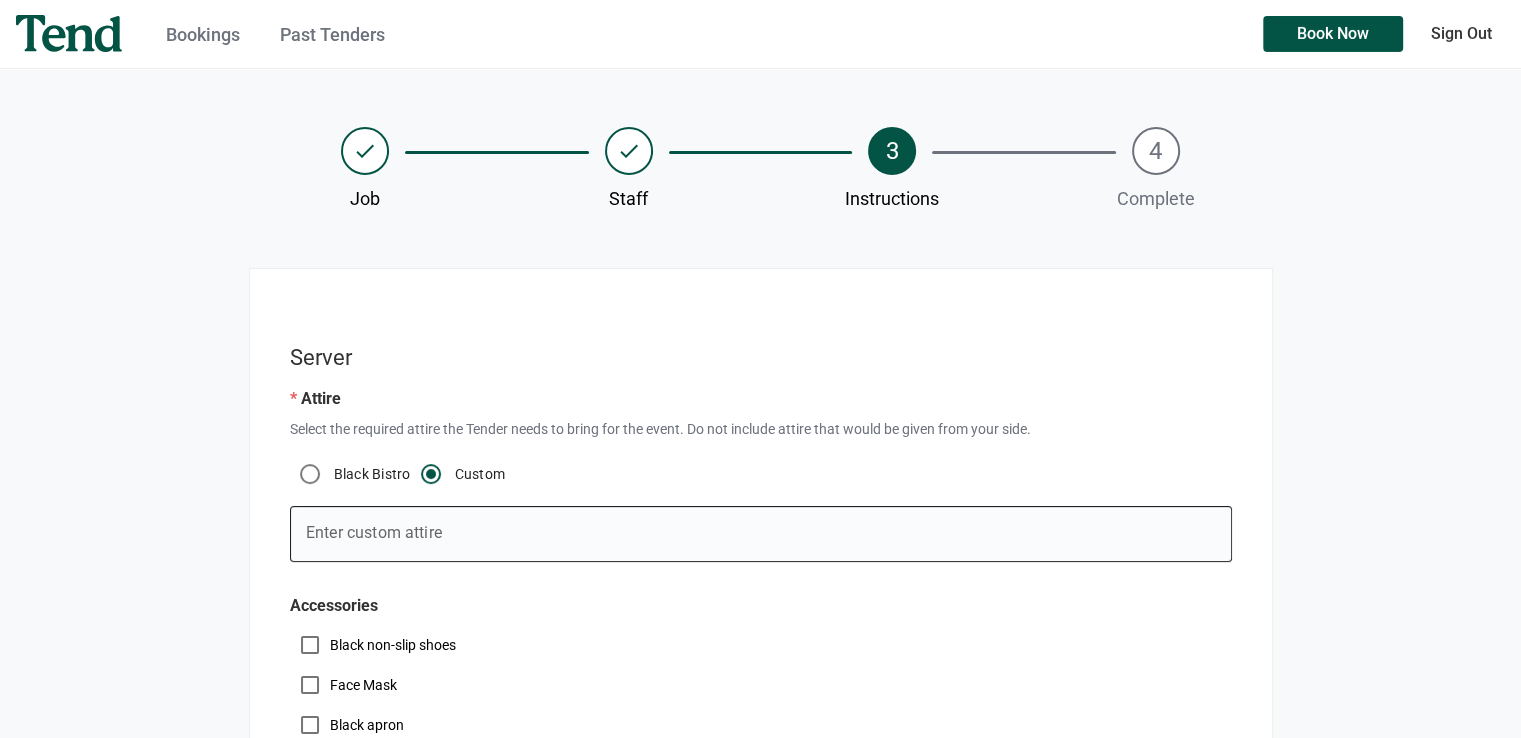 click on "Enter custom attire" at bounding box center (761, 534) 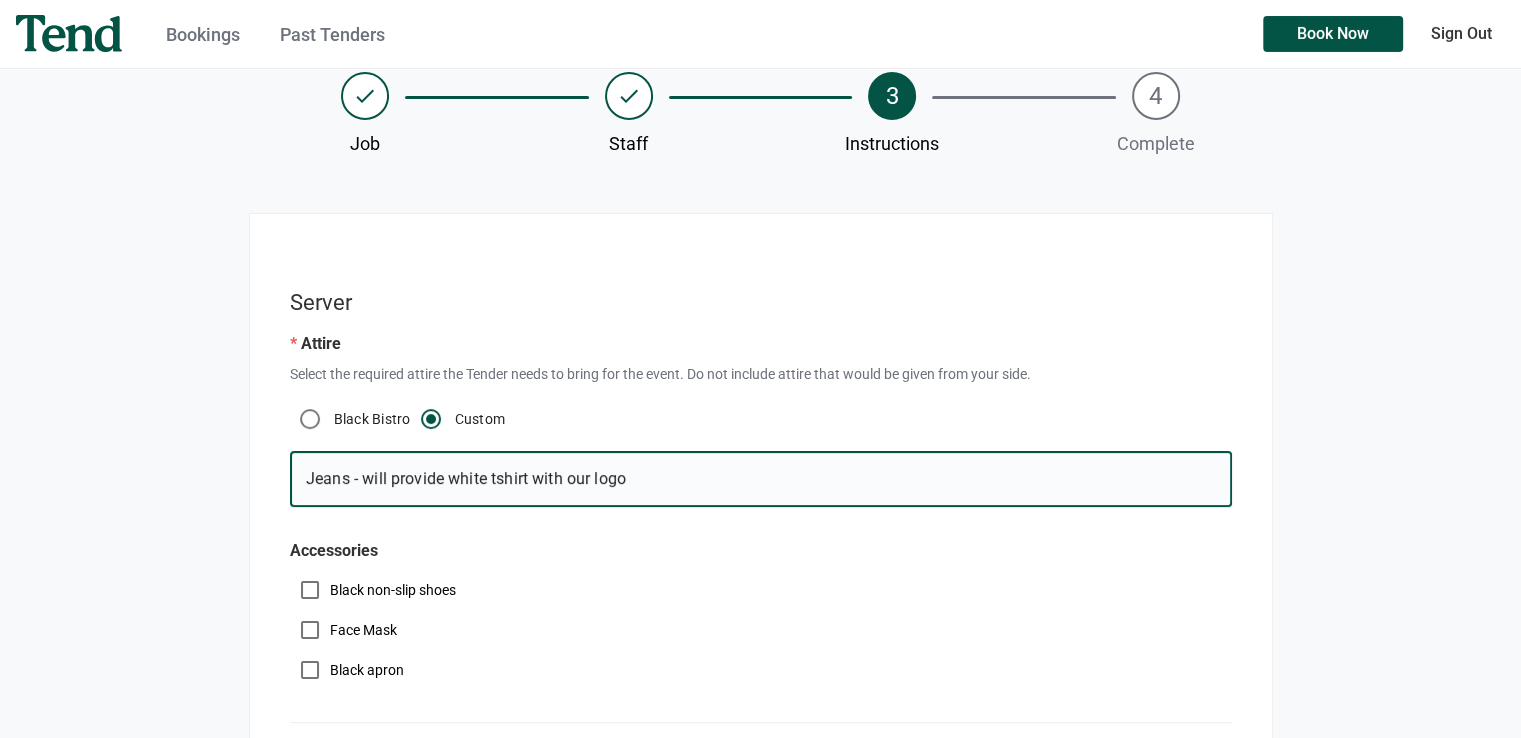 scroll, scrollTop: 200, scrollLeft: 0, axis: vertical 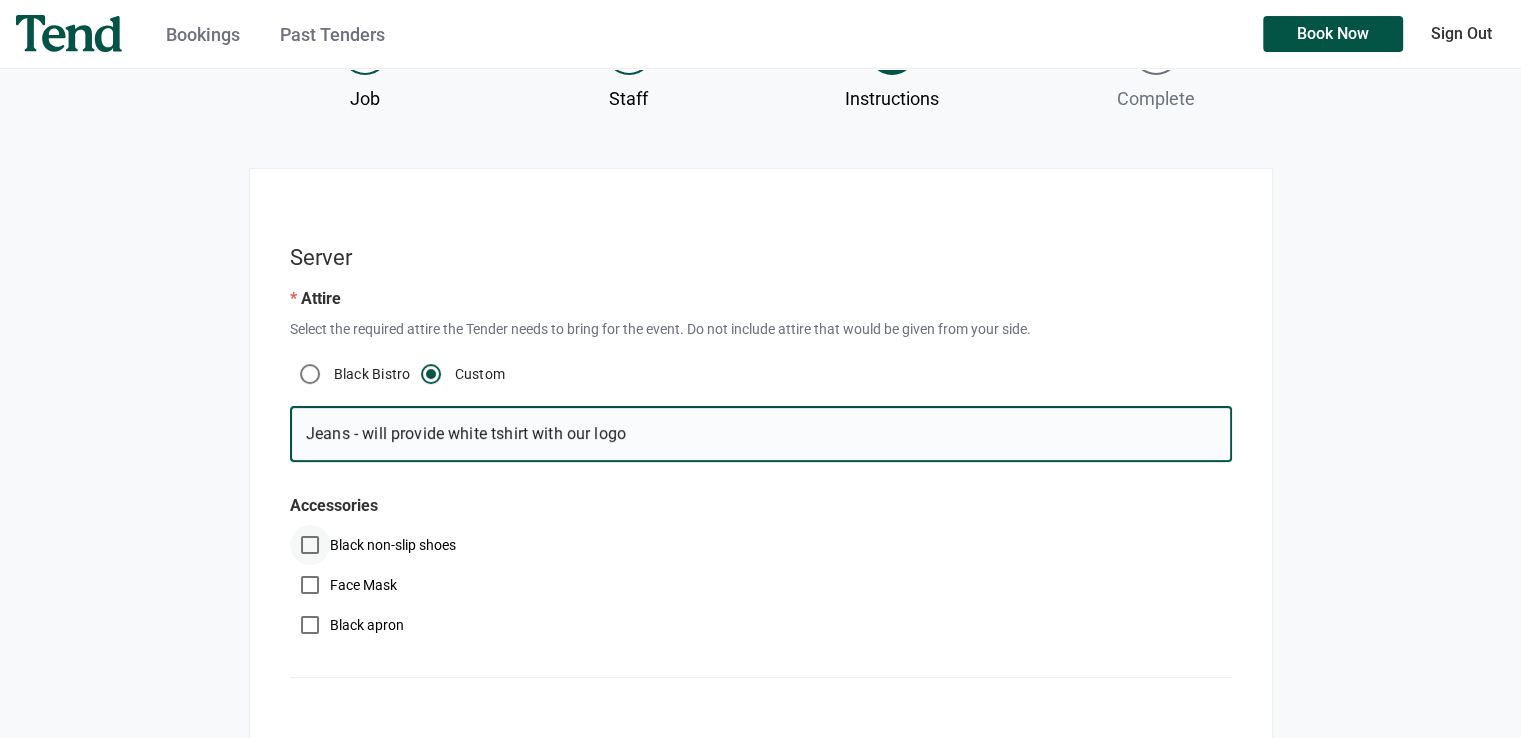 type on "Jeans - will provide white tshirt with our logo" 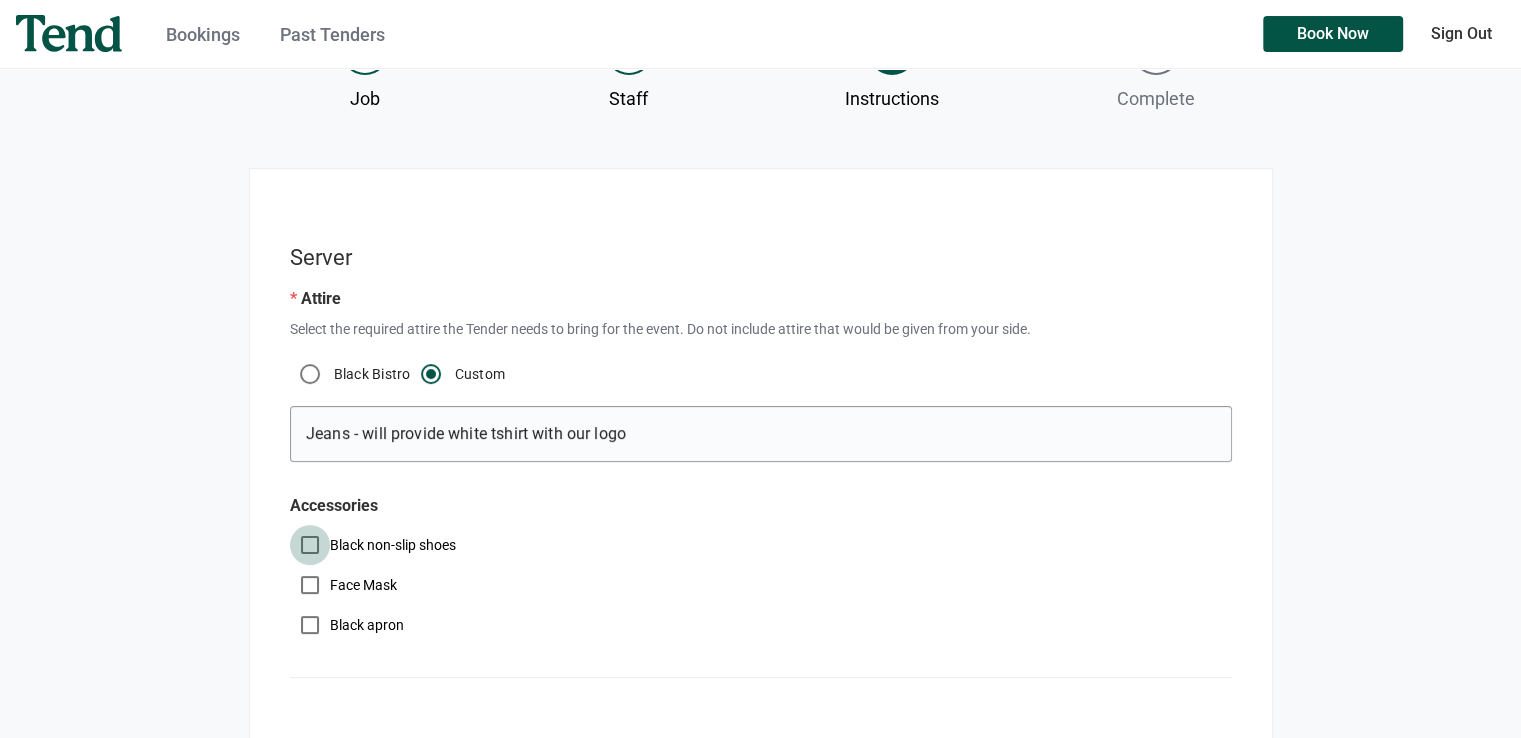 click on "Black non-slip shoes" at bounding box center (310, 545) 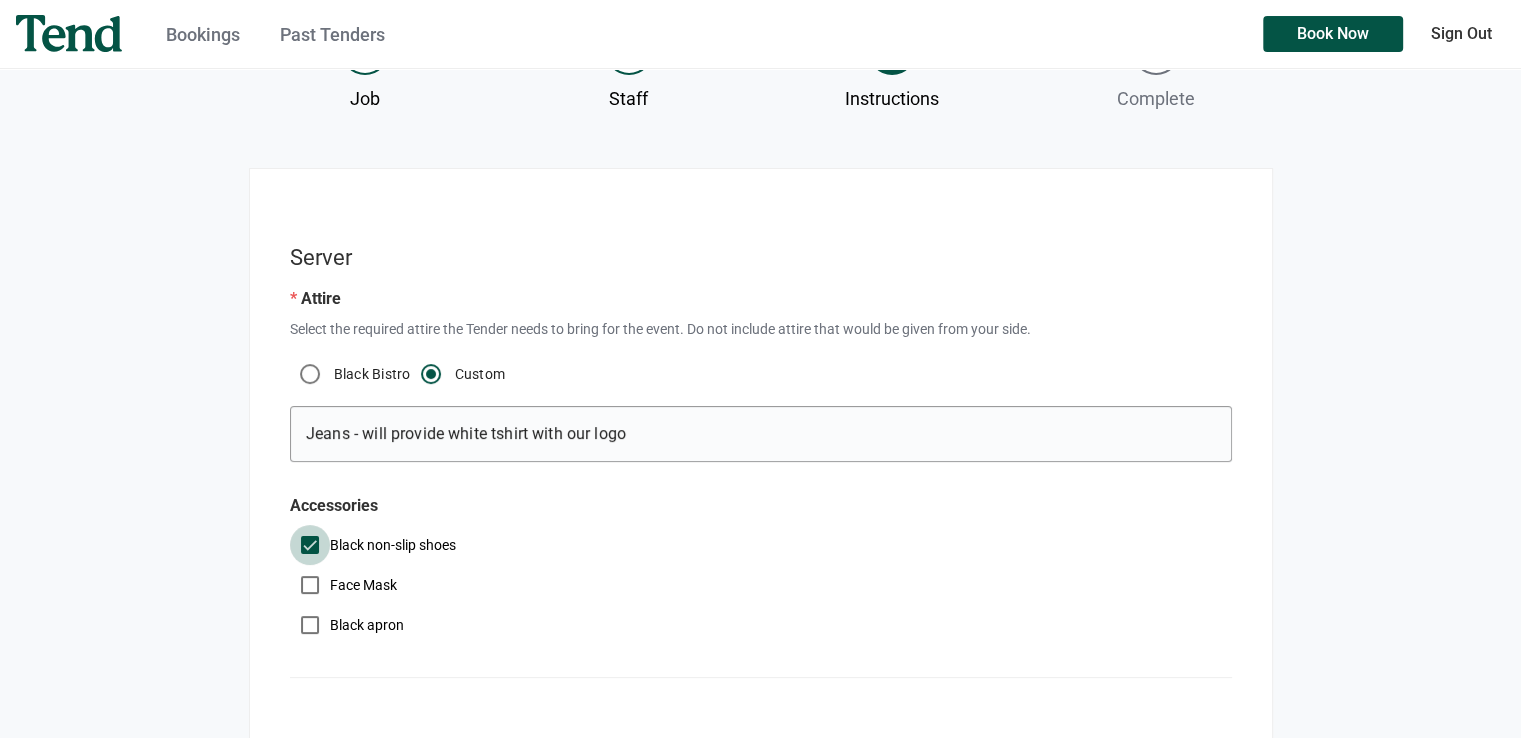 checkbox on "true" 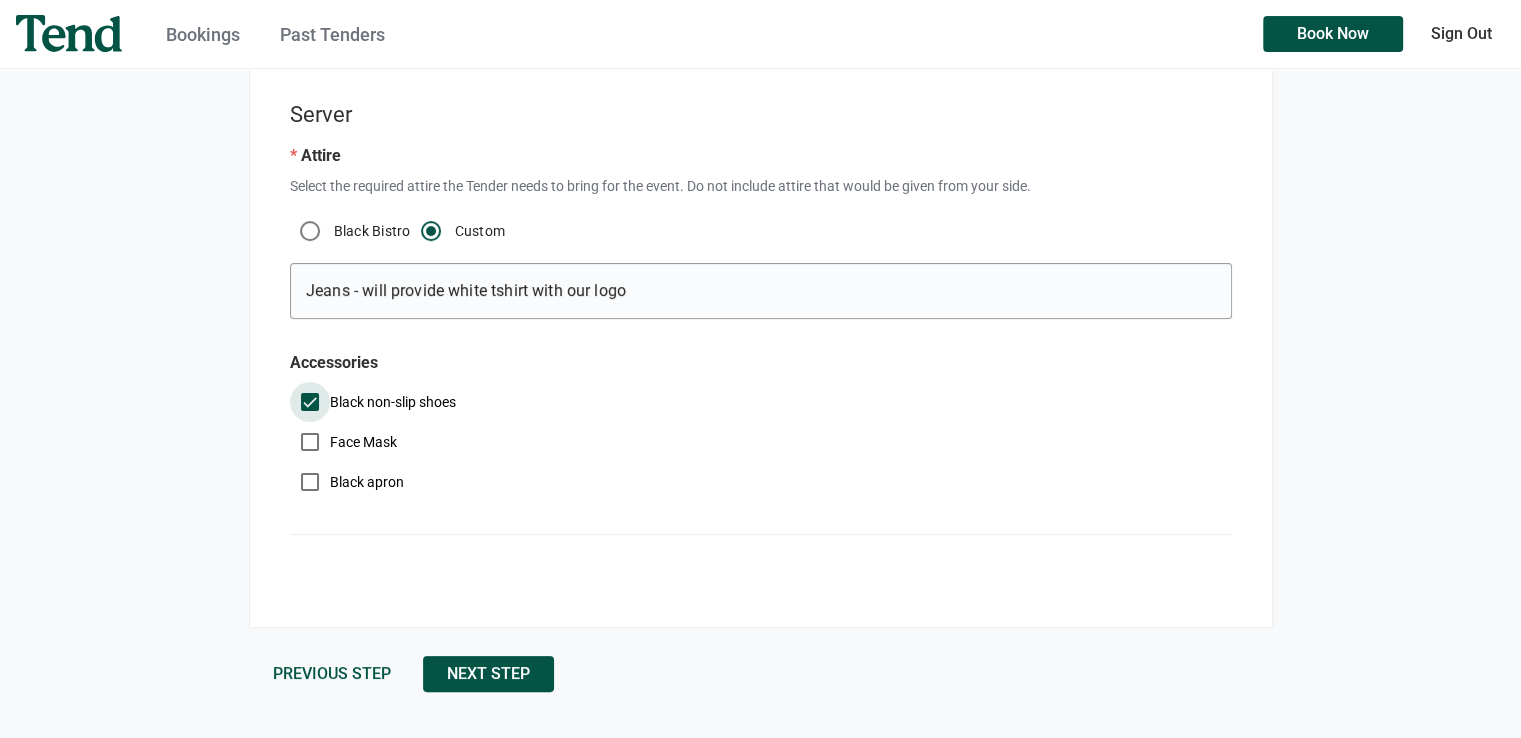 scroll, scrollTop: 344, scrollLeft: 0, axis: vertical 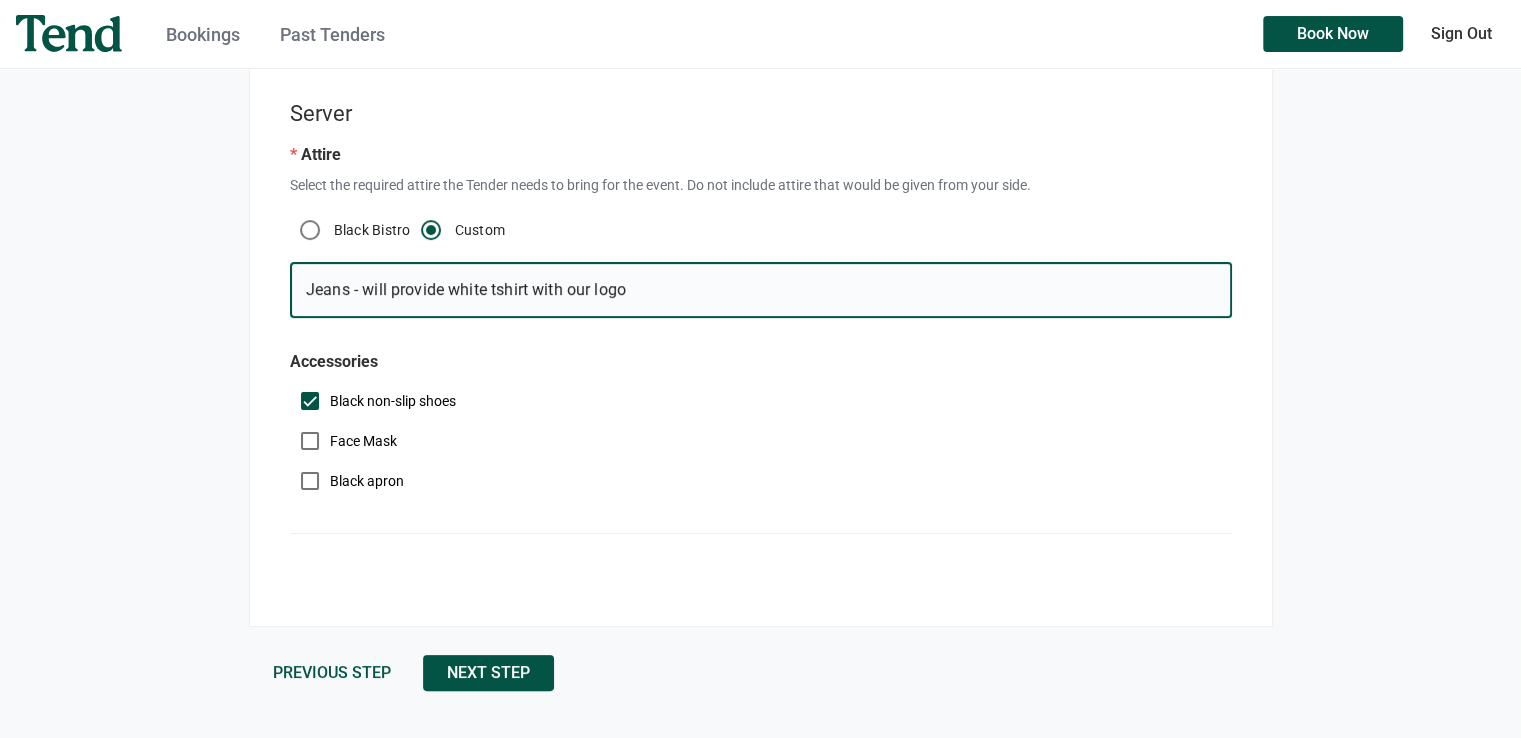 click on "Jeans - will provide white tshirt with our logo" at bounding box center (761, 290) 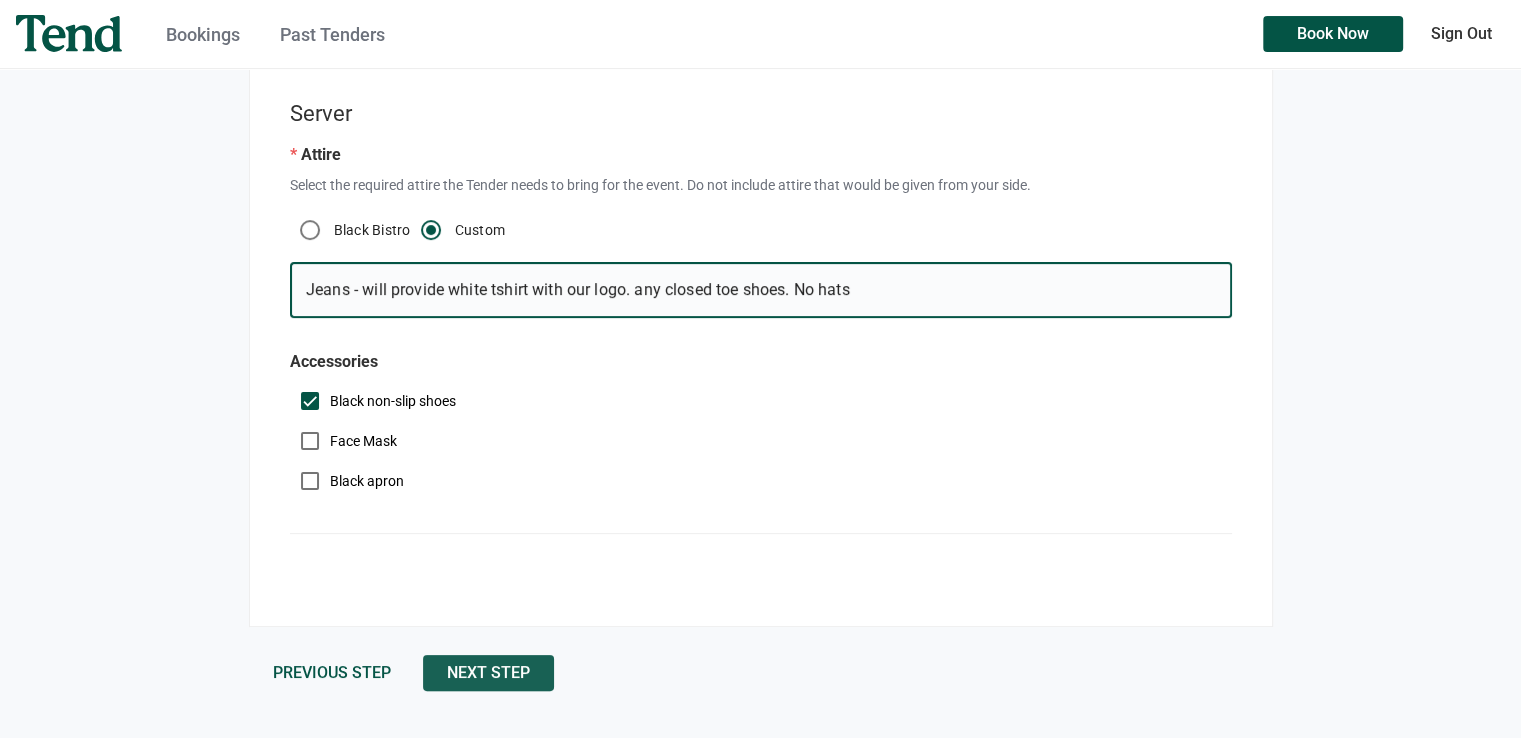 type on "Jeans - will provide white tshirt with our logo. any closed toe shoes. No hats" 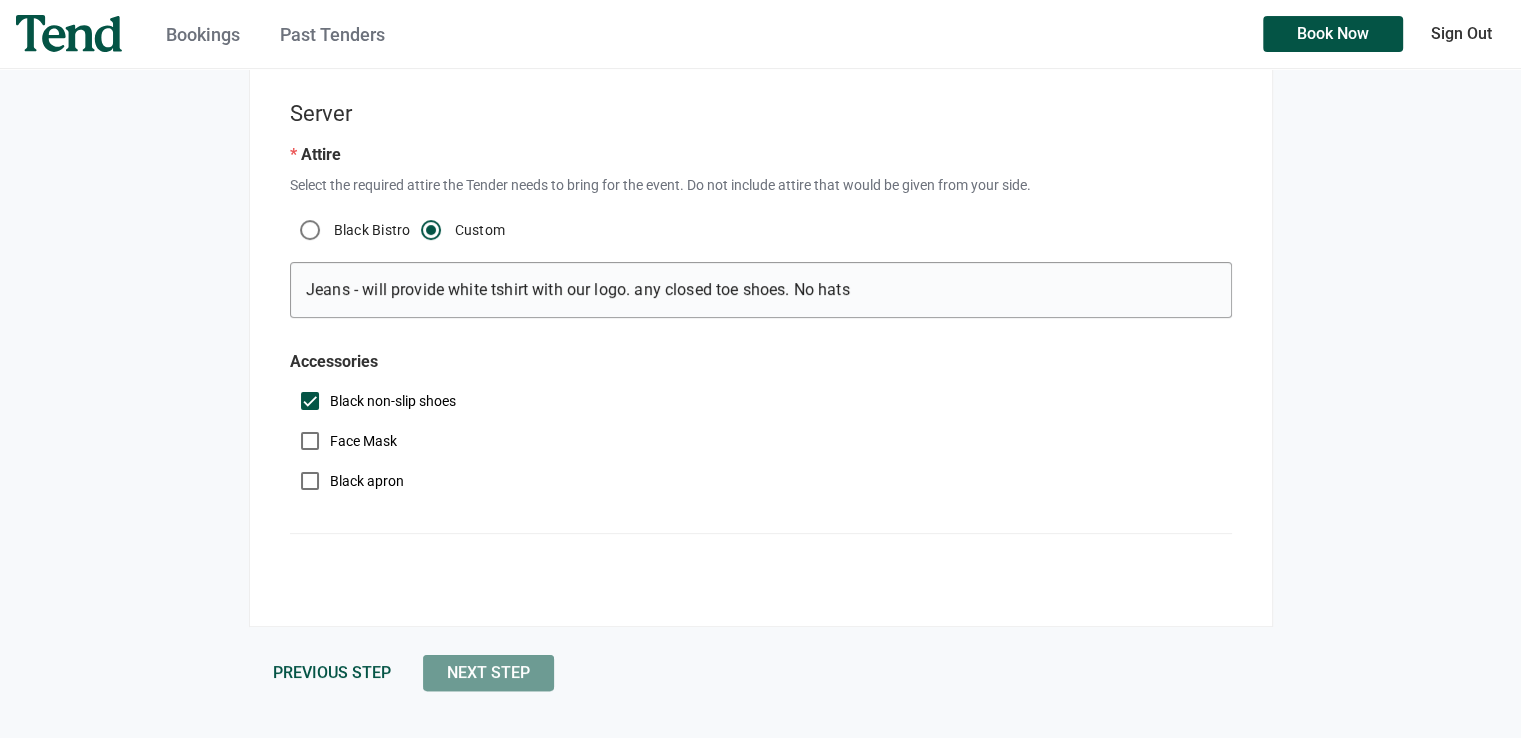 click on "Next Step" at bounding box center [488, 673] 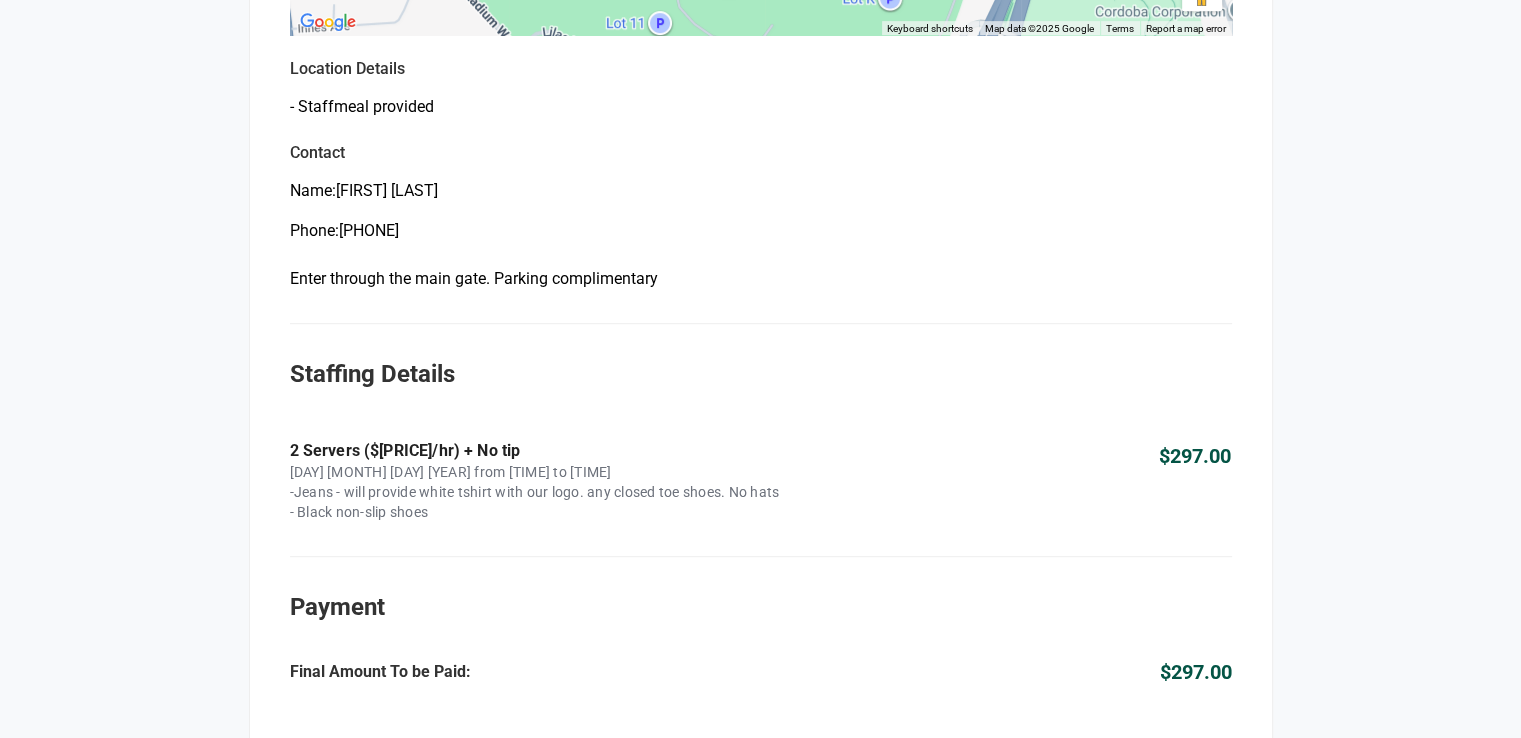 scroll, scrollTop: 1155, scrollLeft: 0, axis: vertical 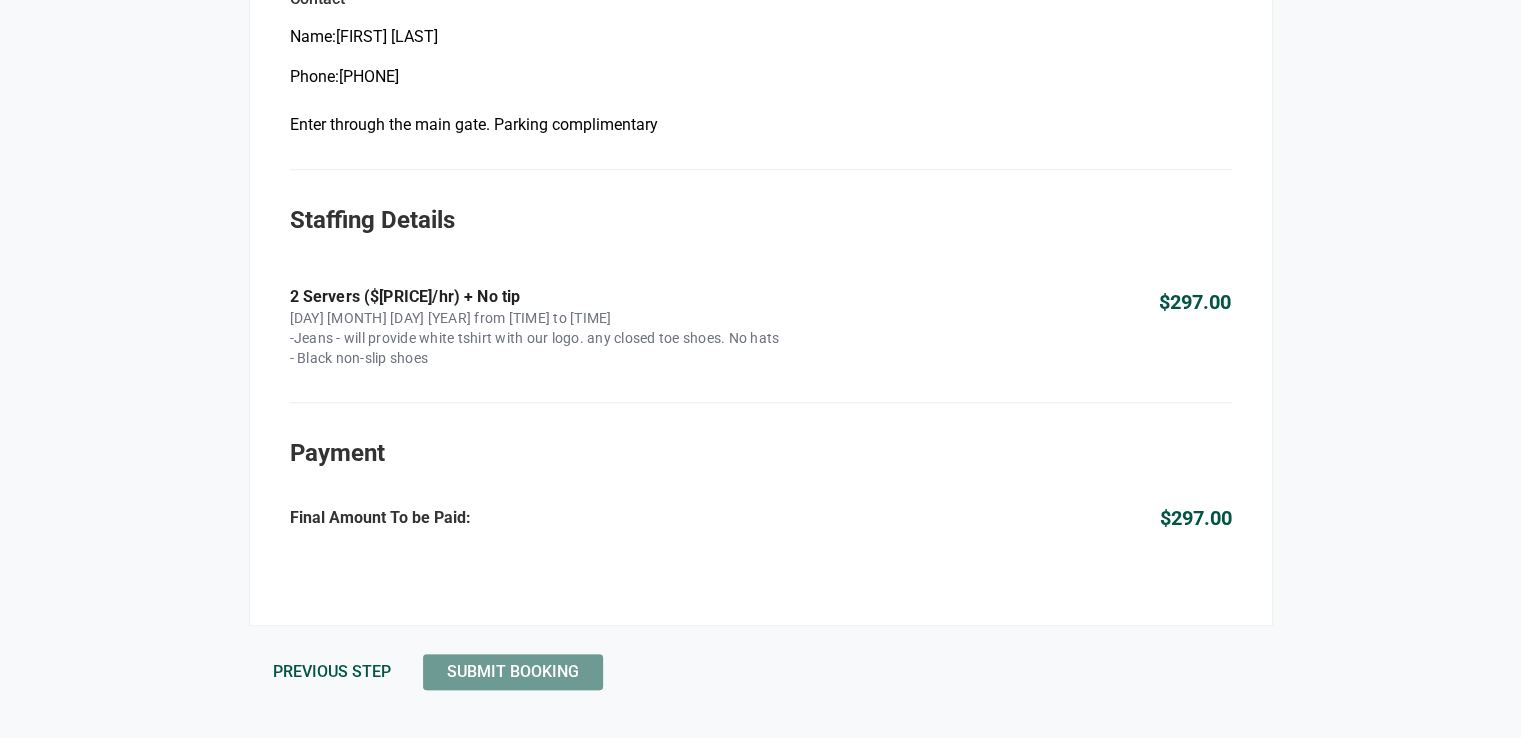 click on "Submit Booking" at bounding box center [513, 672] 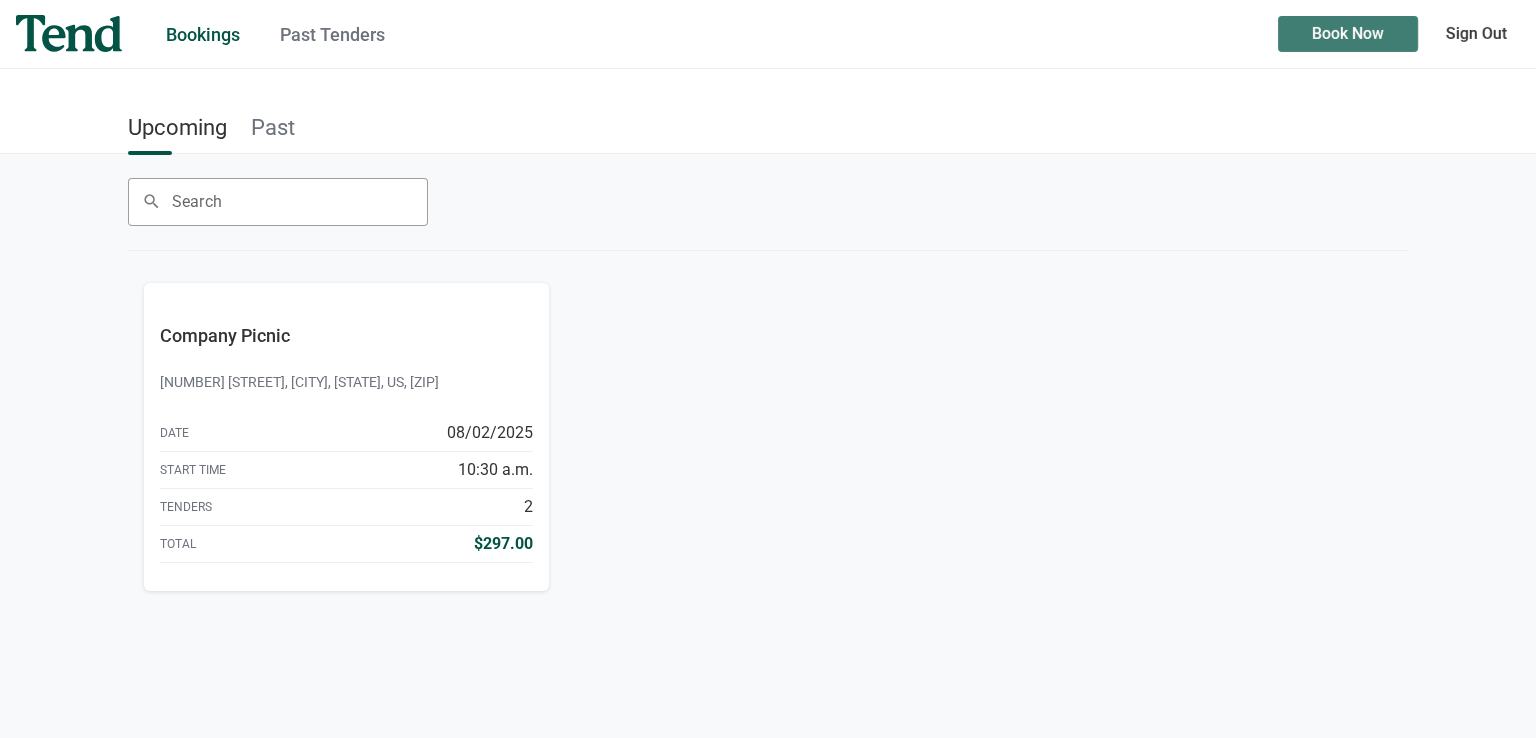 click on "Book Now" at bounding box center [1348, 34] 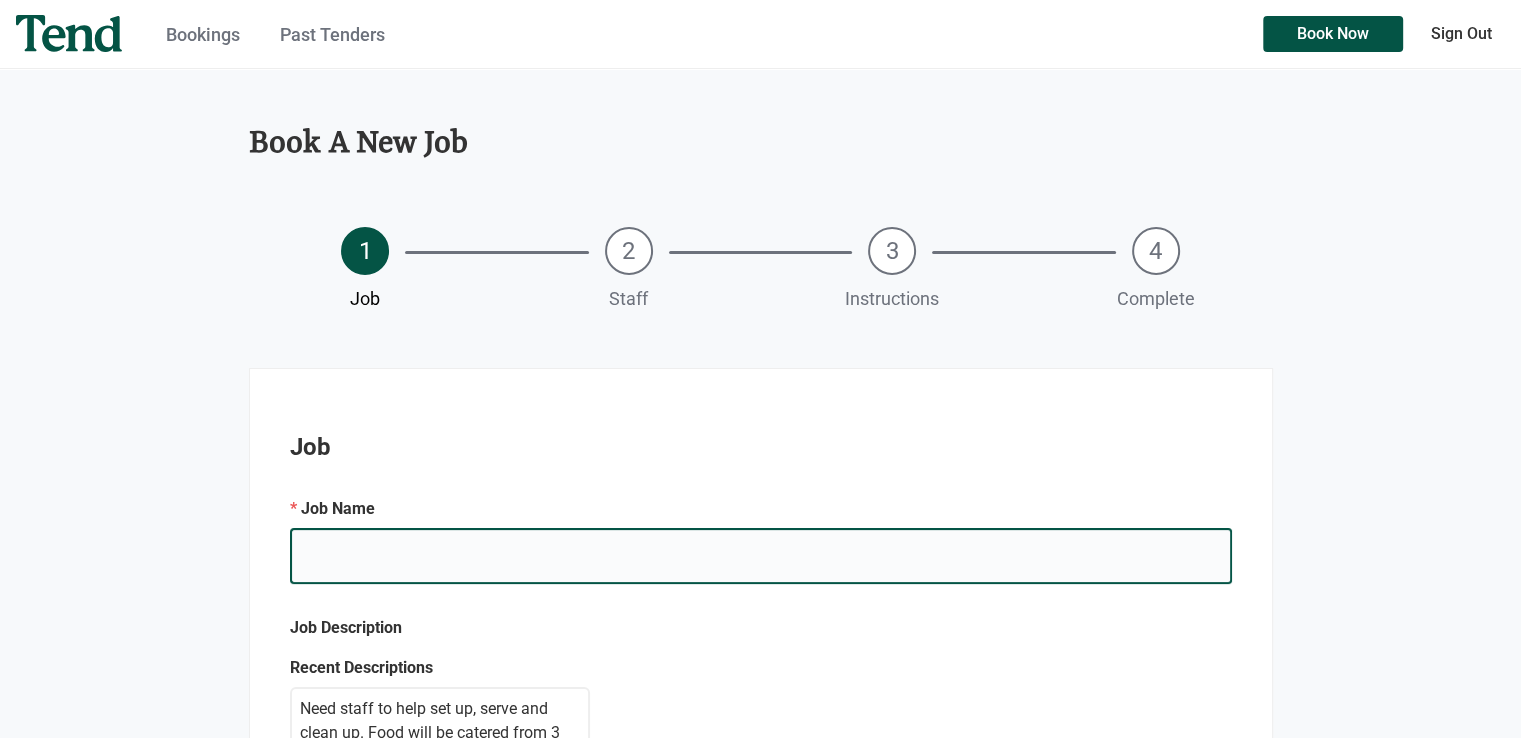 click on "e.g. Mary's Birthday" at bounding box center [761, 556] 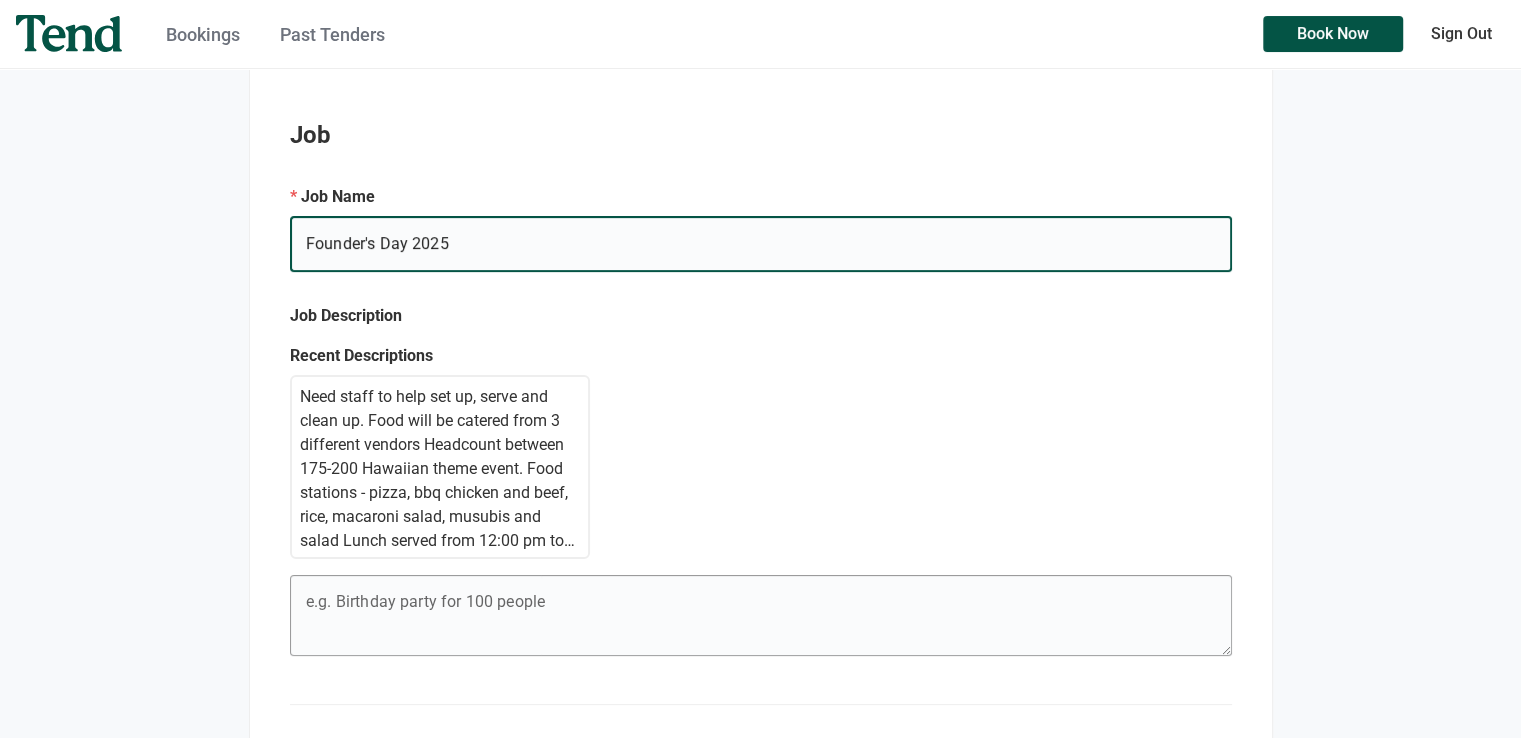 scroll, scrollTop: 400, scrollLeft: 0, axis: vertical 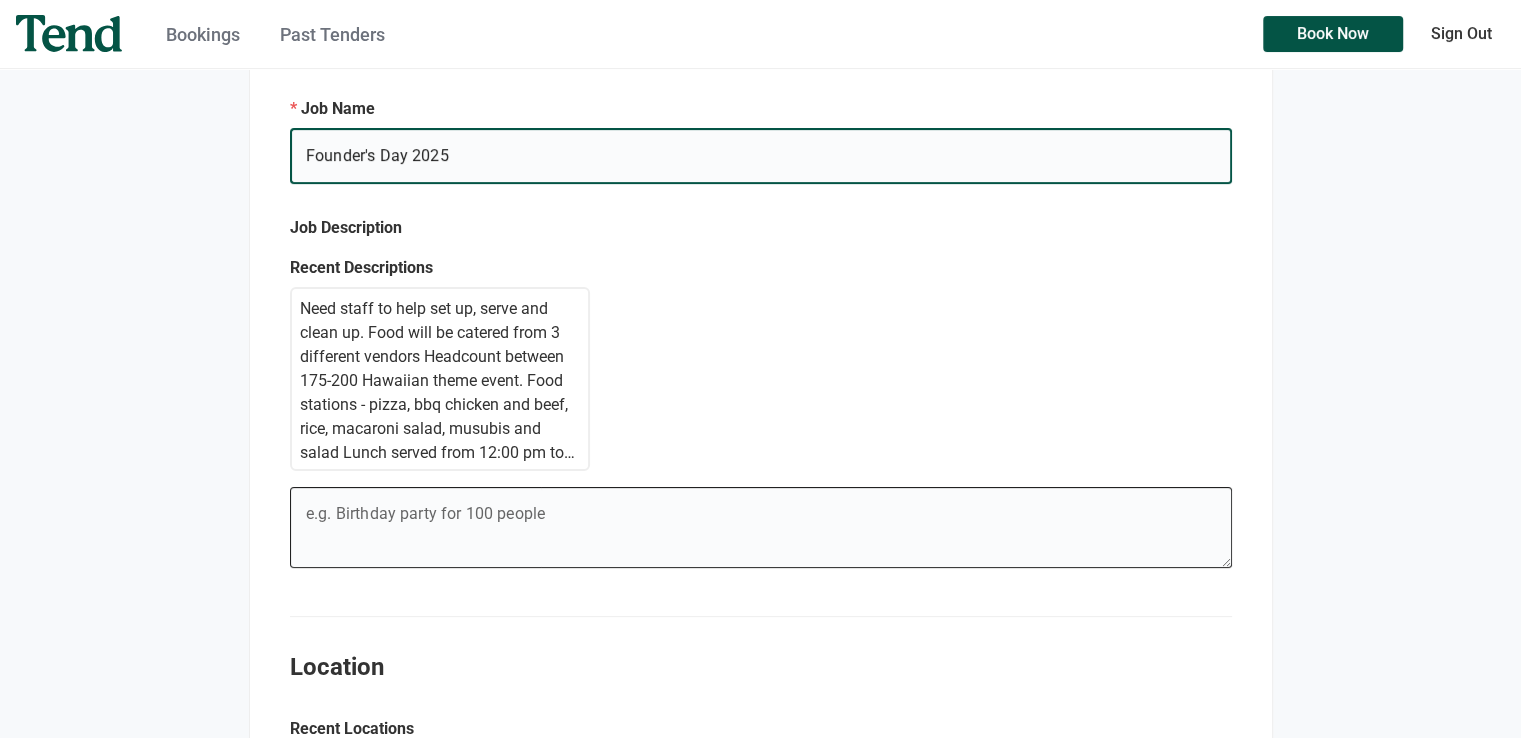 type on "Founder's Day 2025" 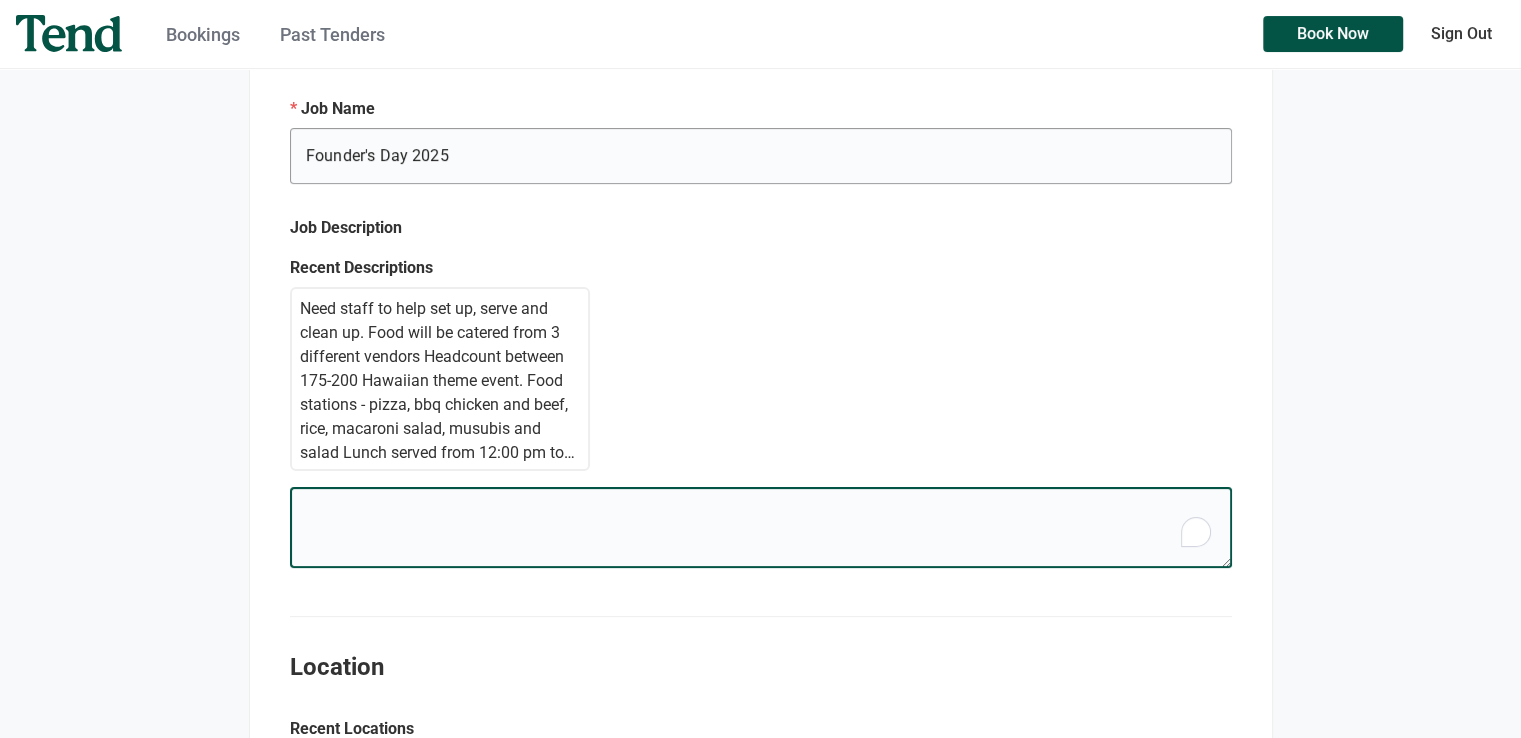 click on "e.g. Mary's Birthday" at bounding box center (760, 531) 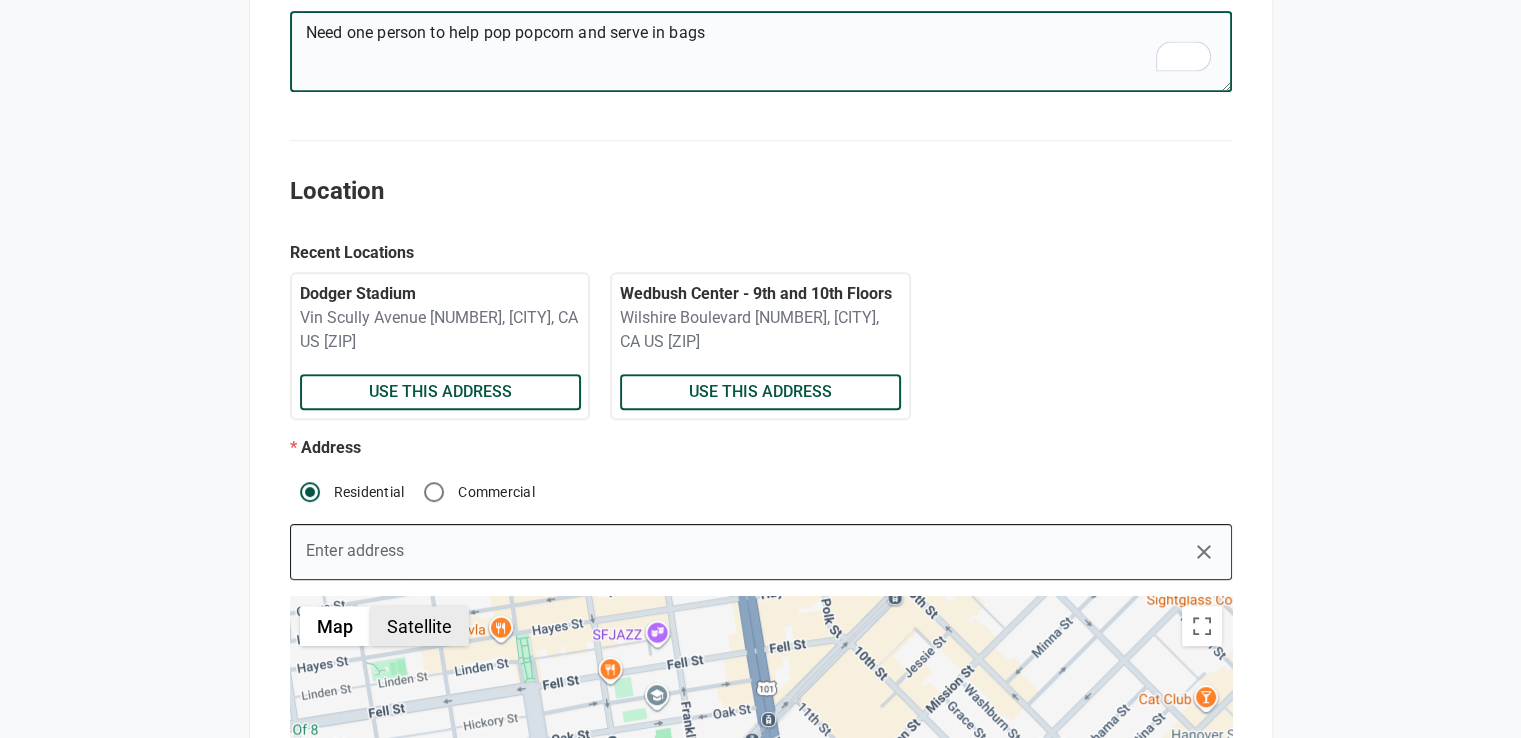 scroll, scrollTop: 900, scrollLeft: 0, axis: vertical 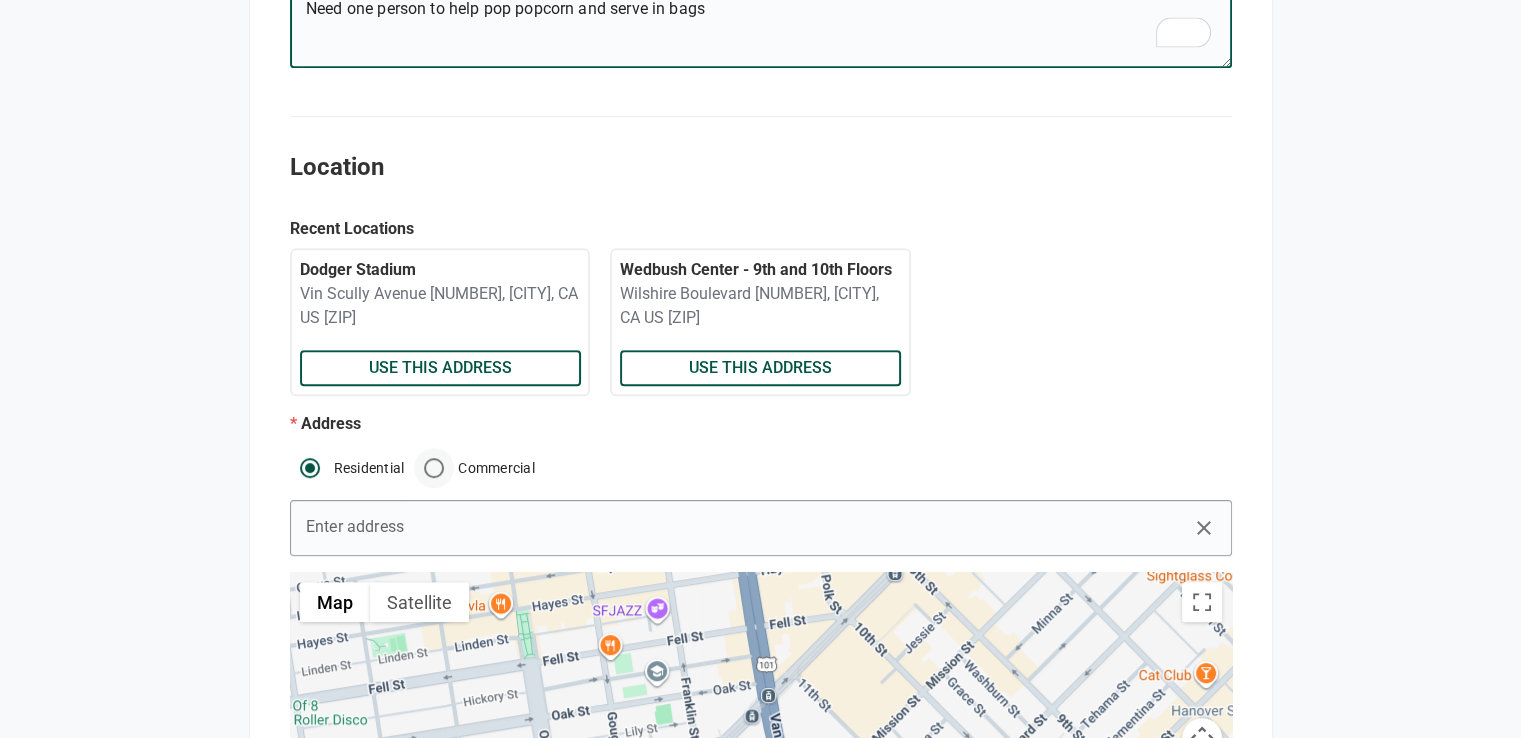 type on "Need one person to help pop popcorn and serve in bags" 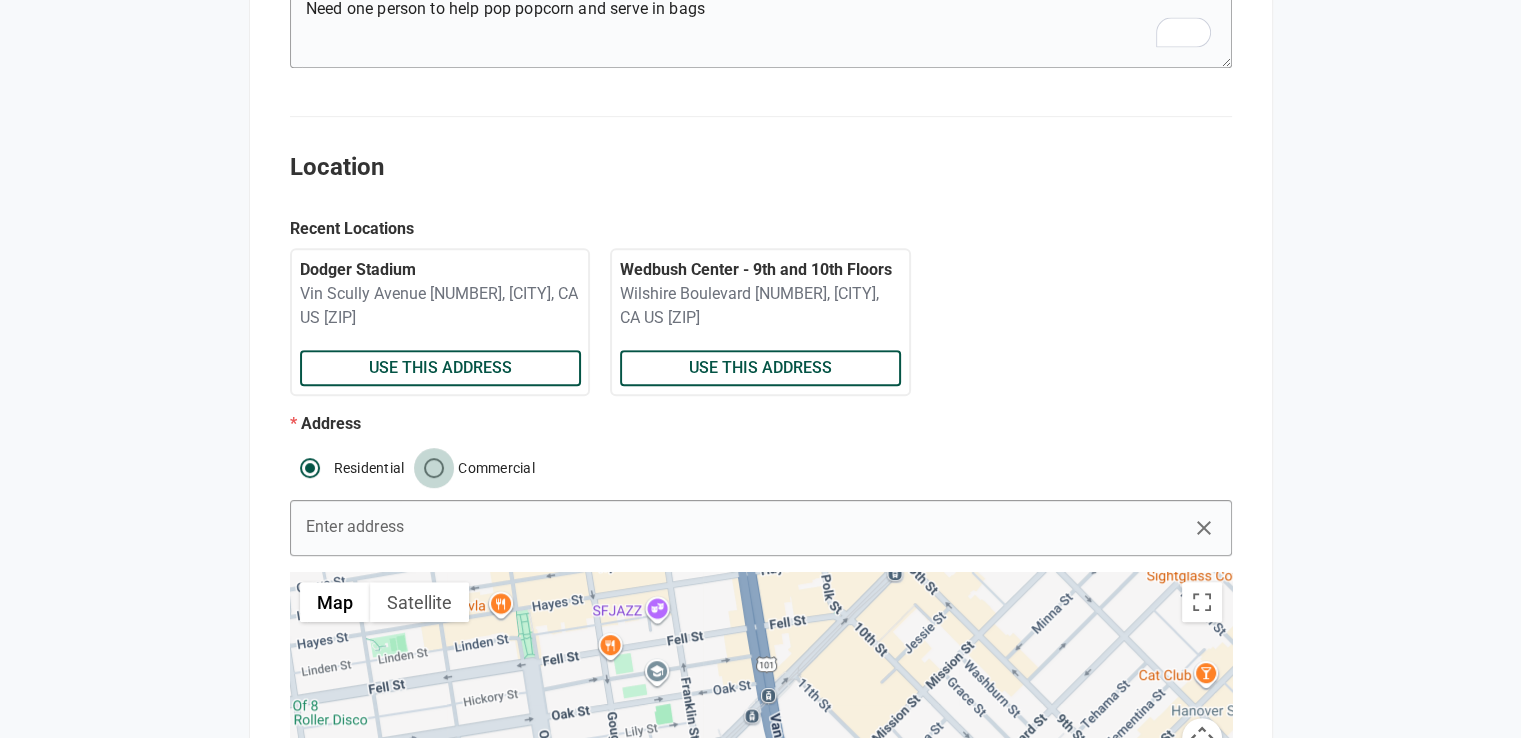 click on "Commercial" at bounding box center (434, 468) 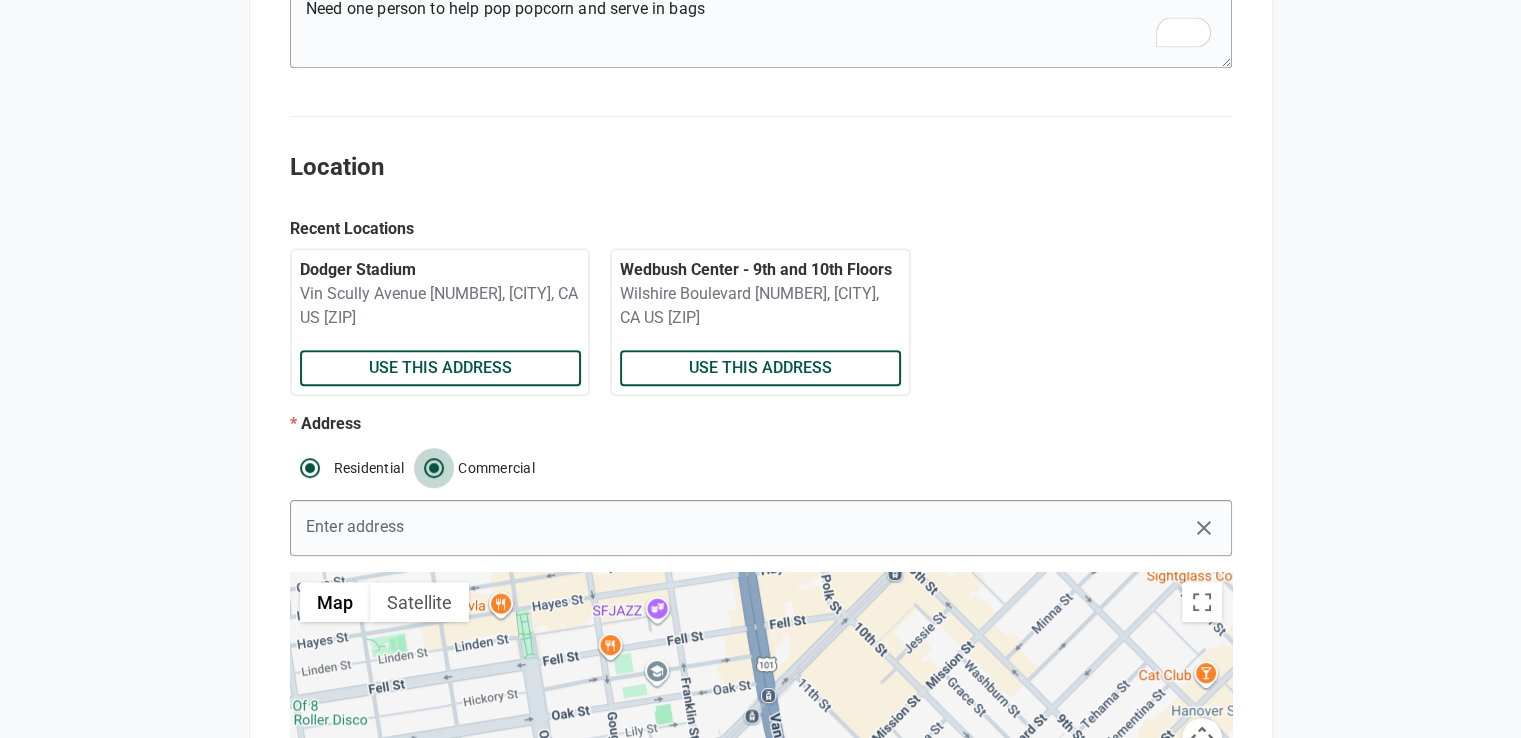 radio on "true" 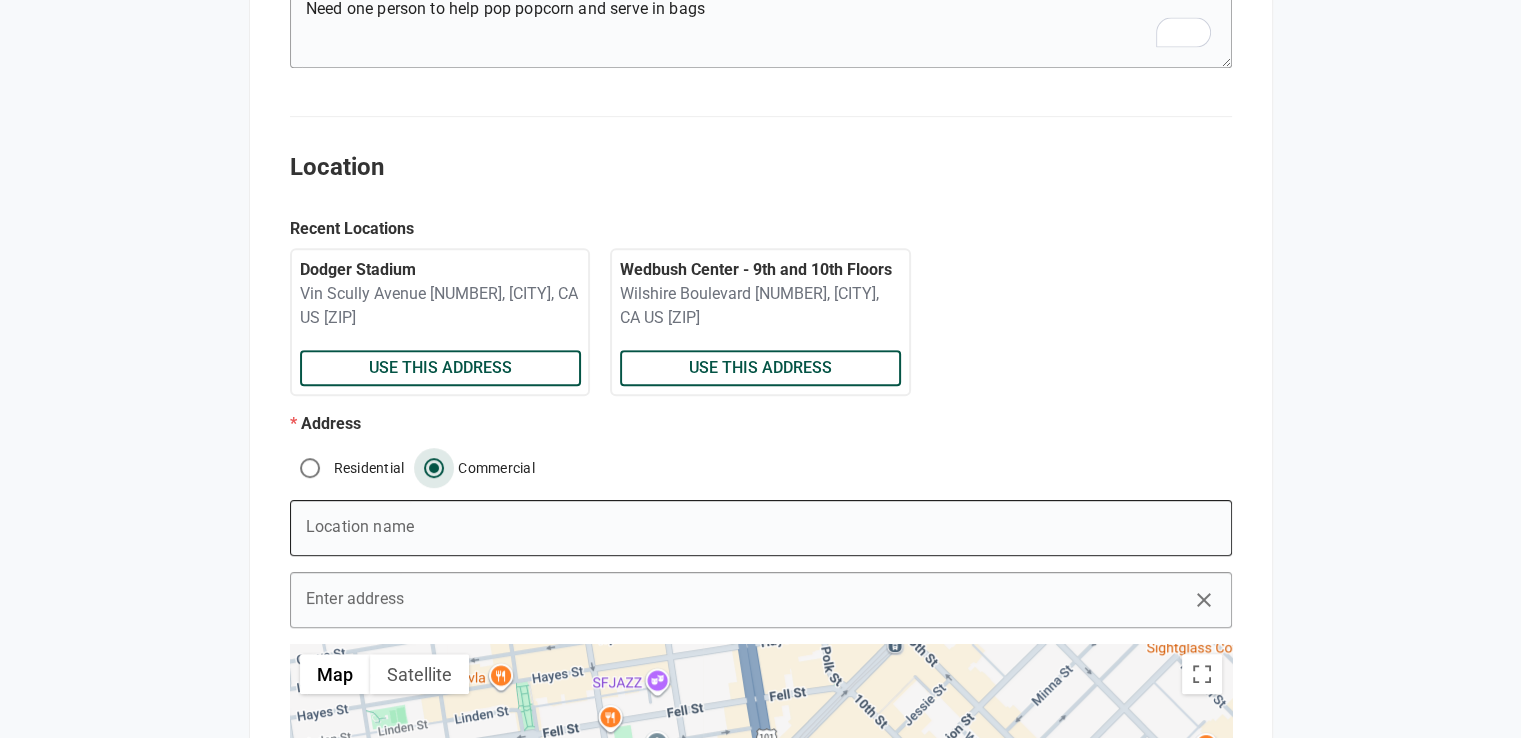 click on "e.g. Mary's Birthday" at bounding box center (761, 528) 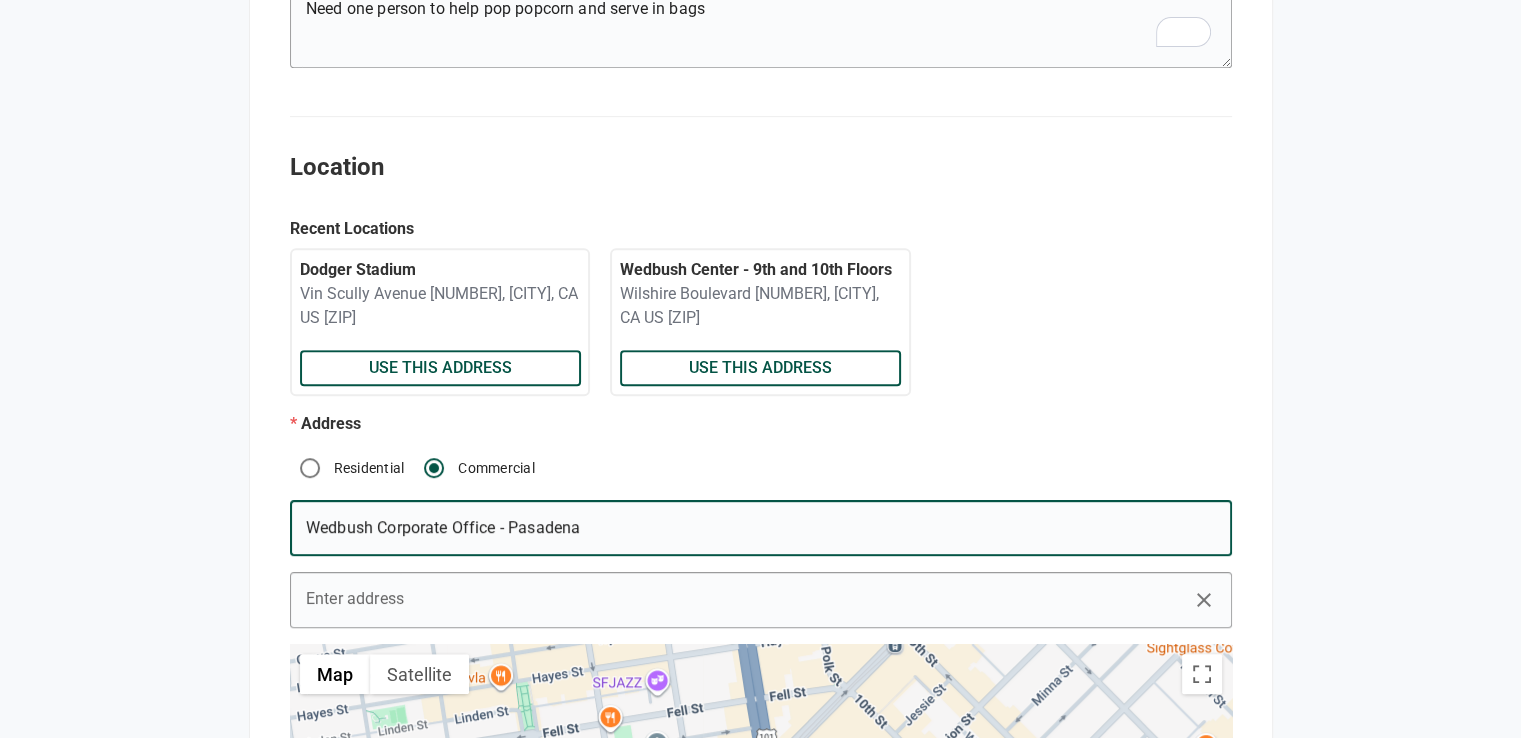 type on "Wedbush Corporate Office - Pasadena" 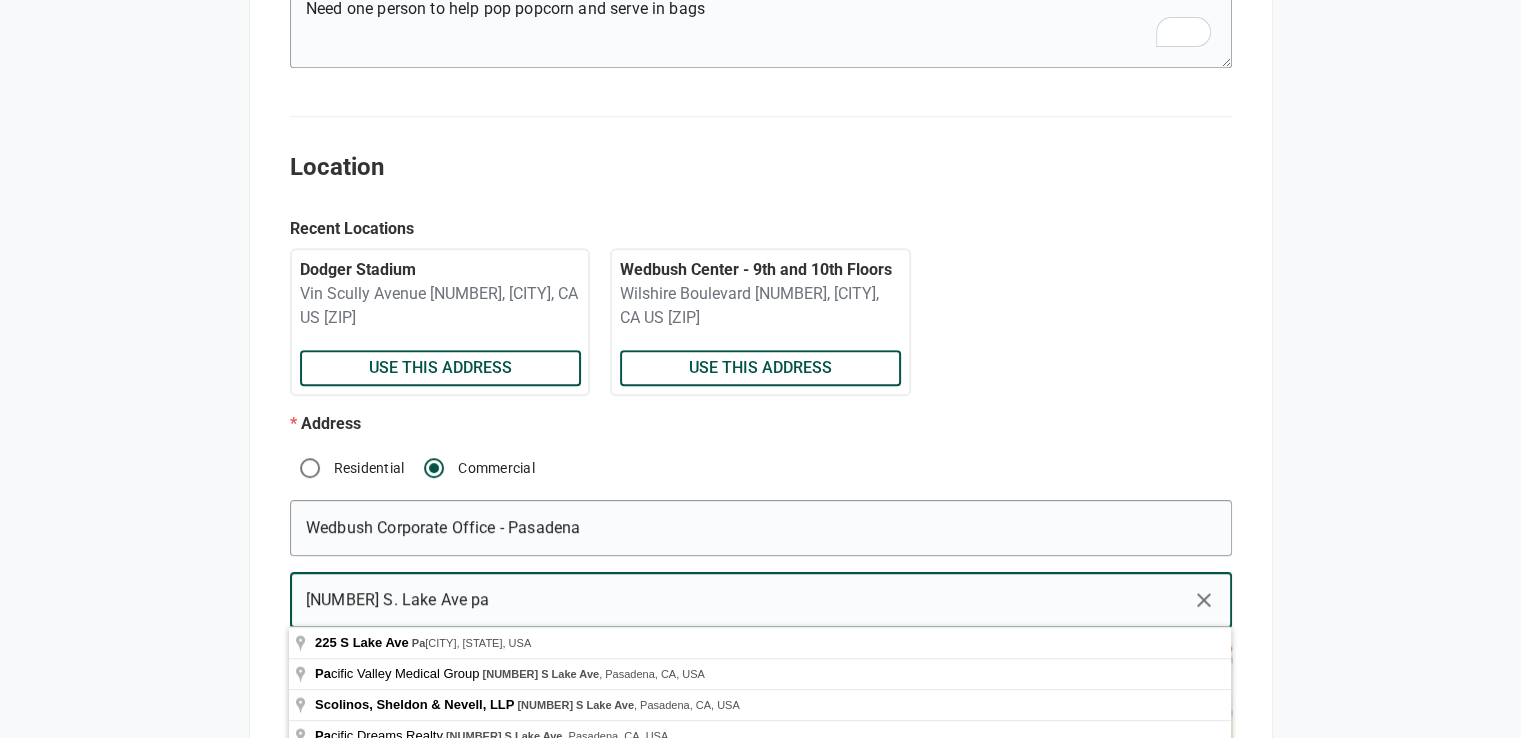 type on "[NUMBER] S. Lake Ave pa" 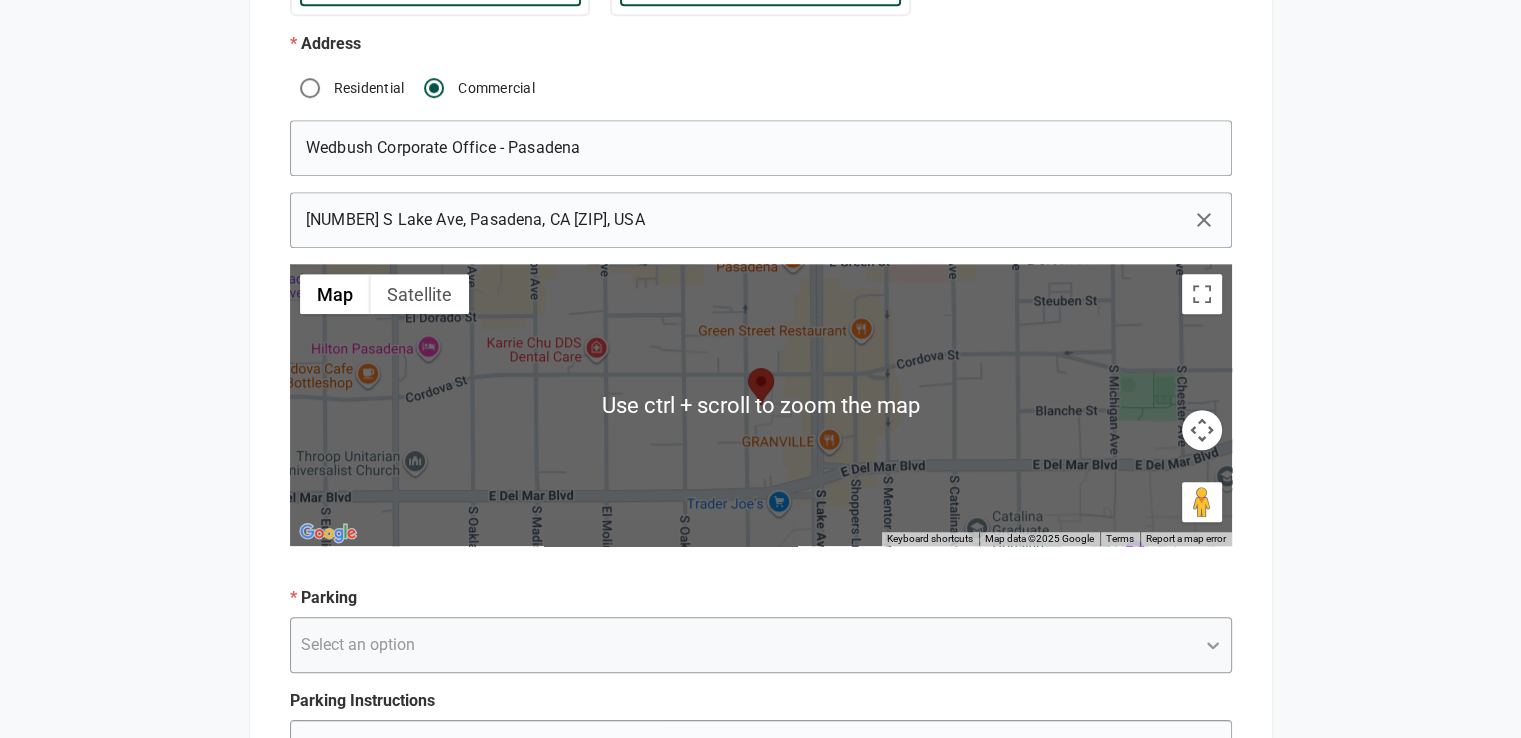 scroll, scrollTop: 1400, scrollLeft: 0, axis: vertical 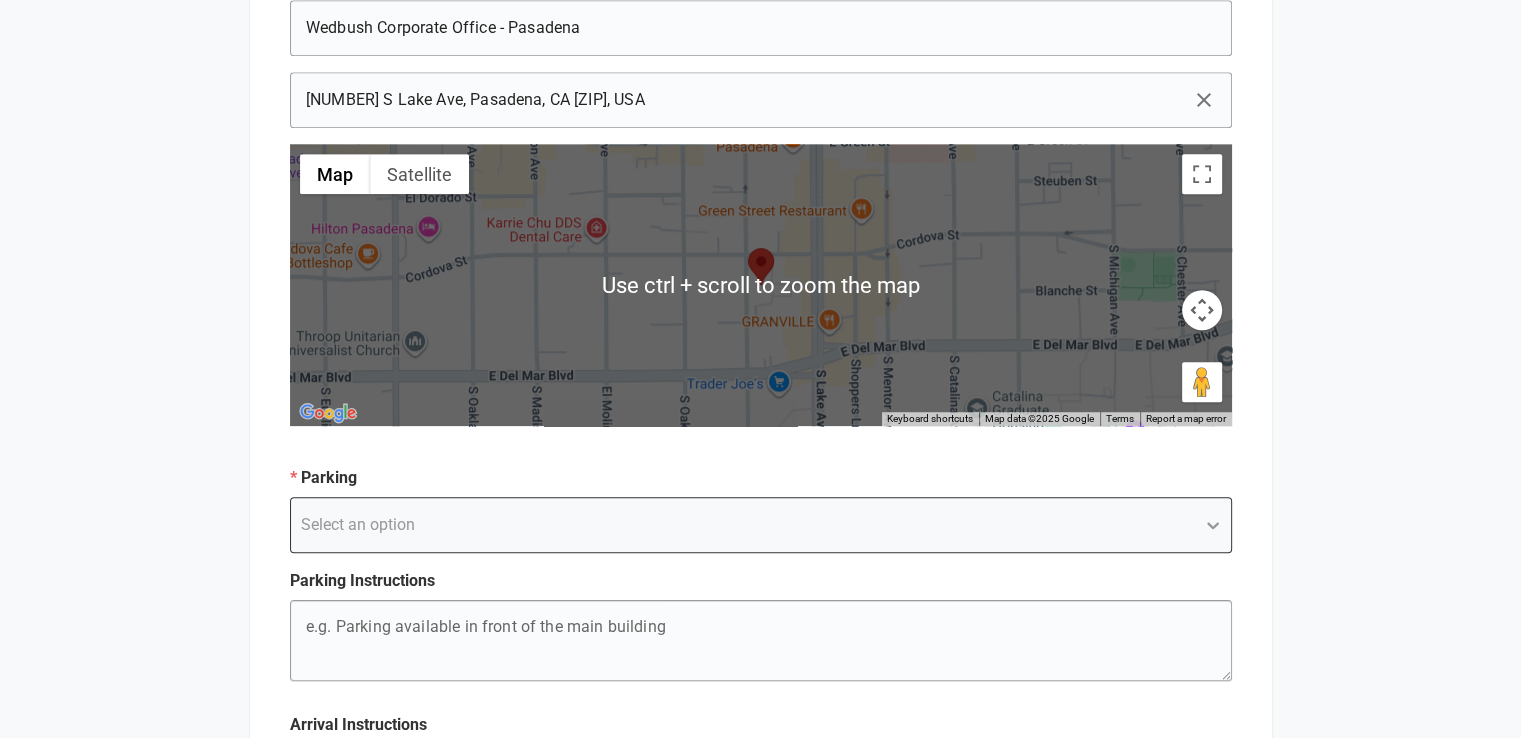 click on "Select an option" at bounding box center [743, 525] 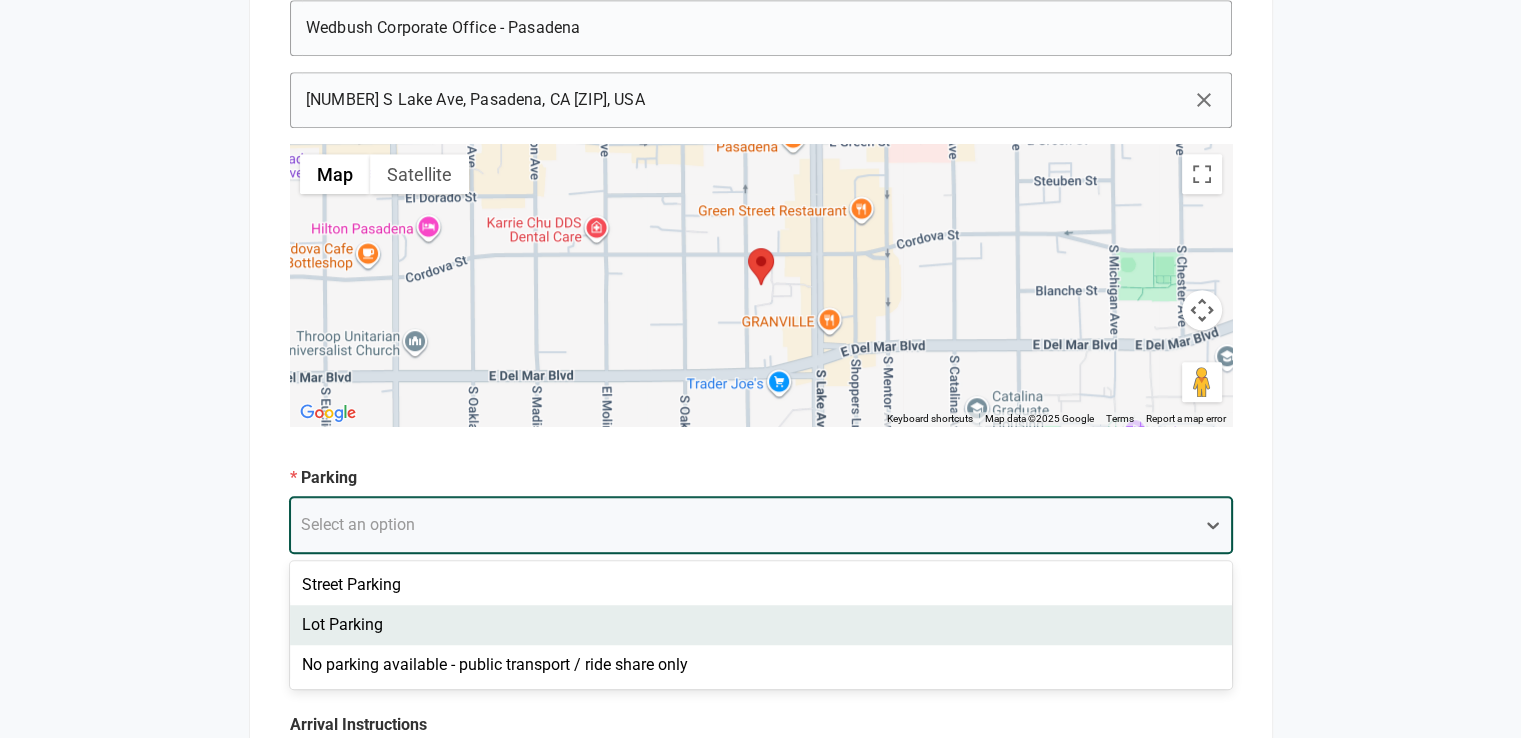 click on "Lot Parking" at bounding box center (761, 625) 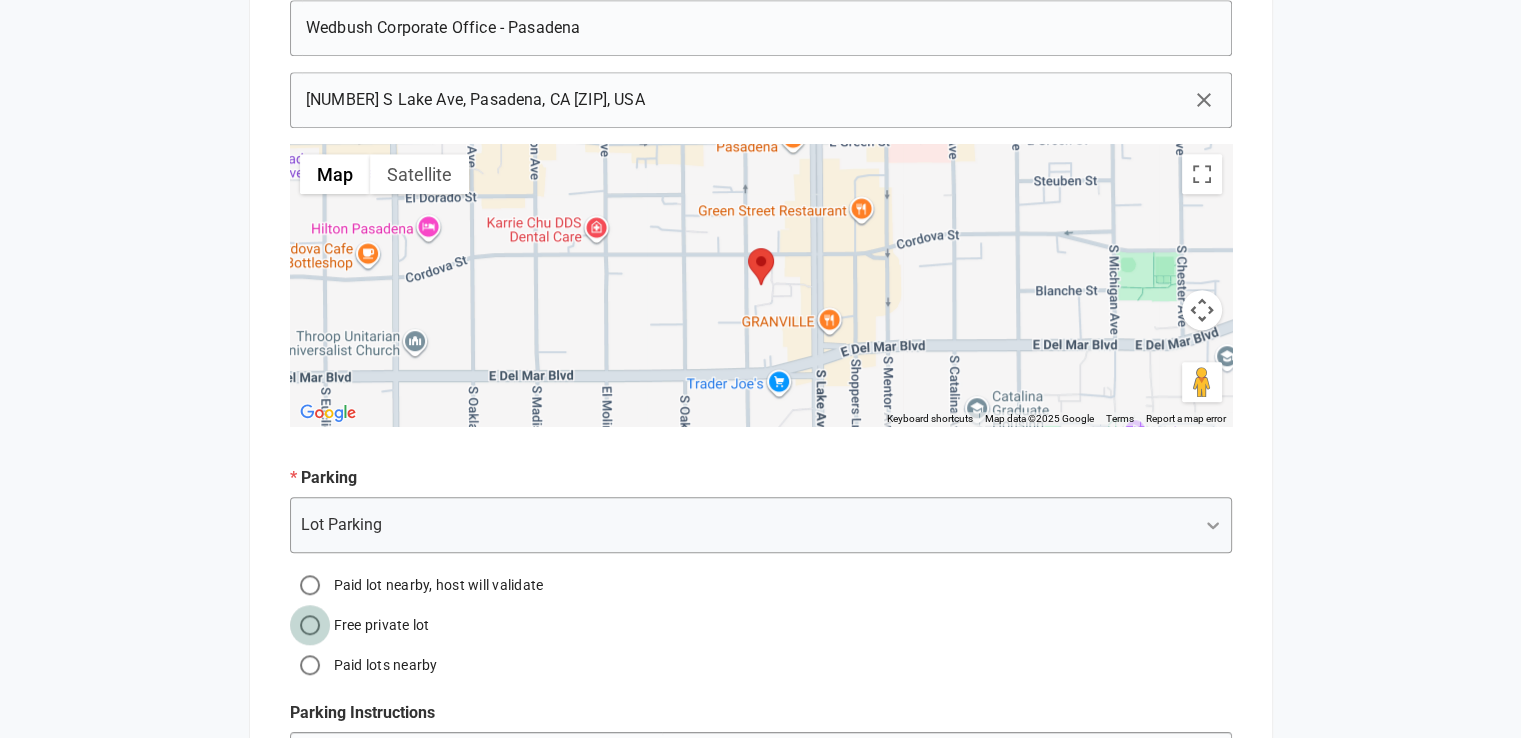 click on "Free private lot" at bounding box center [310, 625] 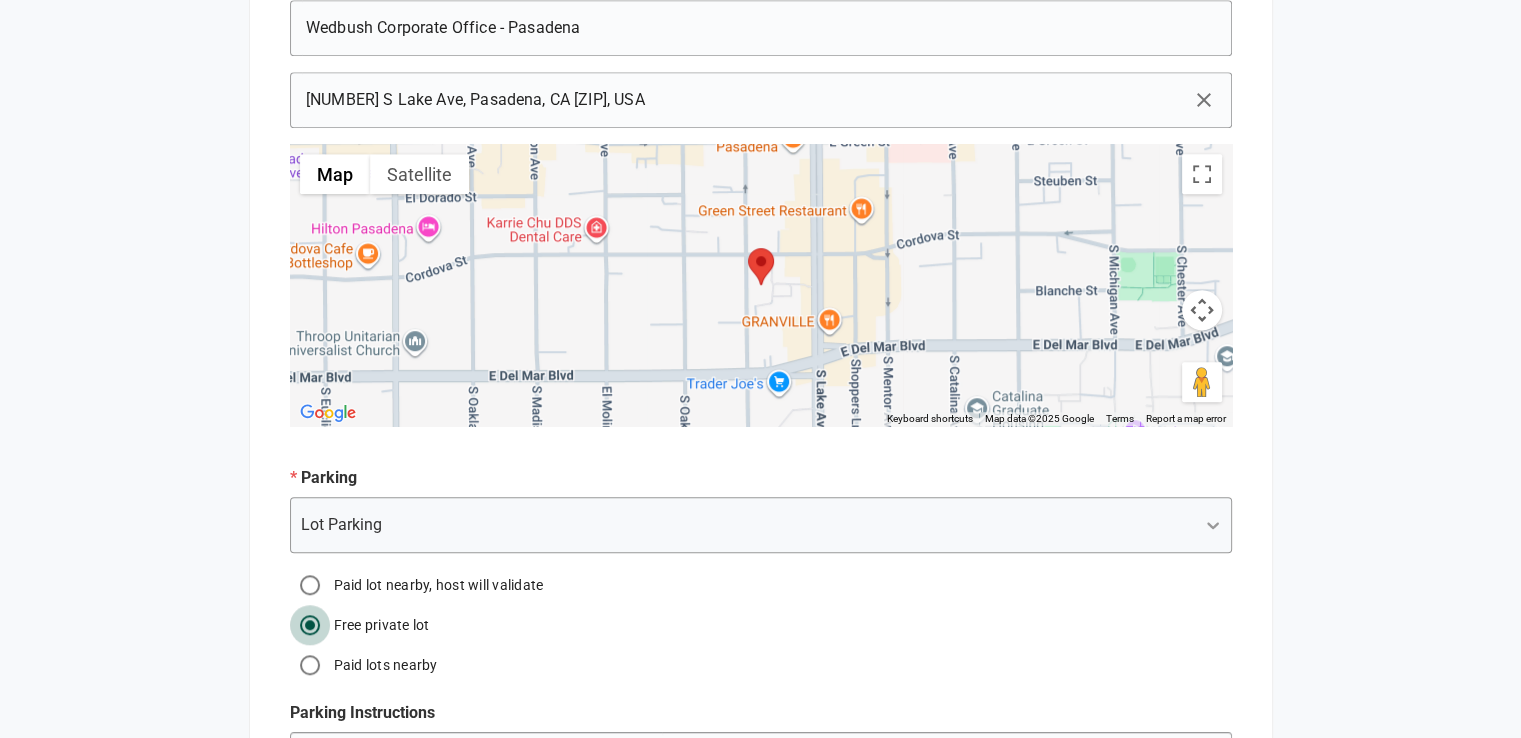 radio on "true" 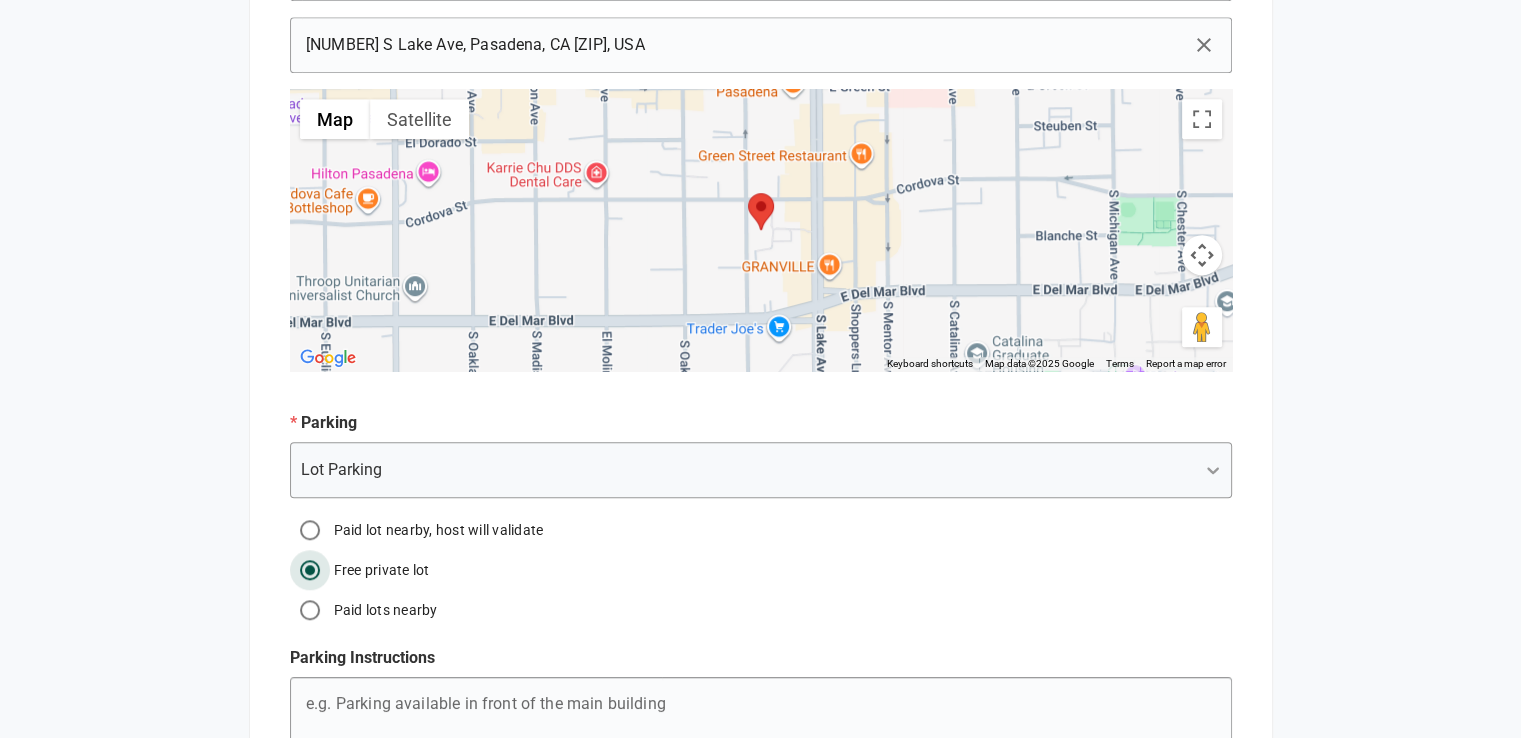 scroll, scrollTop: 1600, scrollLeft: 0, axis: vertical 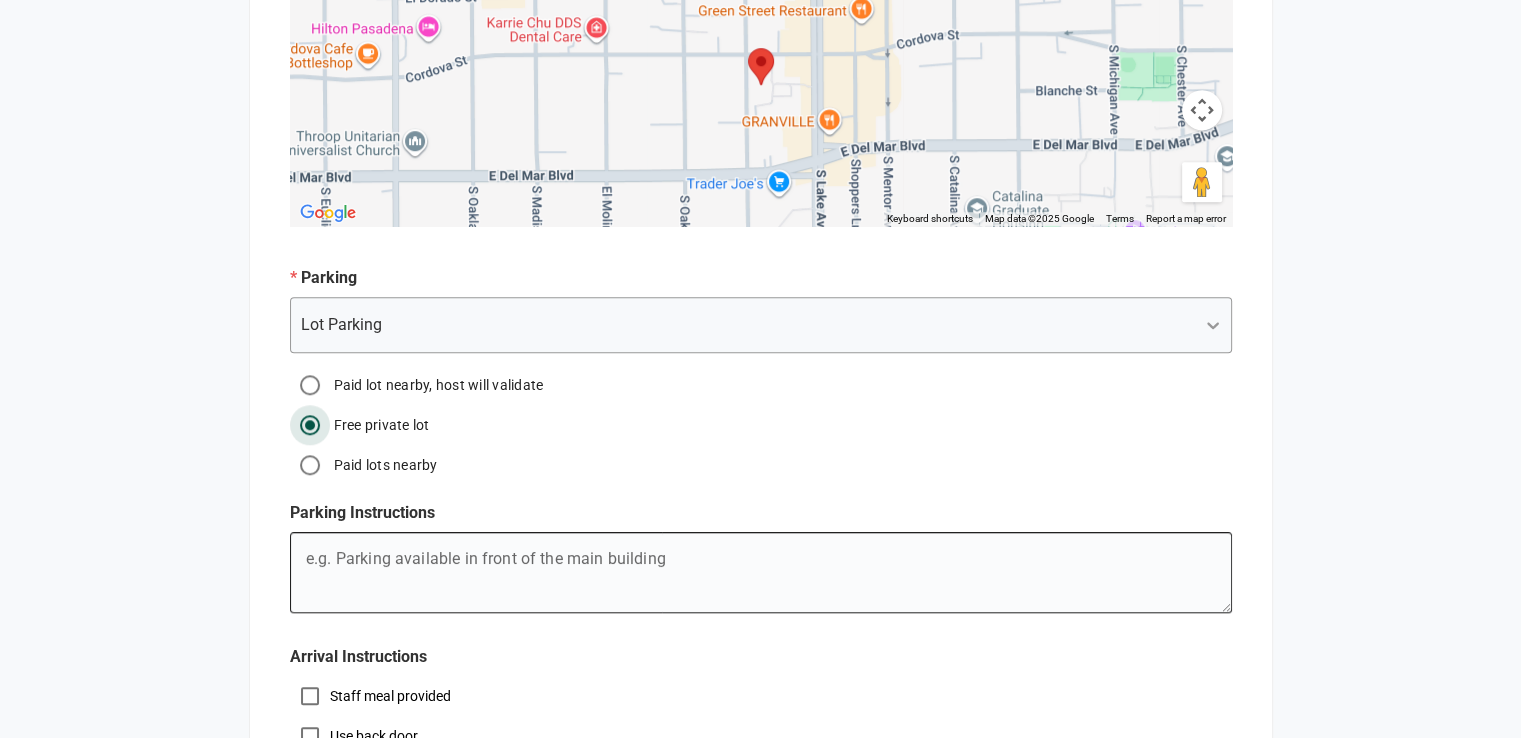 click on "e.g. Mary's Birthday" at bounding box center [760, 576] 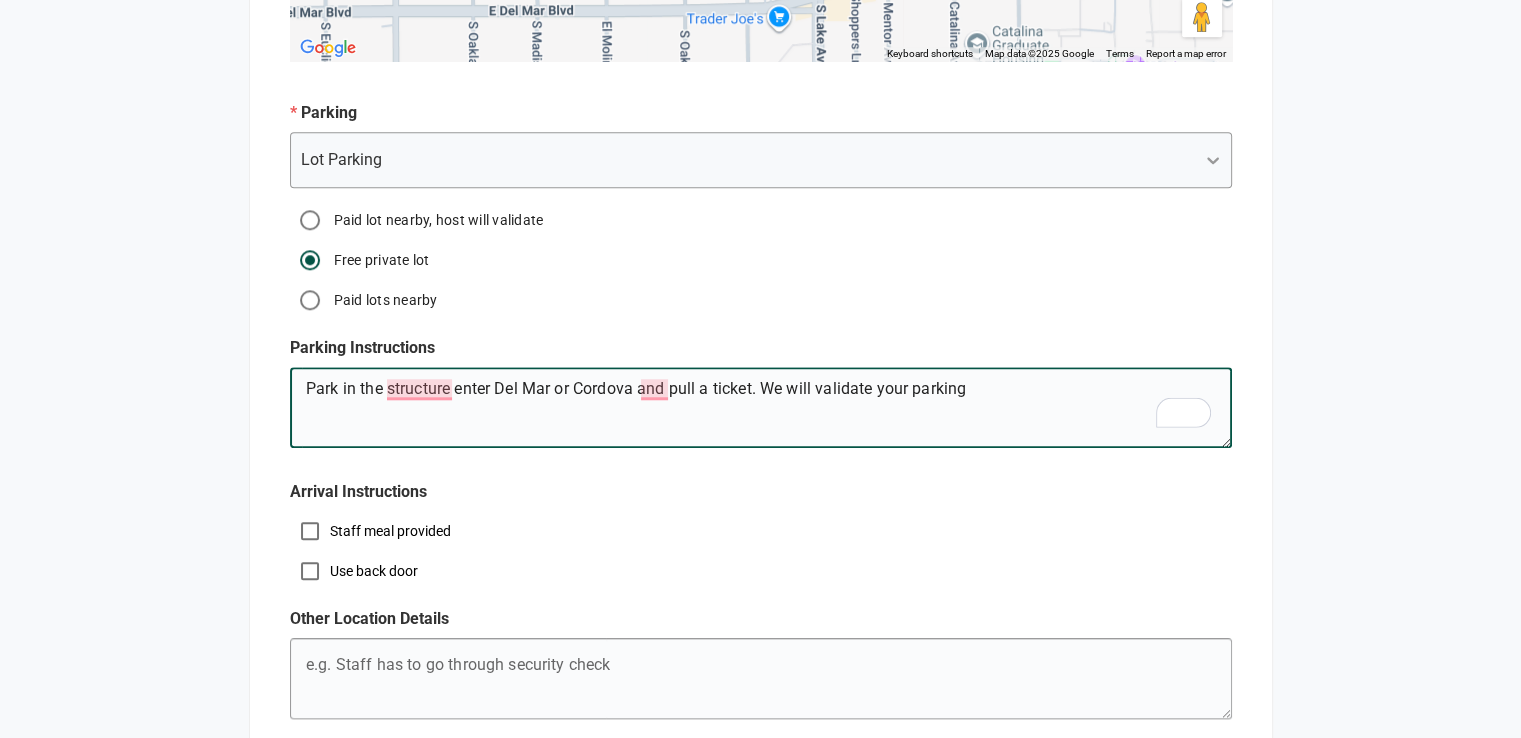 scroll, scrollTop: 1800, scrollLeft: 0, axis: vertical 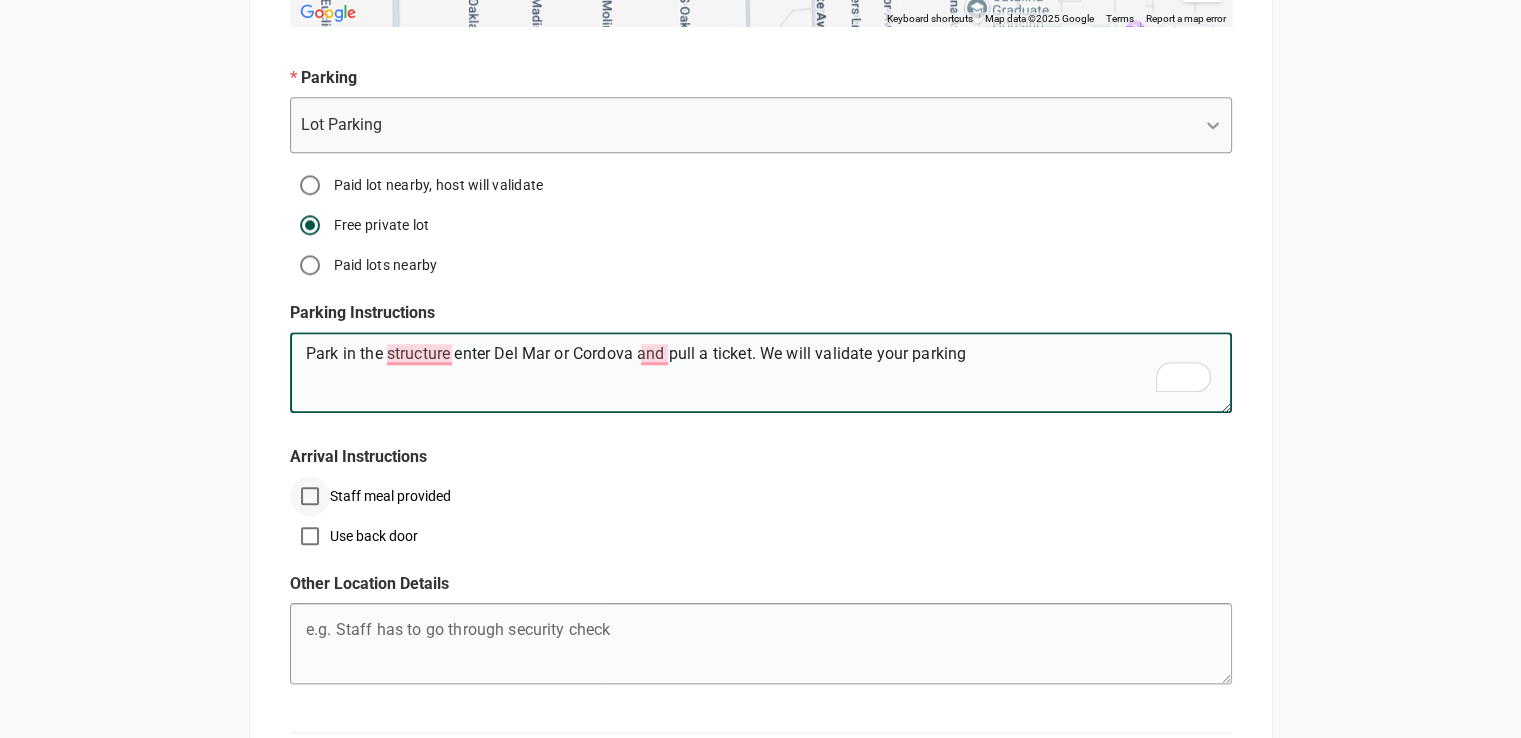type on "Park in the structure enter Del Mar or Cordova and pull a ticket. We will validate your parking" 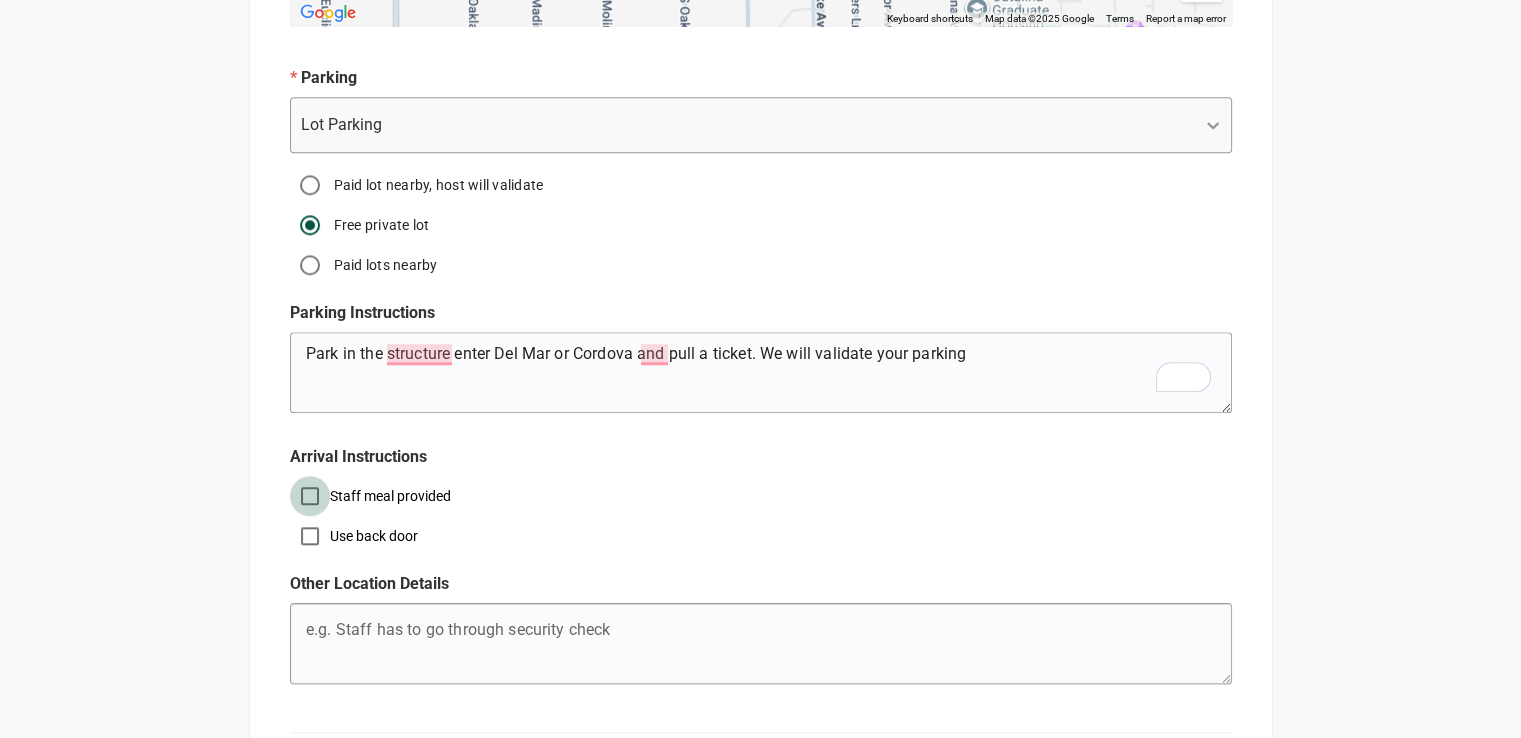 click on "Staff meal provided" at bounding box center [310, 496] 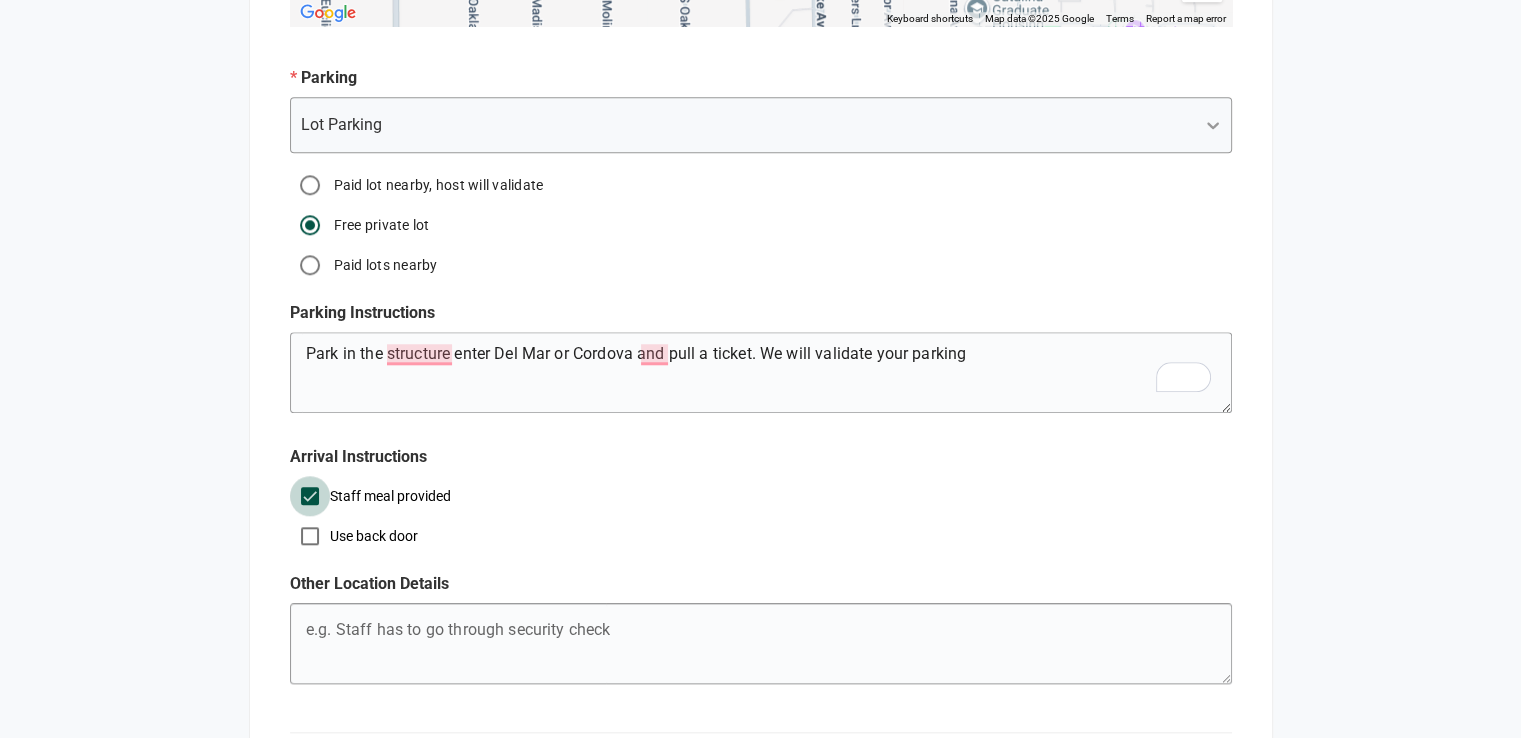 checkbox on "true" 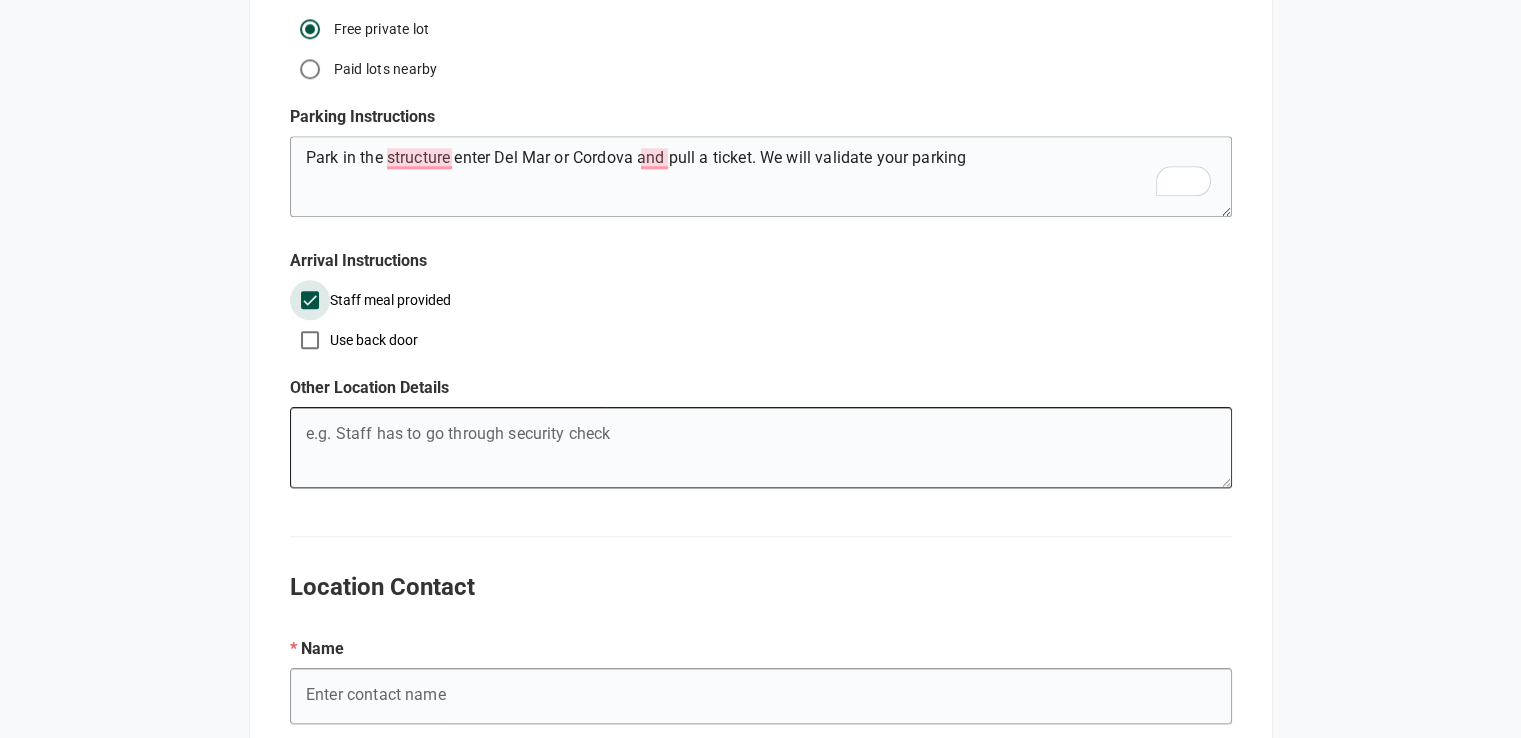 scroll, scrollTop: 2000, scrollLeft: 0, axis: vertical 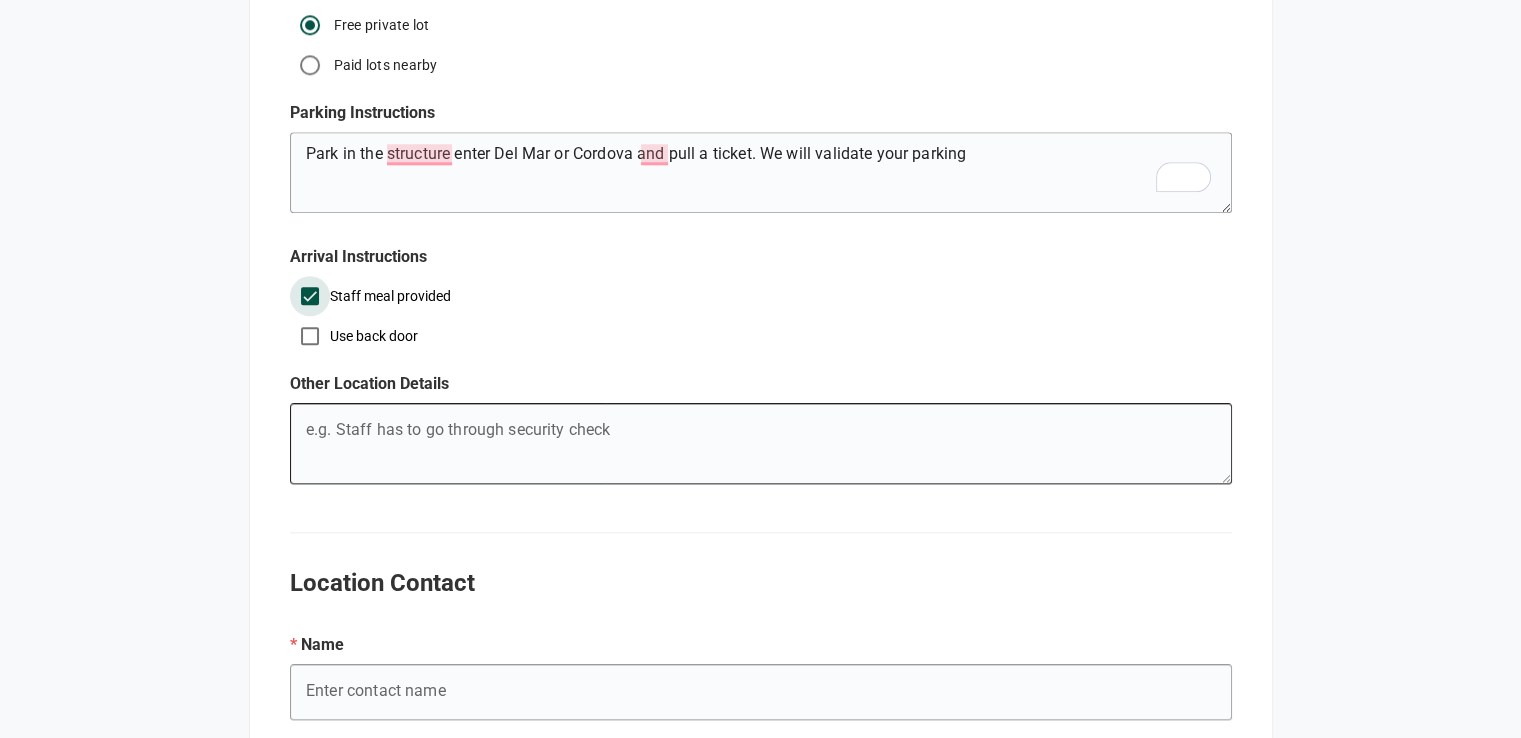click on "e.g. Mary's Birthday" at bounding box center (760, 447) 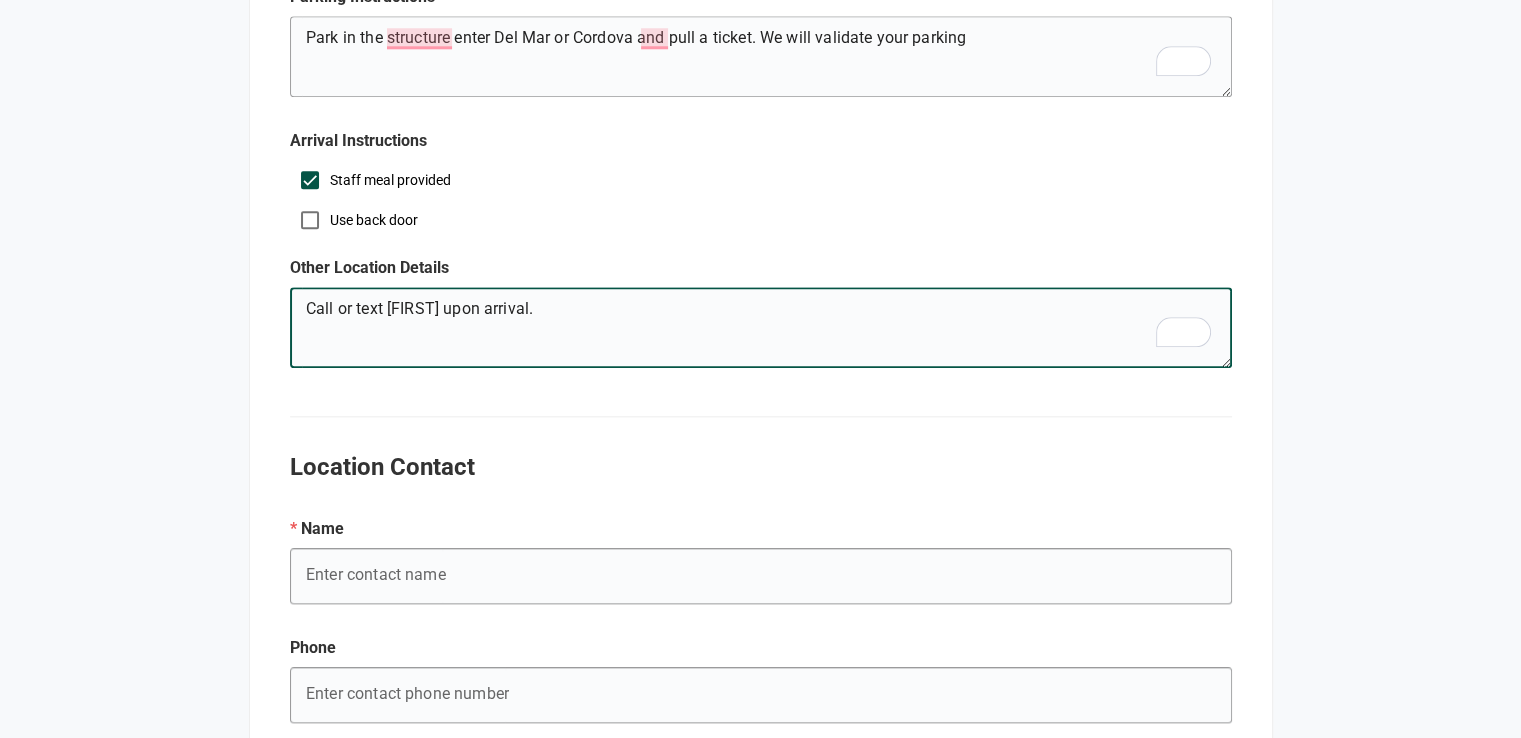 scroll, scrollTop: 2200, scrollLeft: 0, axis: vertical 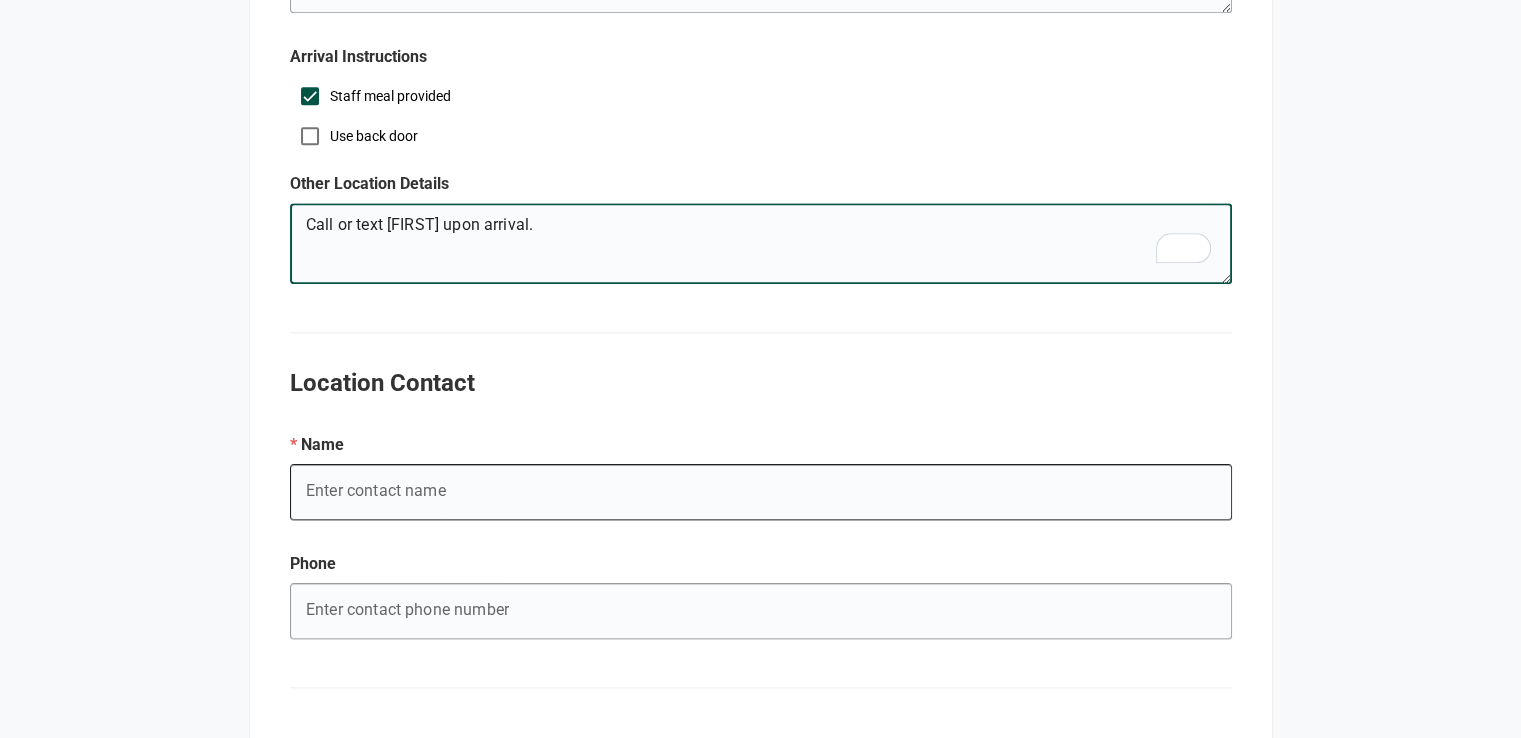 type on "Call or text [FIRST] upon arrival." 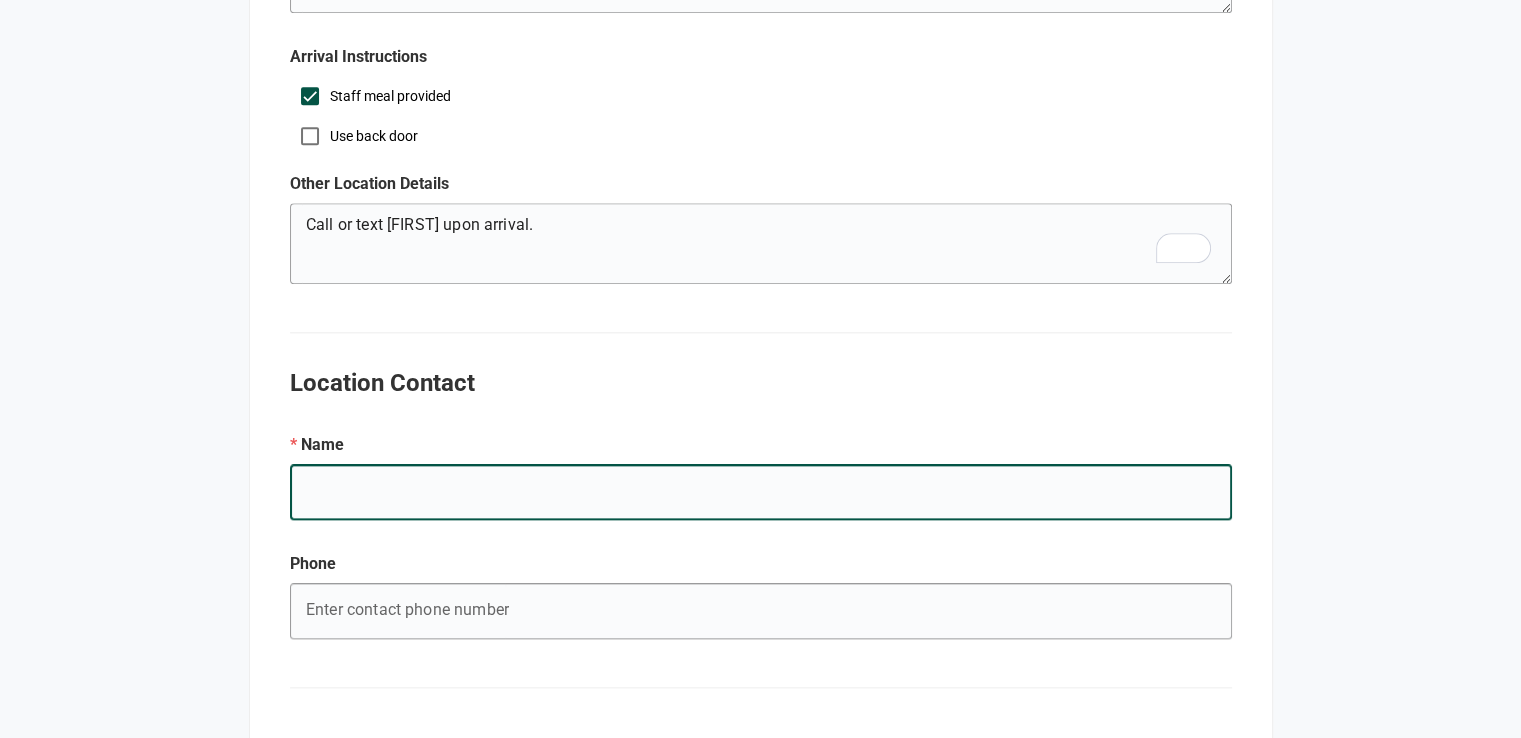 type on "[FIRST] [LAST]" 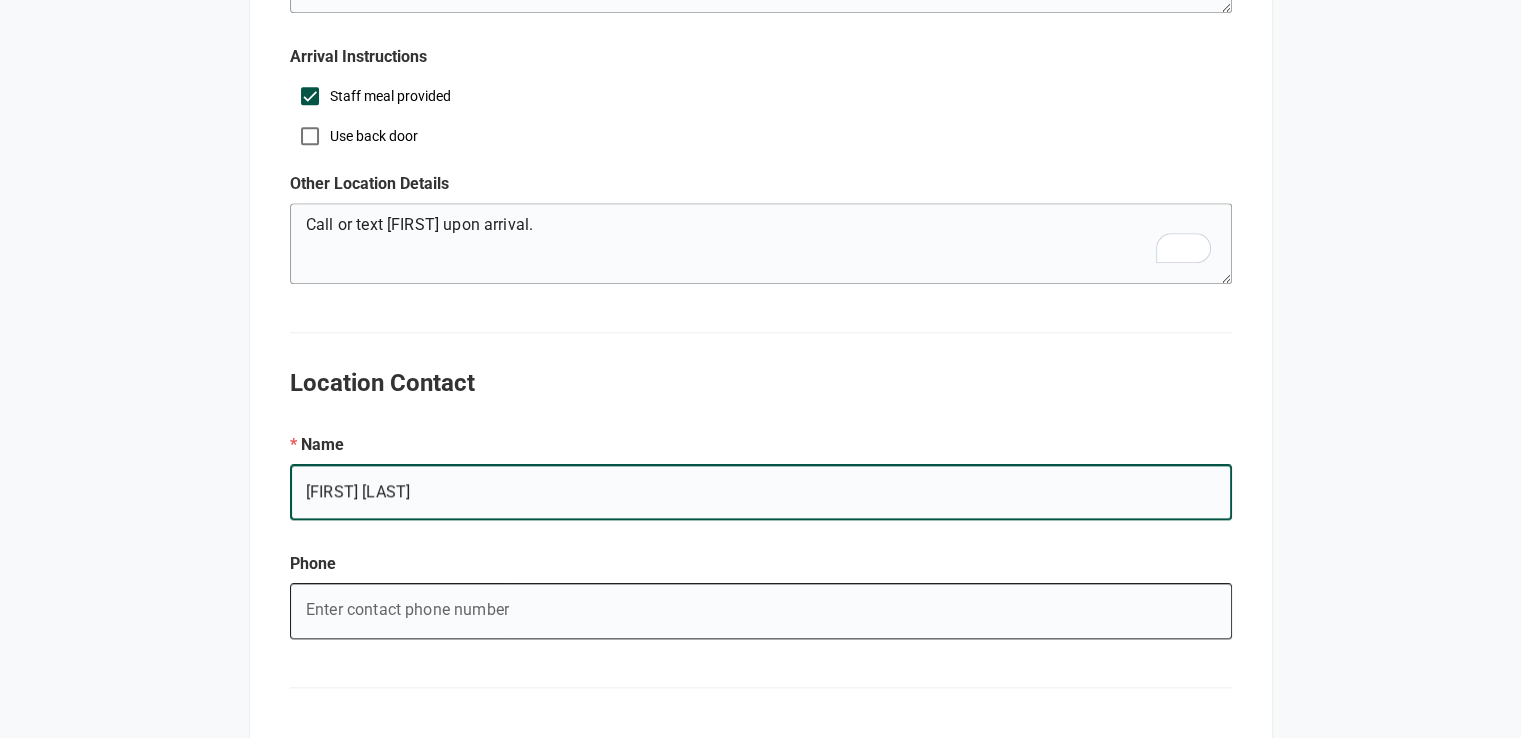 click on "e.g. Mary's Birthday" at bounding box center (761, 611) 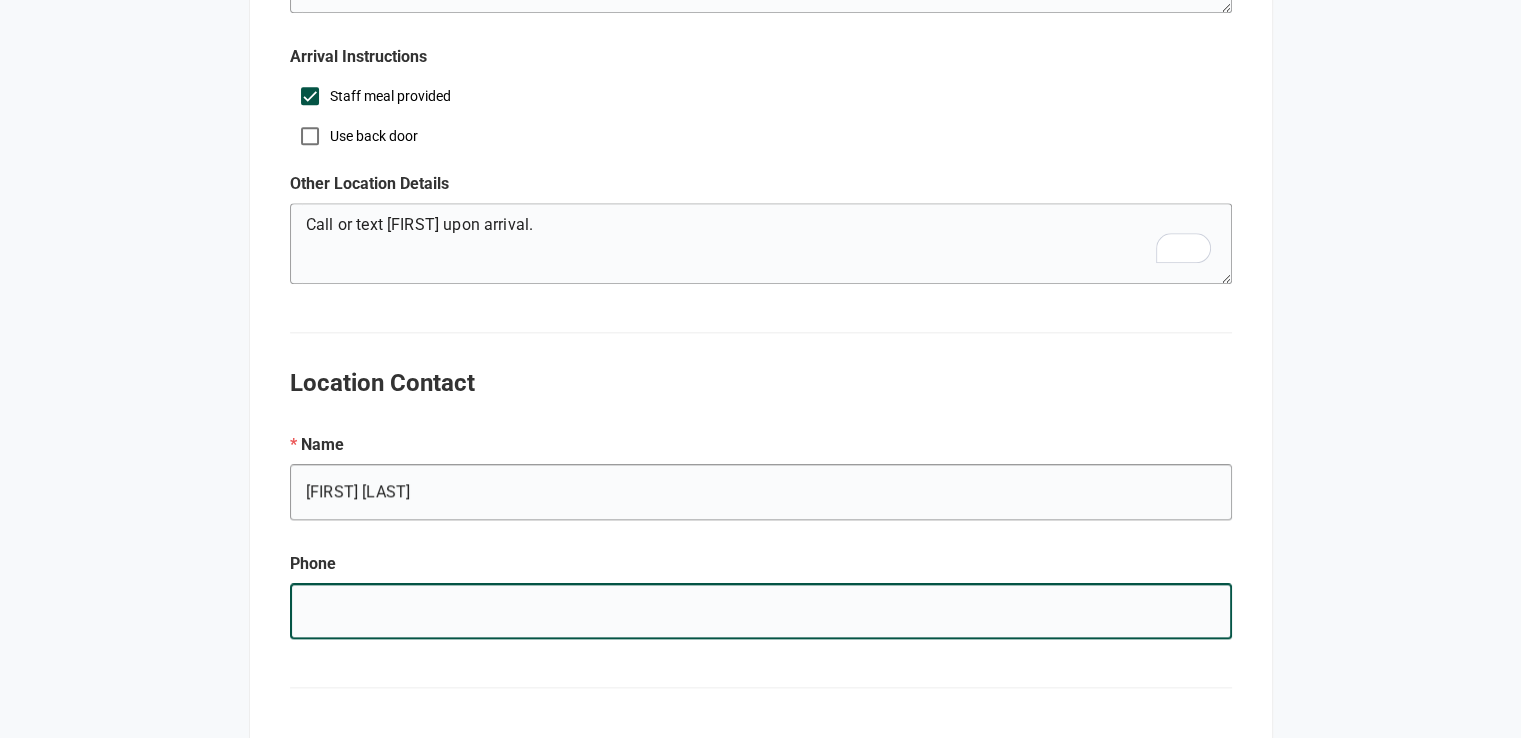 type on "[PHONE]" 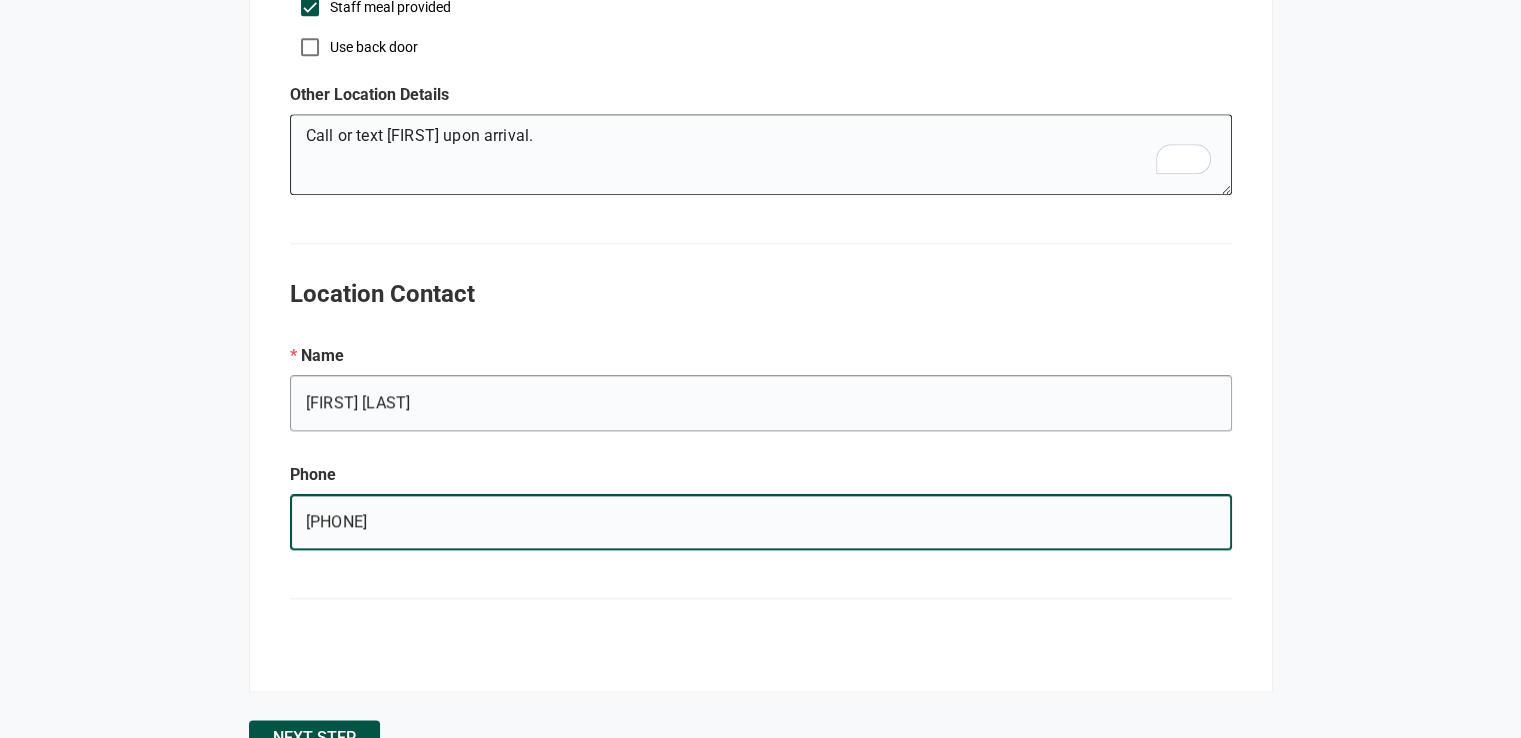 scroll, scrollTop: 2352, scrollLeft: 0, axis: vertical 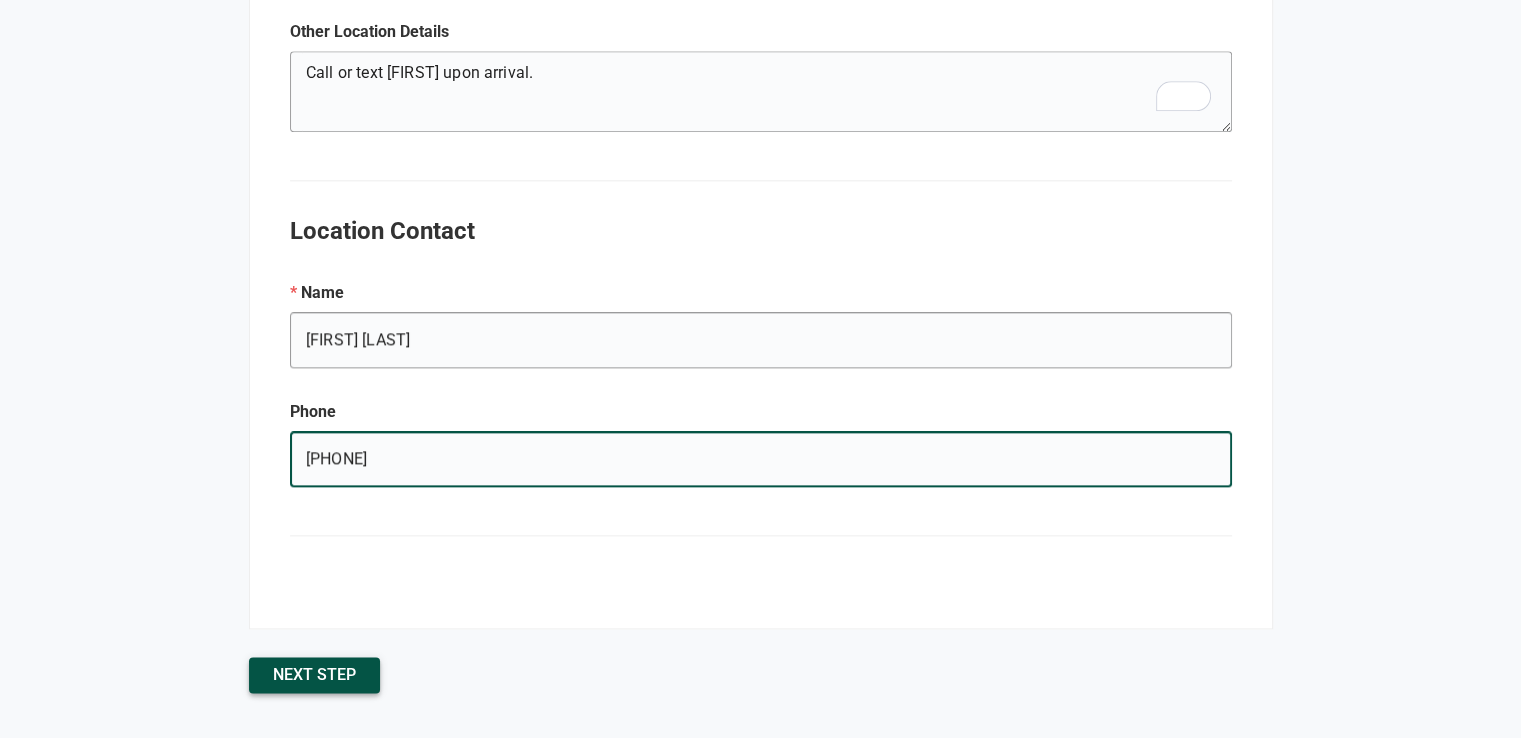 click on "Next Step" at bounding box center (314, 675) 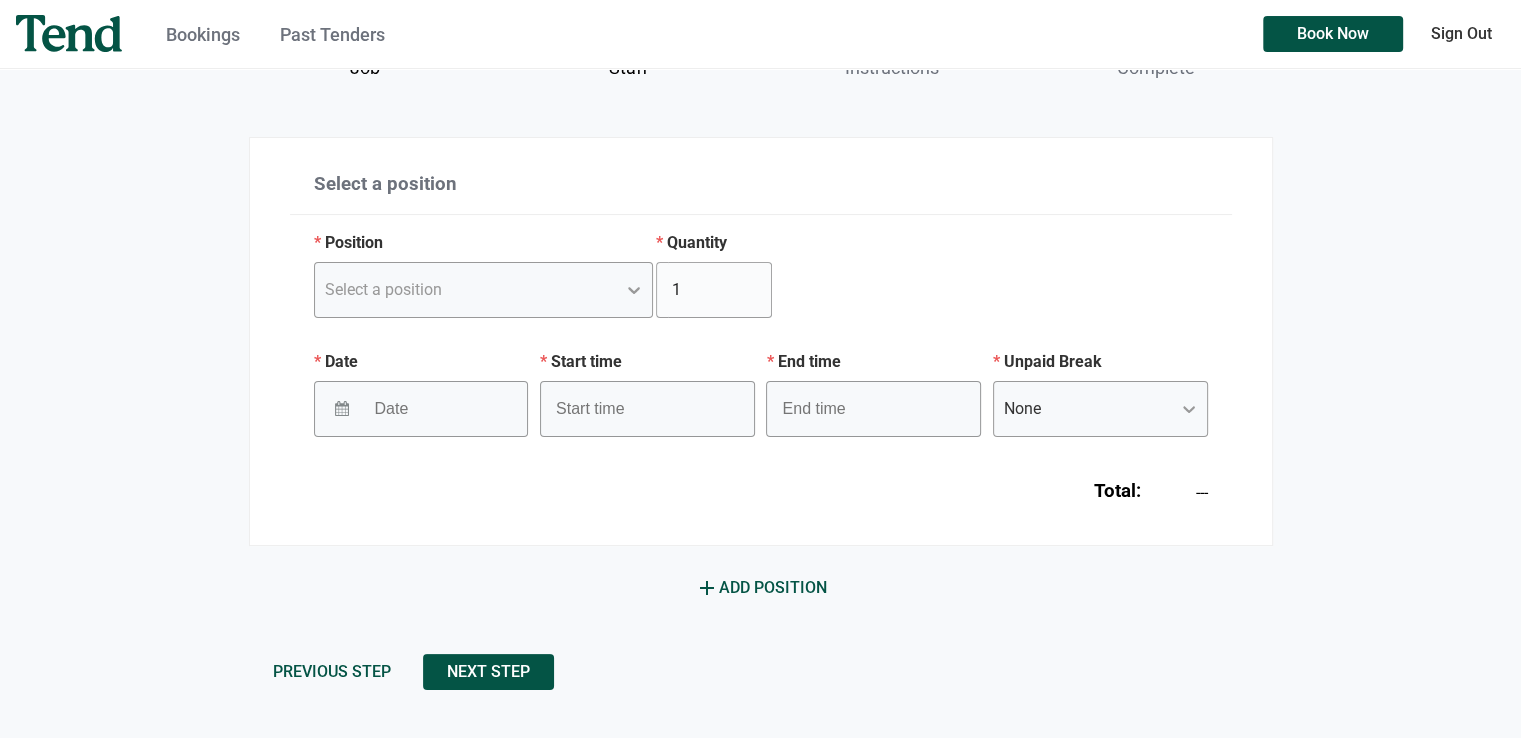 scroll, scrollTop: 0, scrollLeft: 0, axis: both 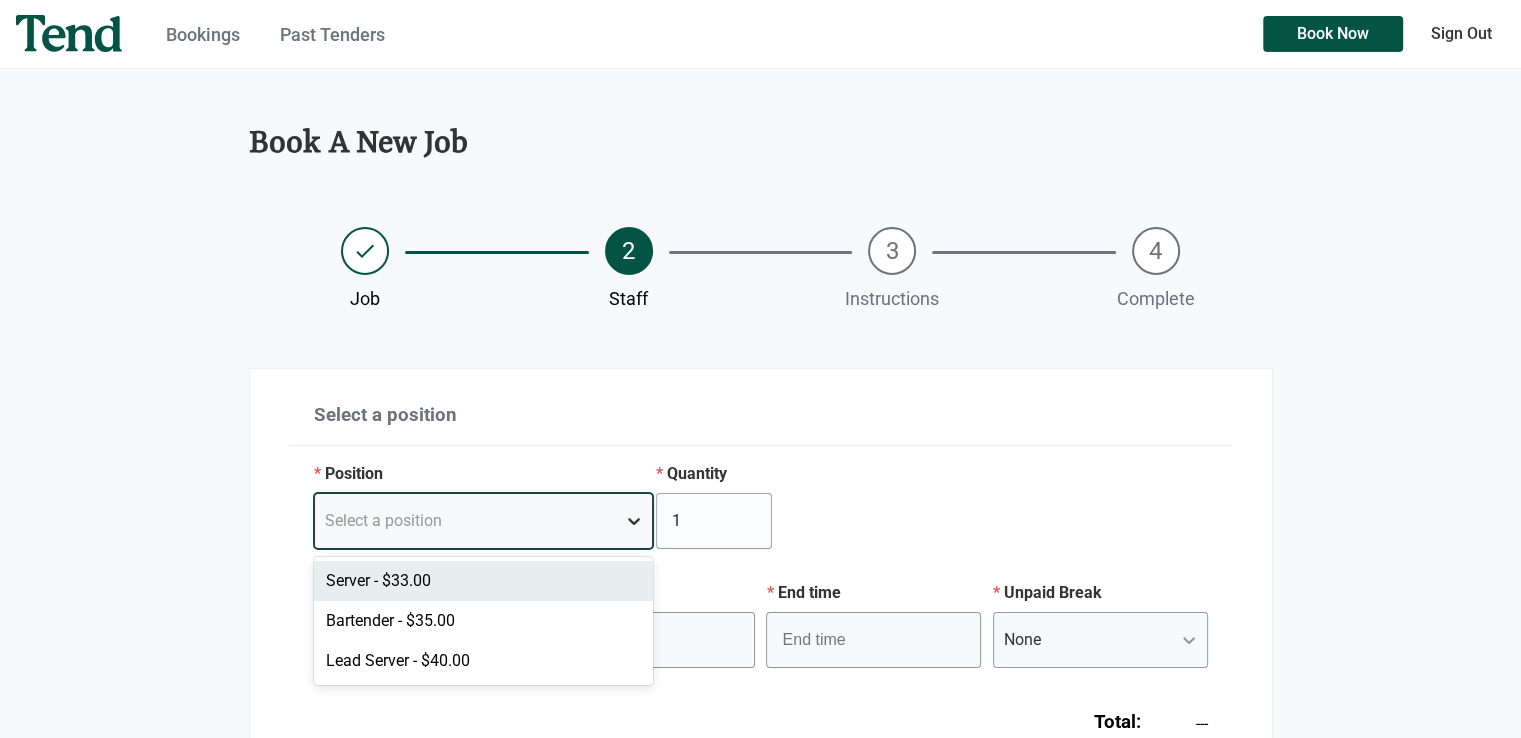 click at bounding box center (634, 521) 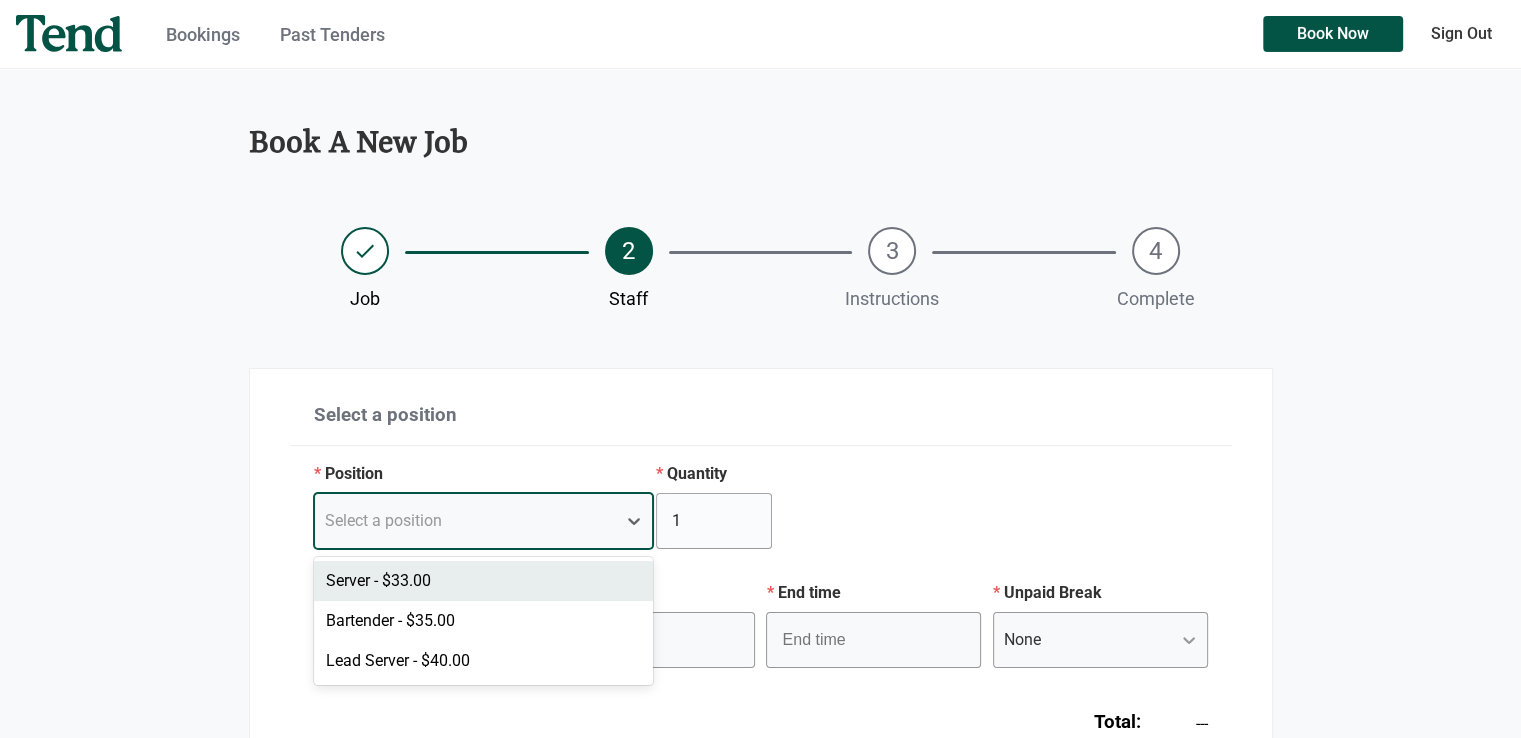 click on "Server - $33.00" at bounding box center (484, 581) 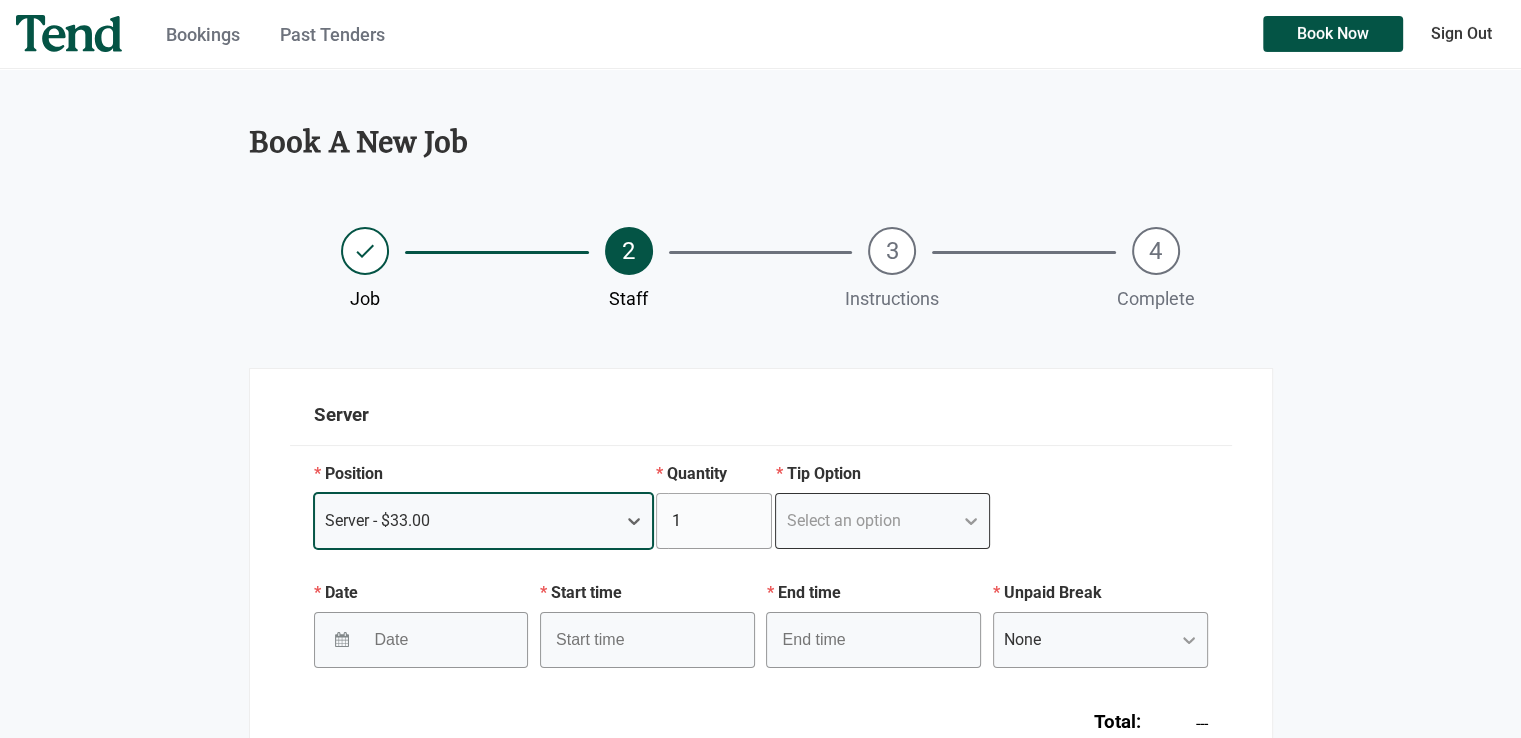 click on "Select an option" at bounding box center [843, 521] 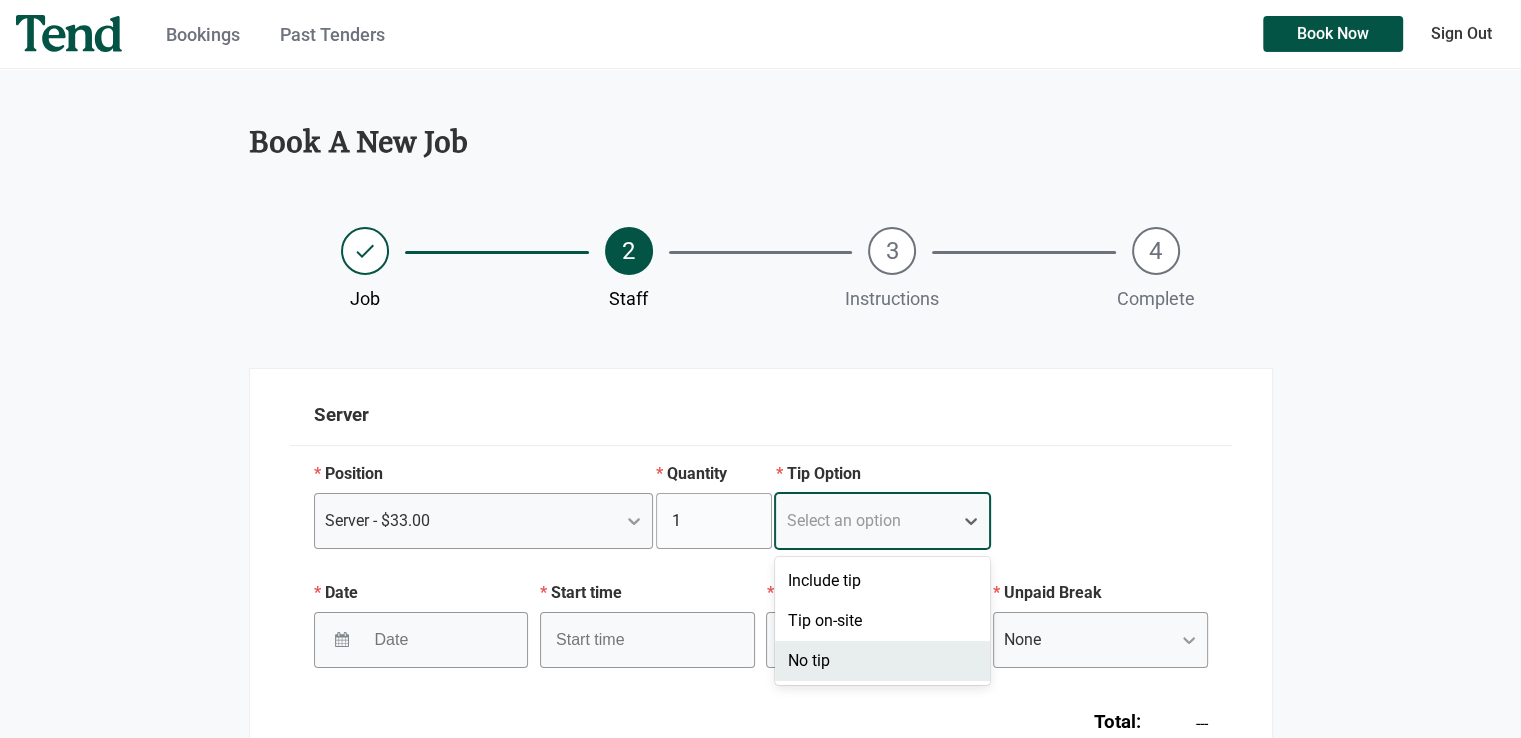 click on "No tip" at bounding box center (882, 661) 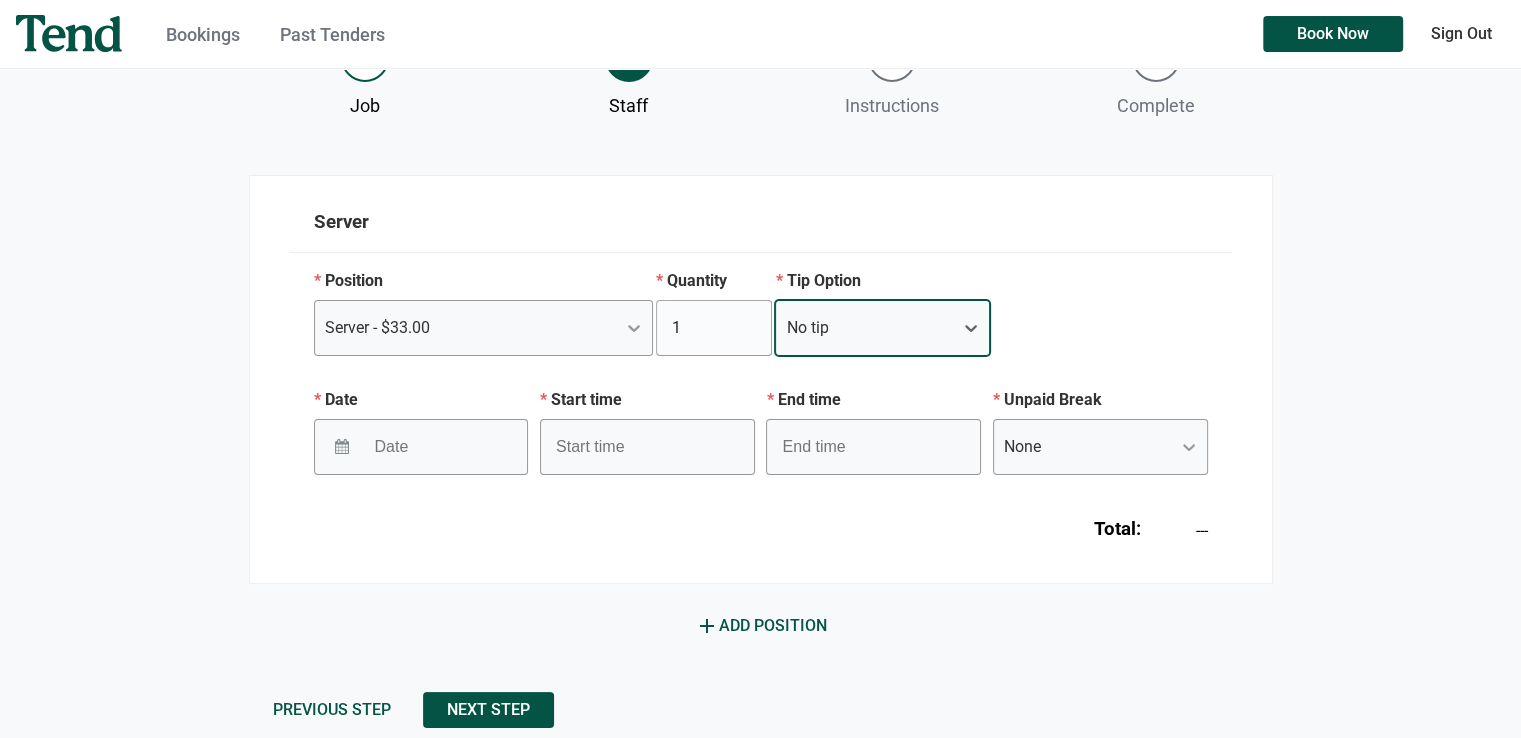 scroll, scrollTop: 200, scrollLeft: 0, axis: vertical 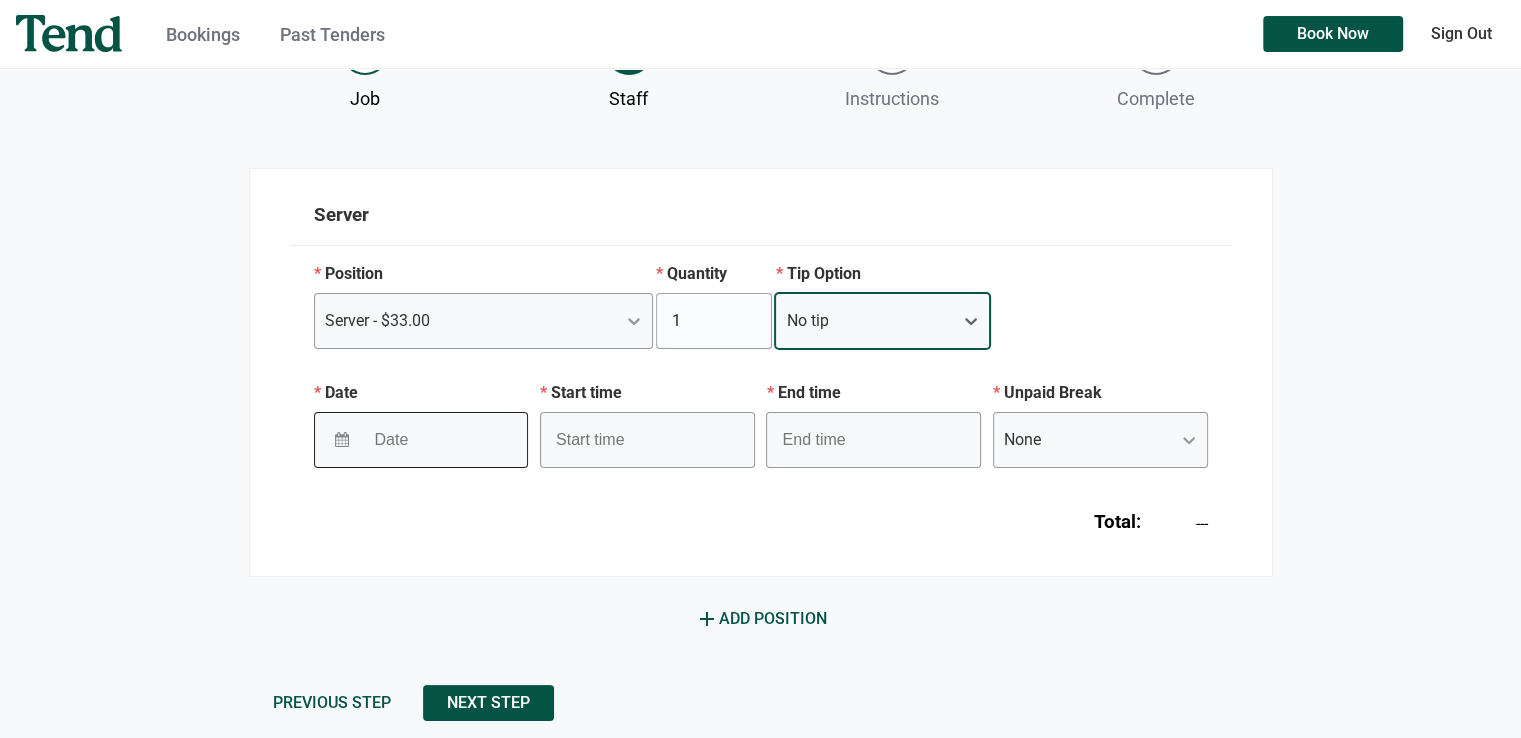 click at bounding box center [342, 439] 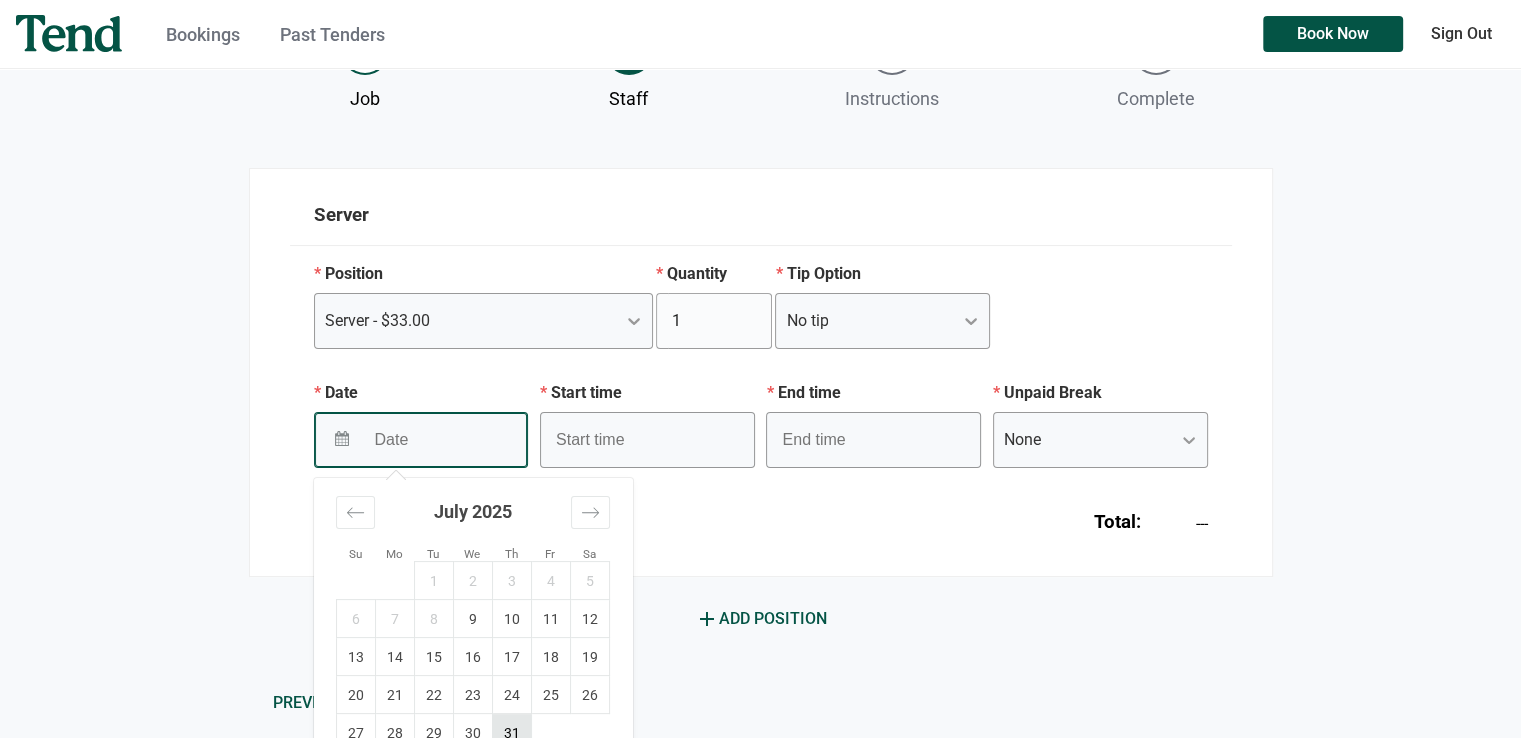 click on "31" at bounding box center [511, 733] 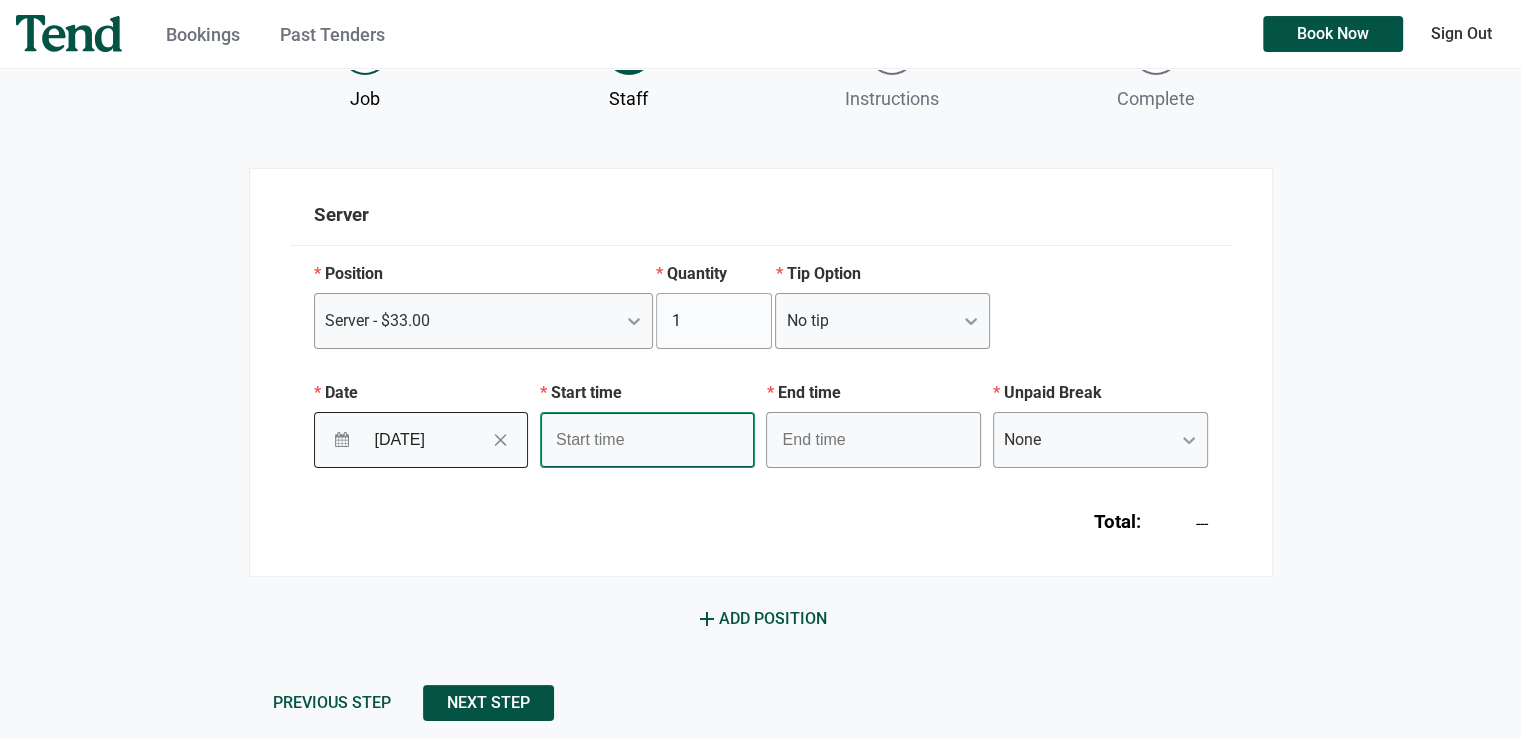 click at bounding box center [647, 440] 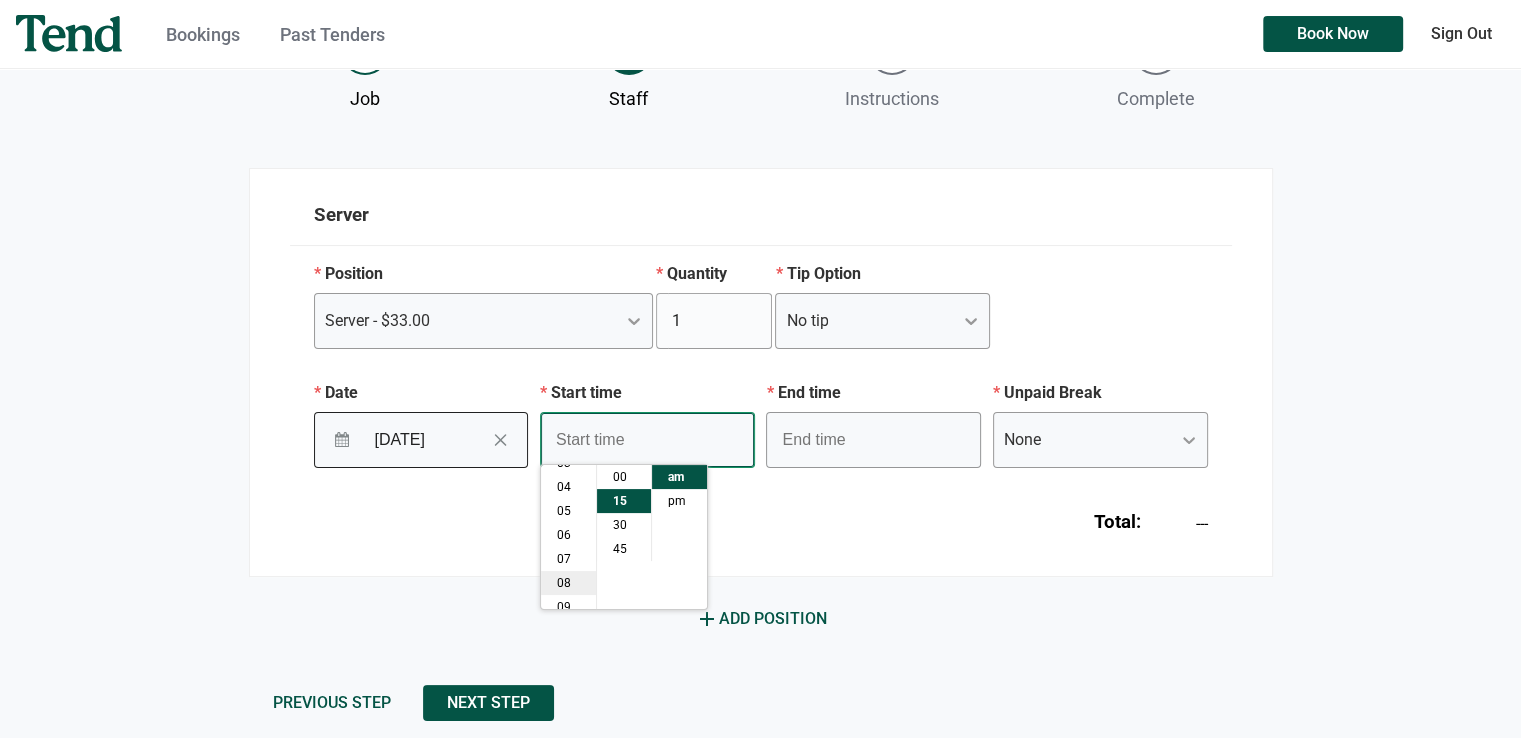 scroll, scrollTop: 0, scrollLeft: 0, axis: both 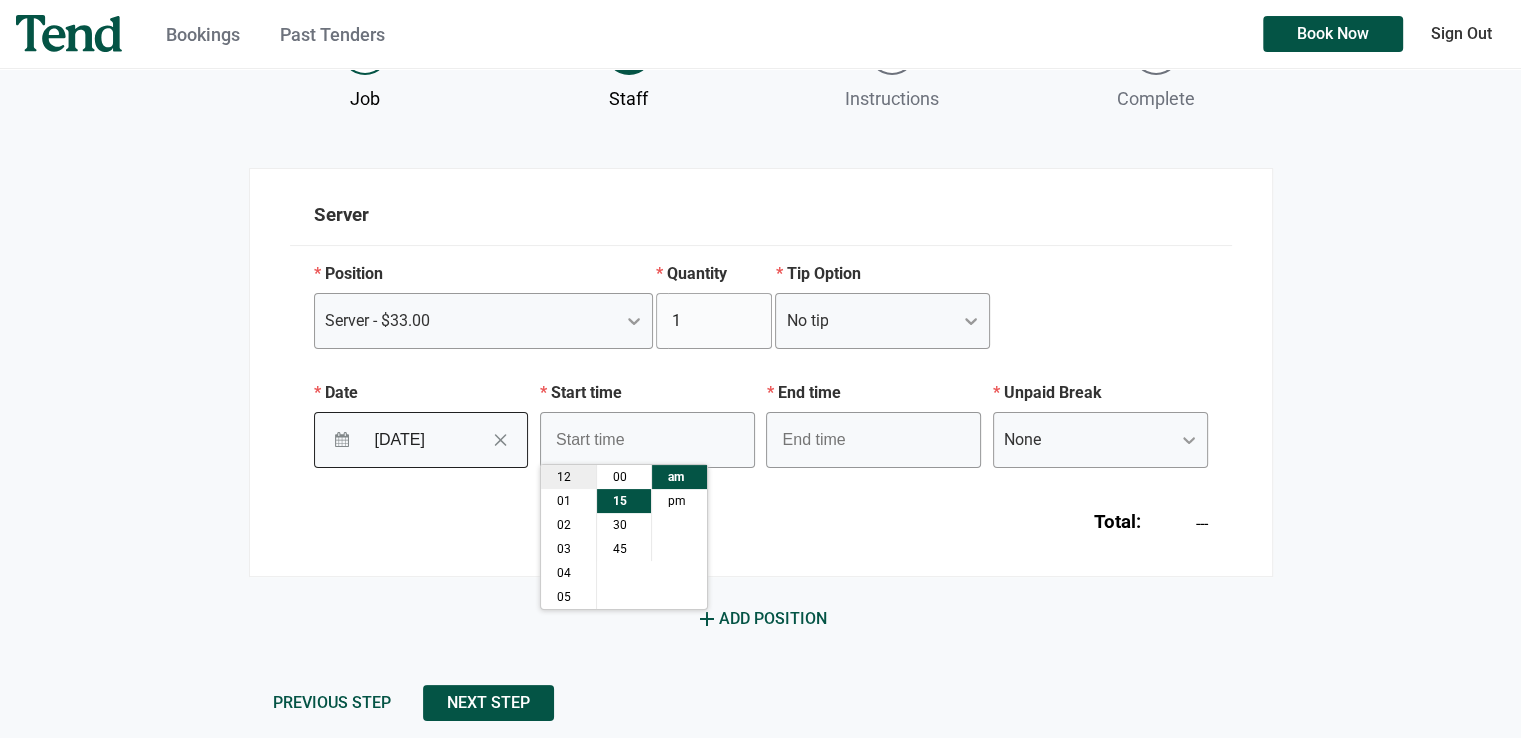 click on "12" at bounding box center [568, 477] 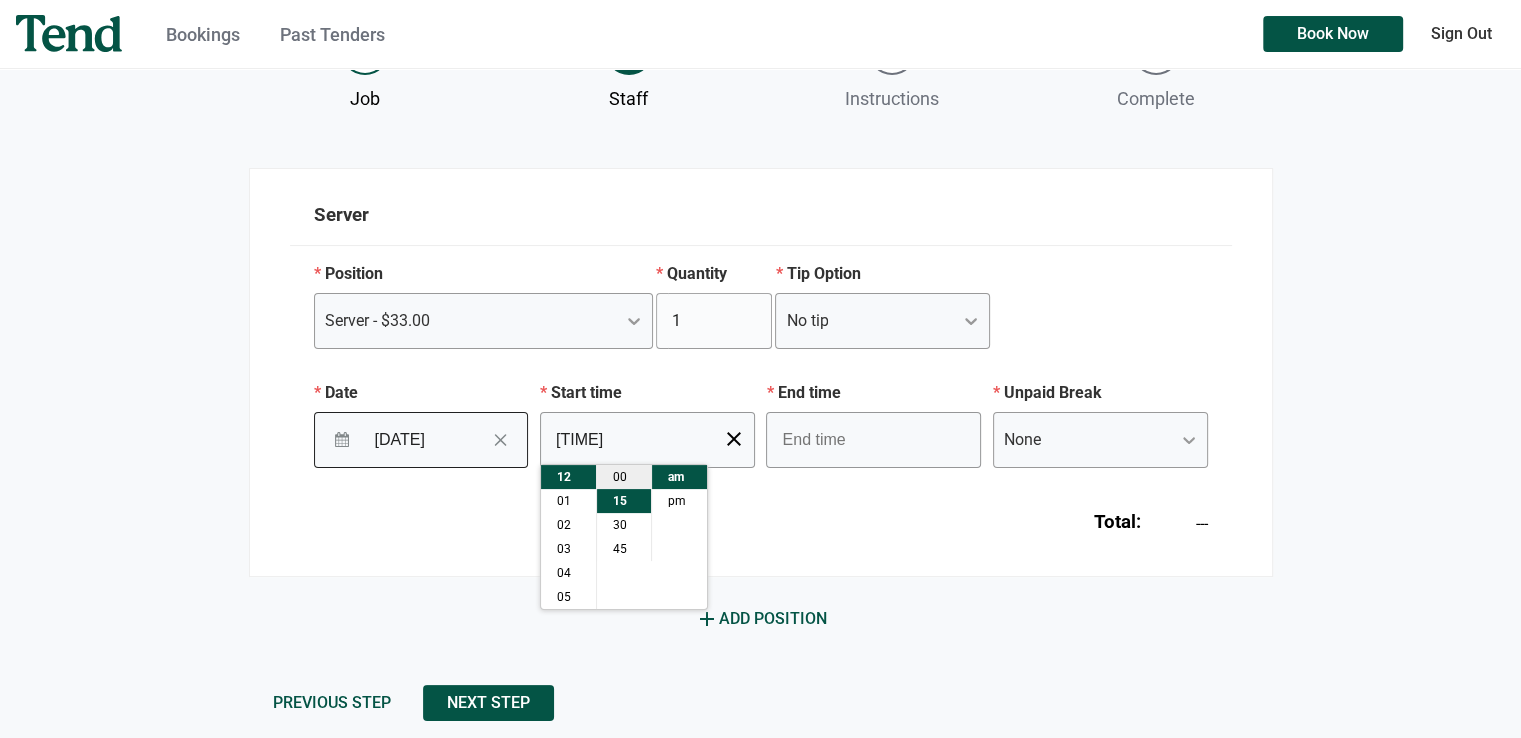 click on "00" at bounding box center [624, 477] 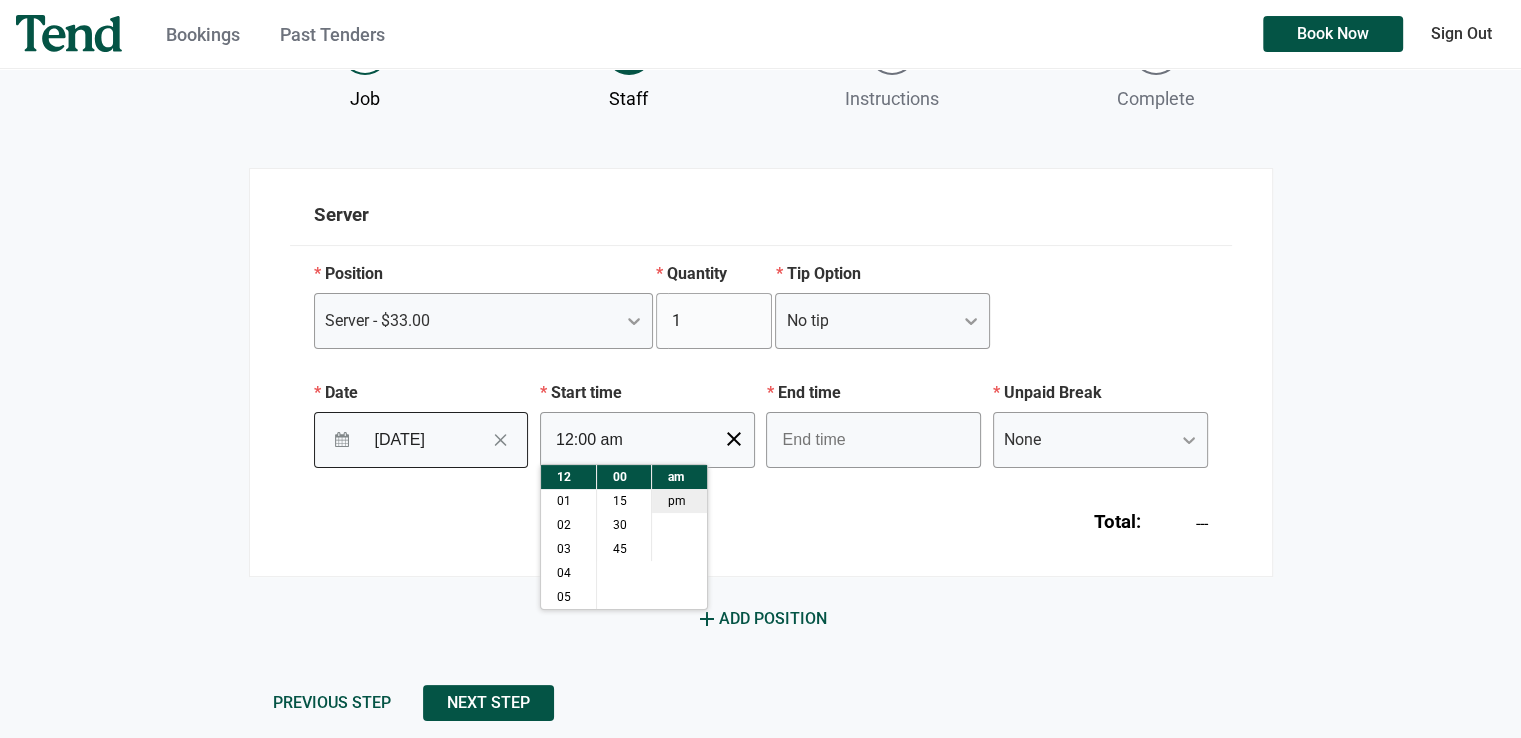 click on "pm" at bounding box center (679, 501) 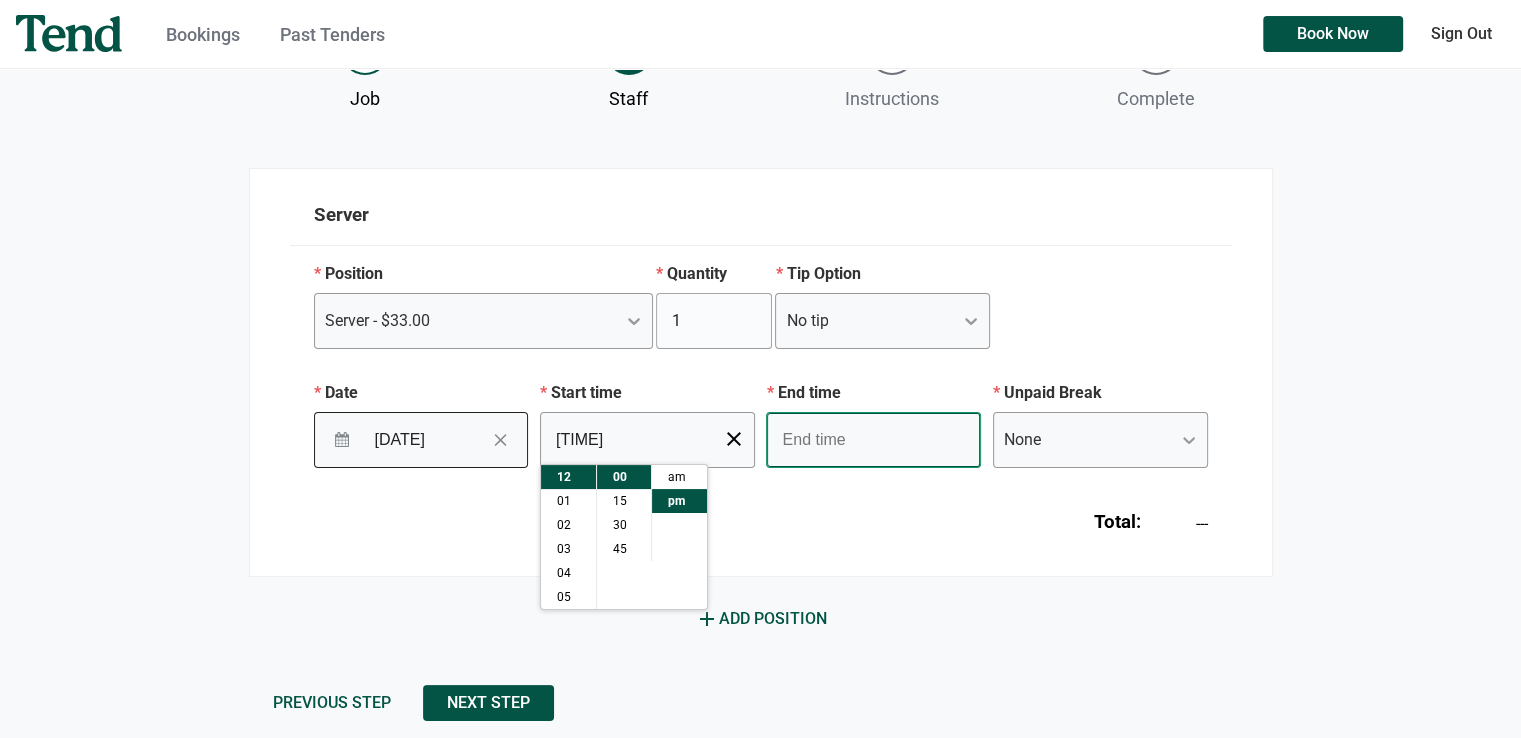 click at bounding box center [873, 440] 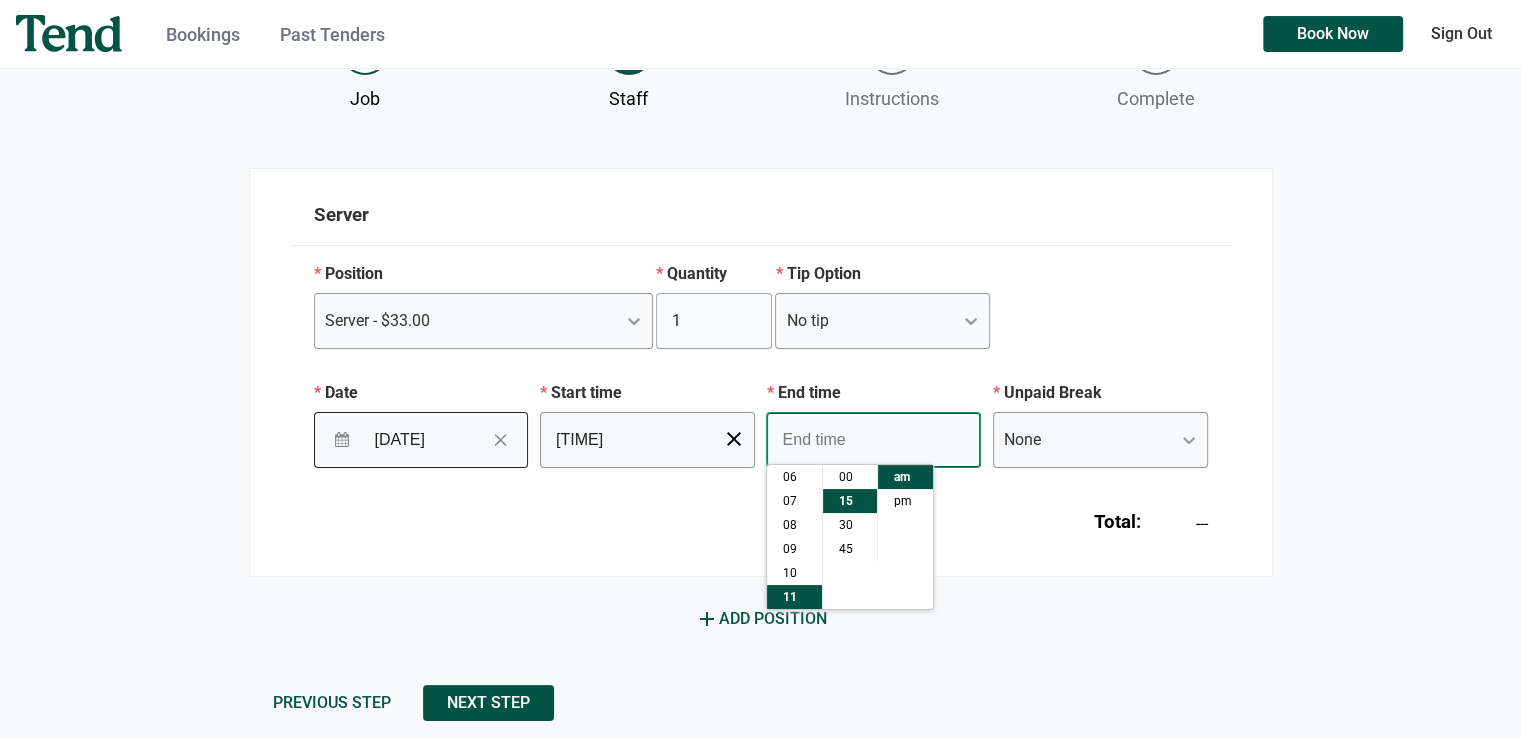 scroll, scrollTop: 44, scrollLeft: 0, axis: vertical 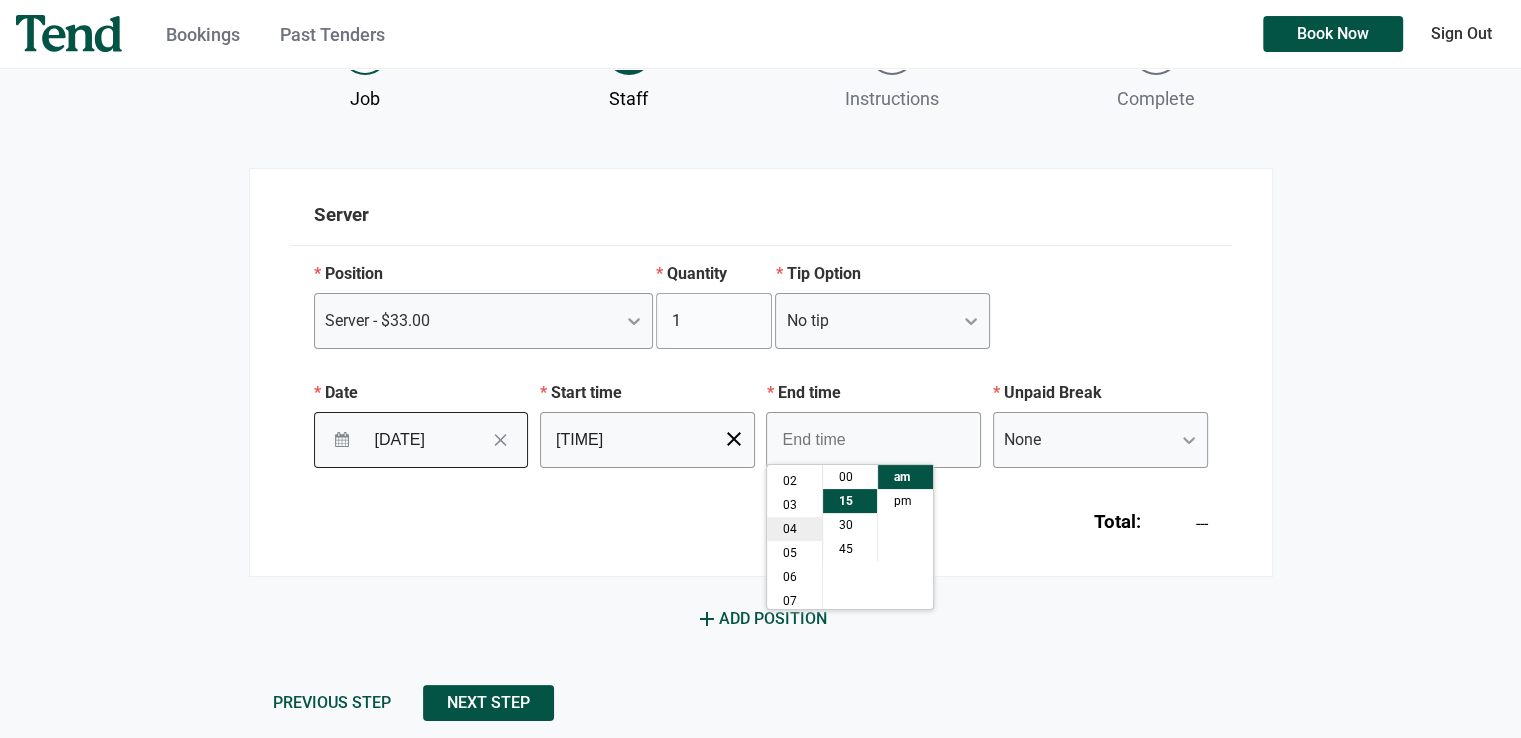 click on "04" at bounding box center (794, 529) 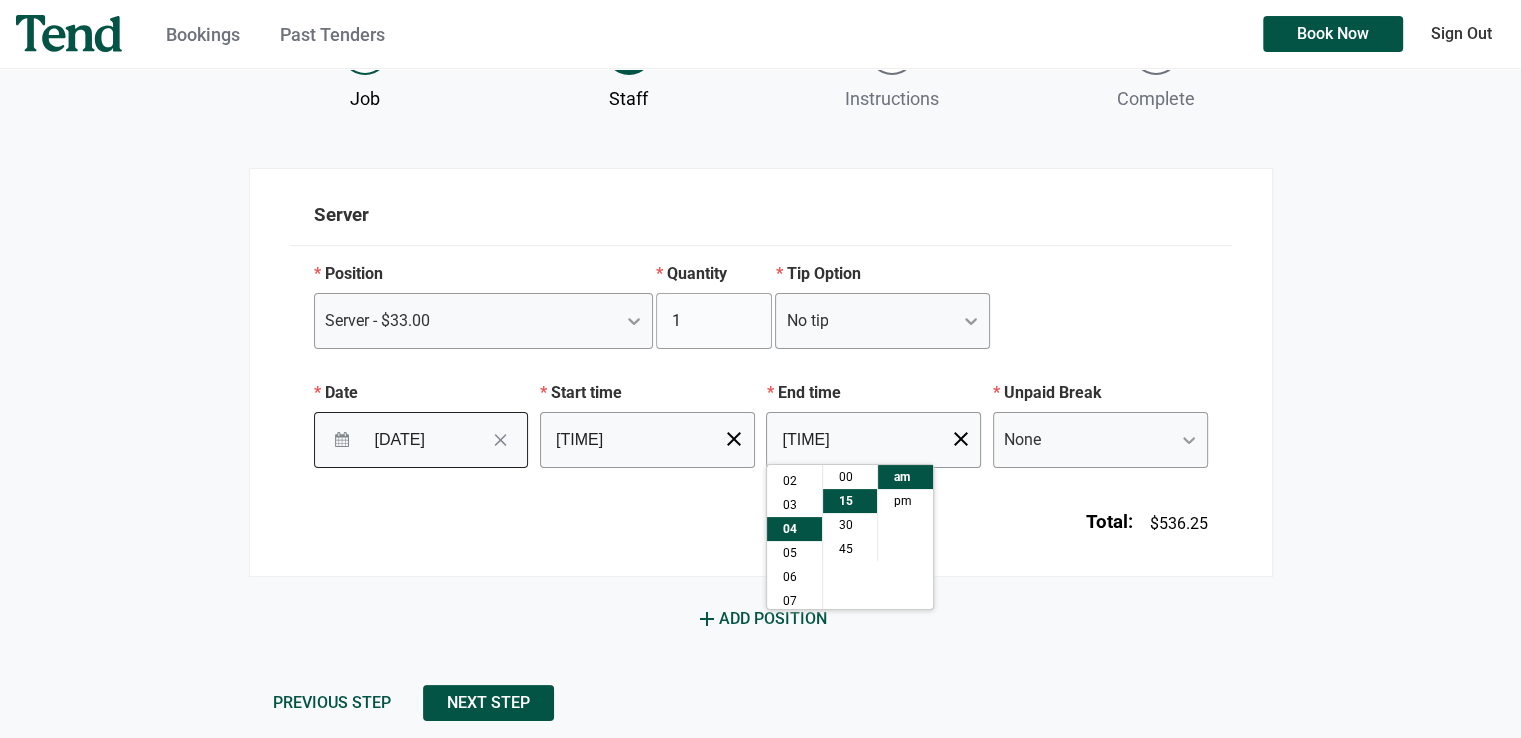 scroll, scrollTop: 96, scrollLeft: 0, axis: vertical 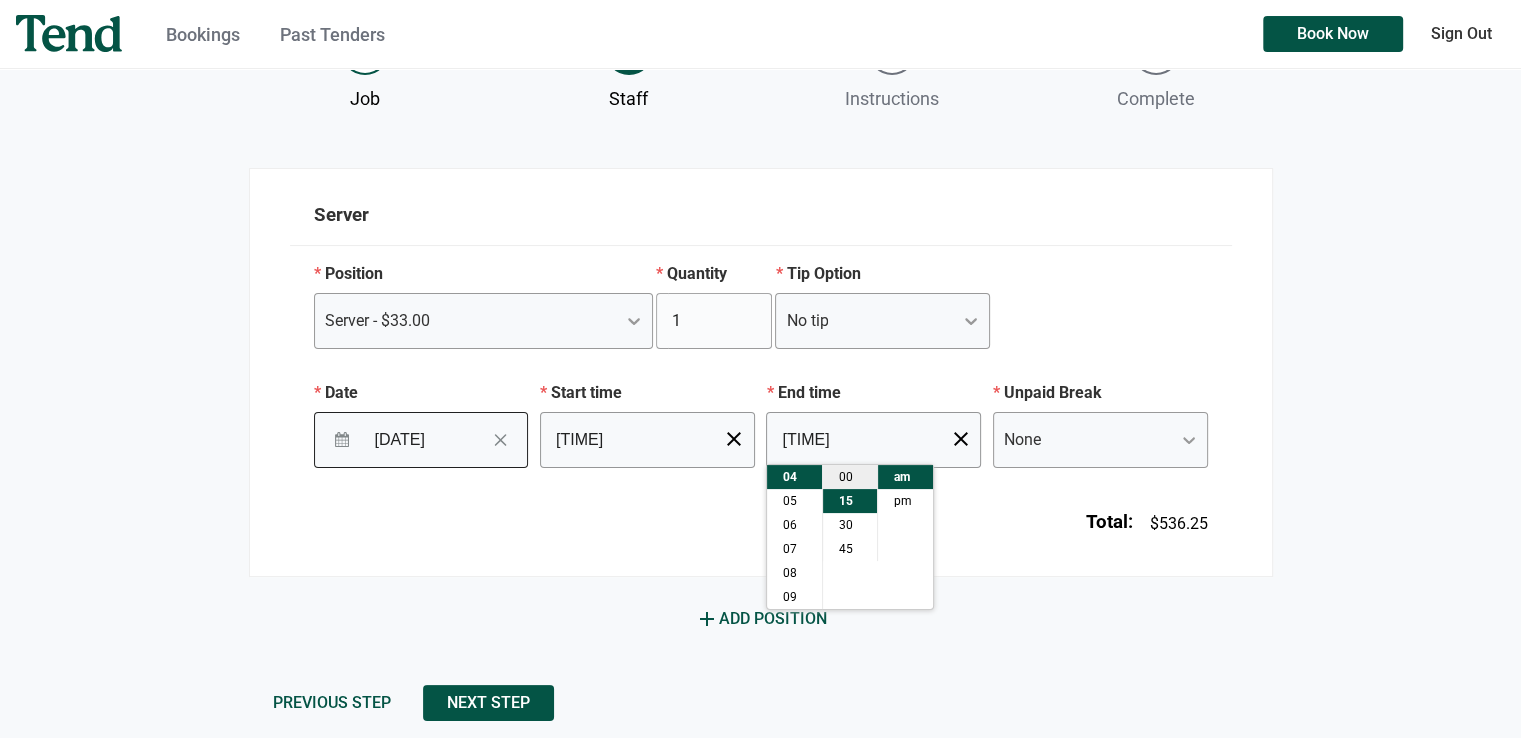 click on "00" at bounding box center [850, 477] 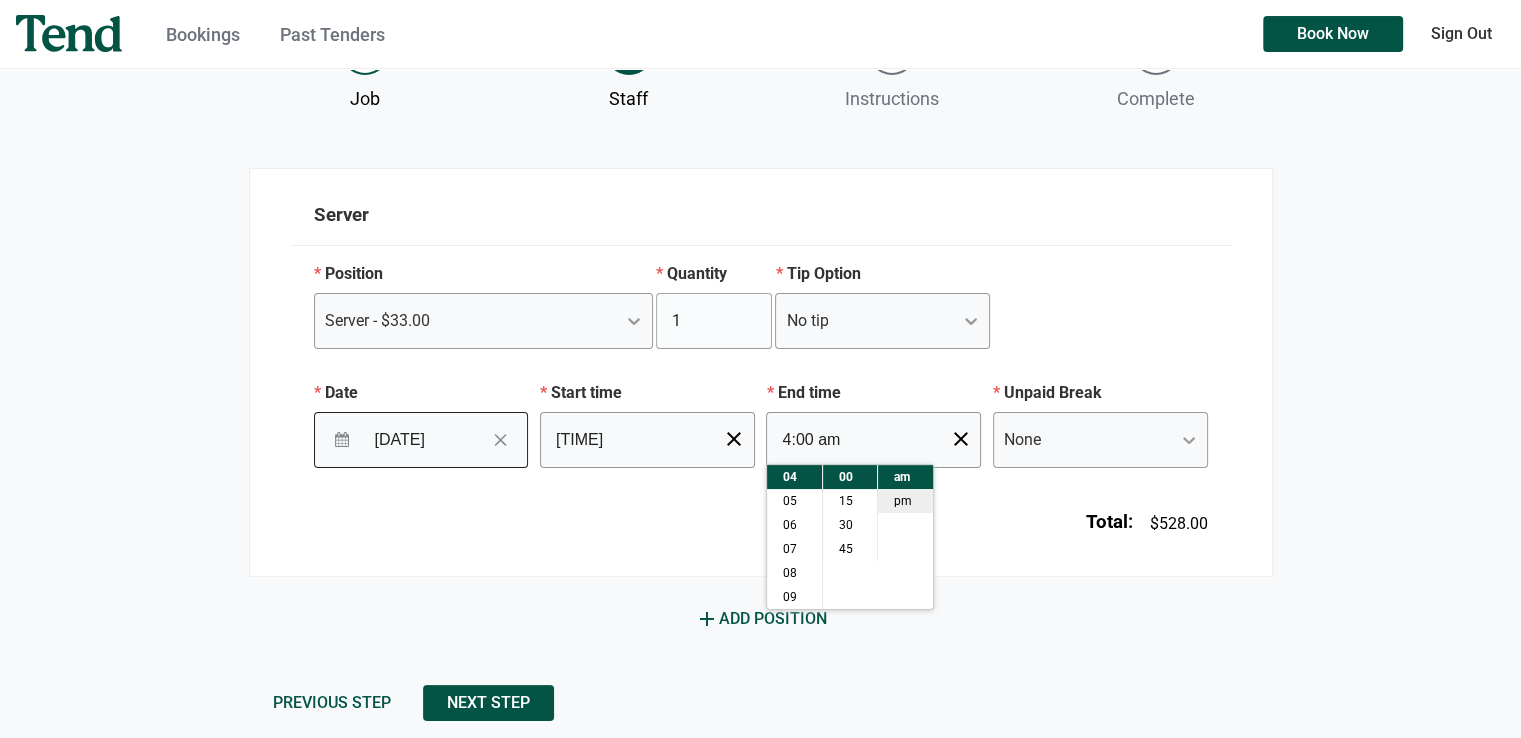click on "pm" at bounding box center [905, 501] 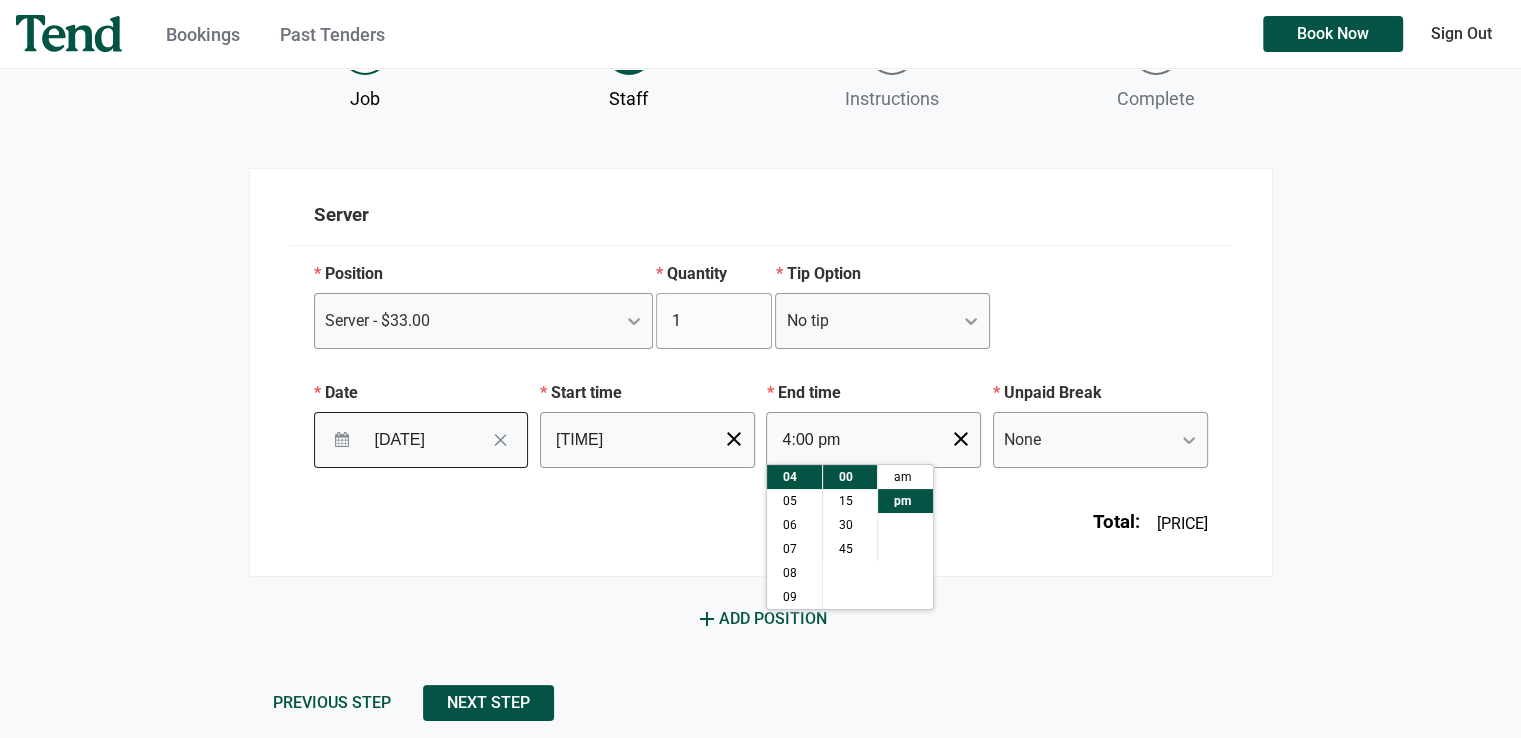 click on "pm" at bounding box center [905, 501] 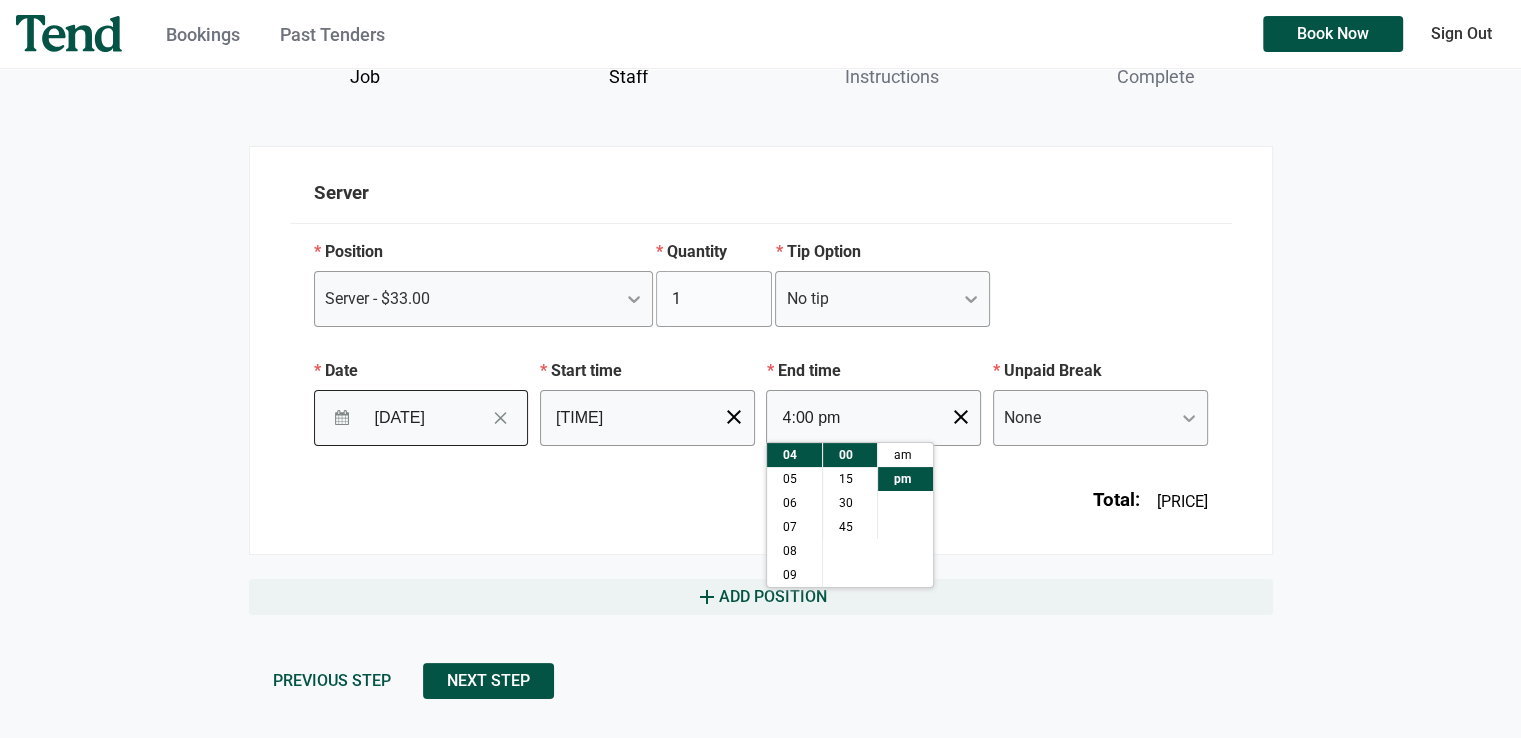 scroll, scrollTop: 230, scrollLeft: 0, axis: vertical 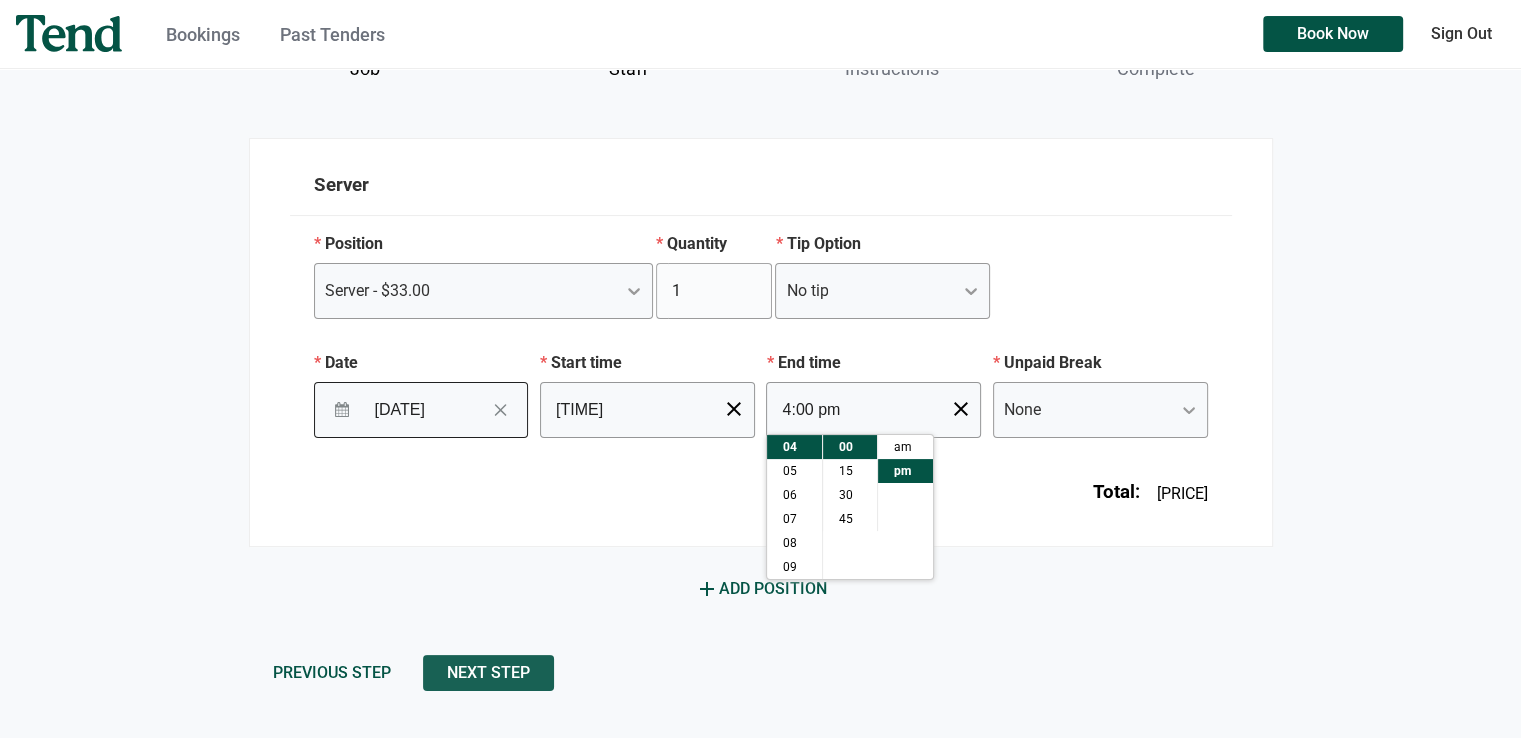 click on "Next Step" at bounding box center [488, 673] 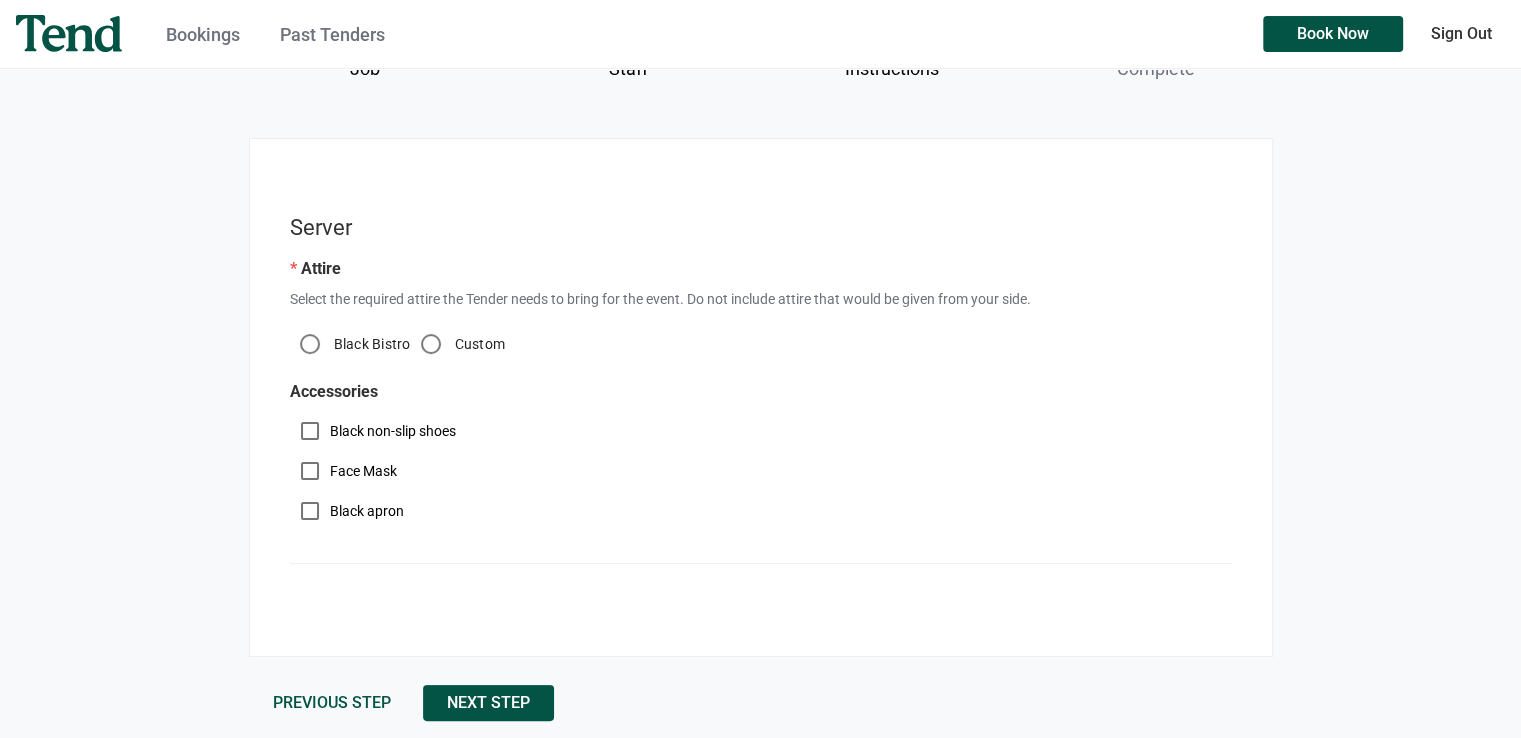 scroll, scrollTop: 0, scrollLeft: 0, axis: both 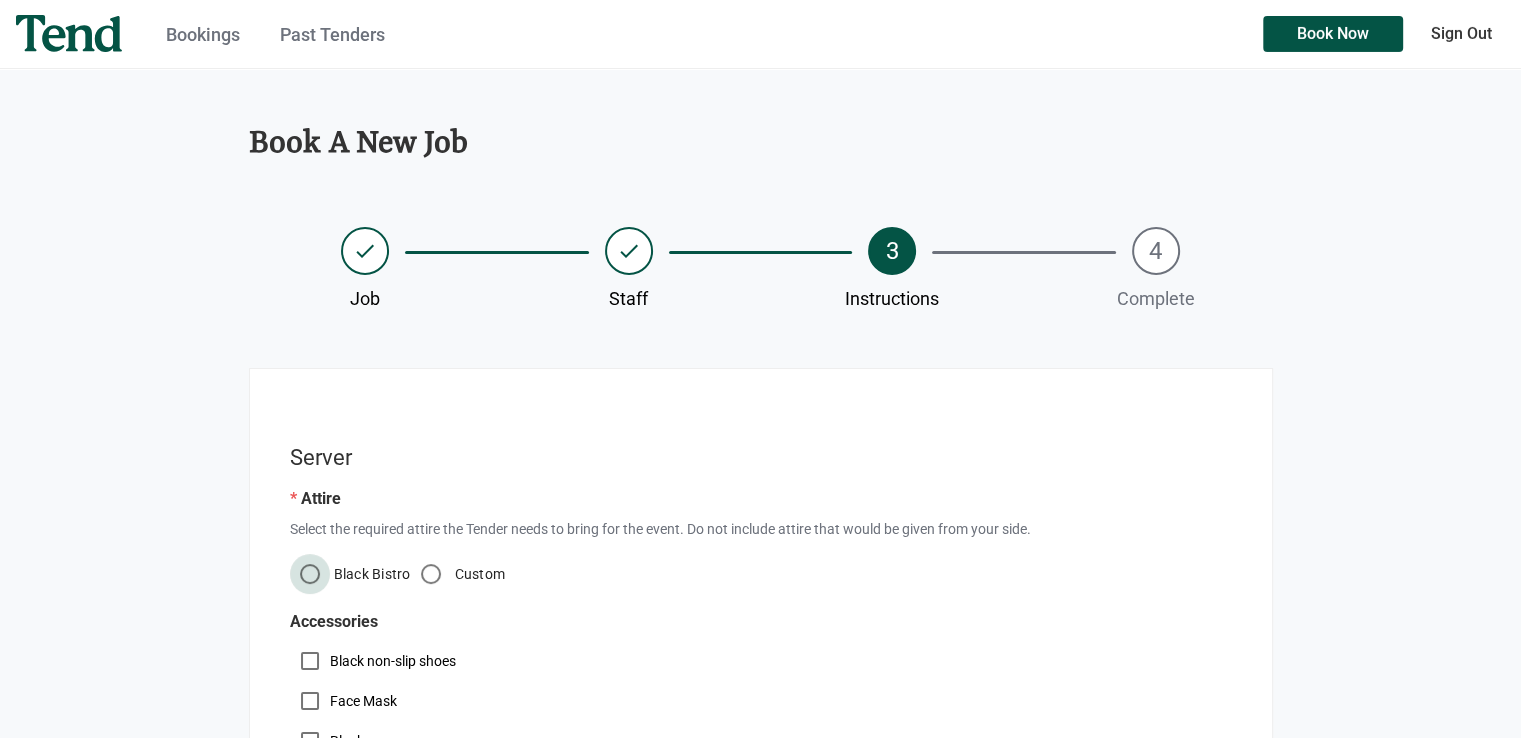 click on "Black Bistro" at bounding box center (310, 574) 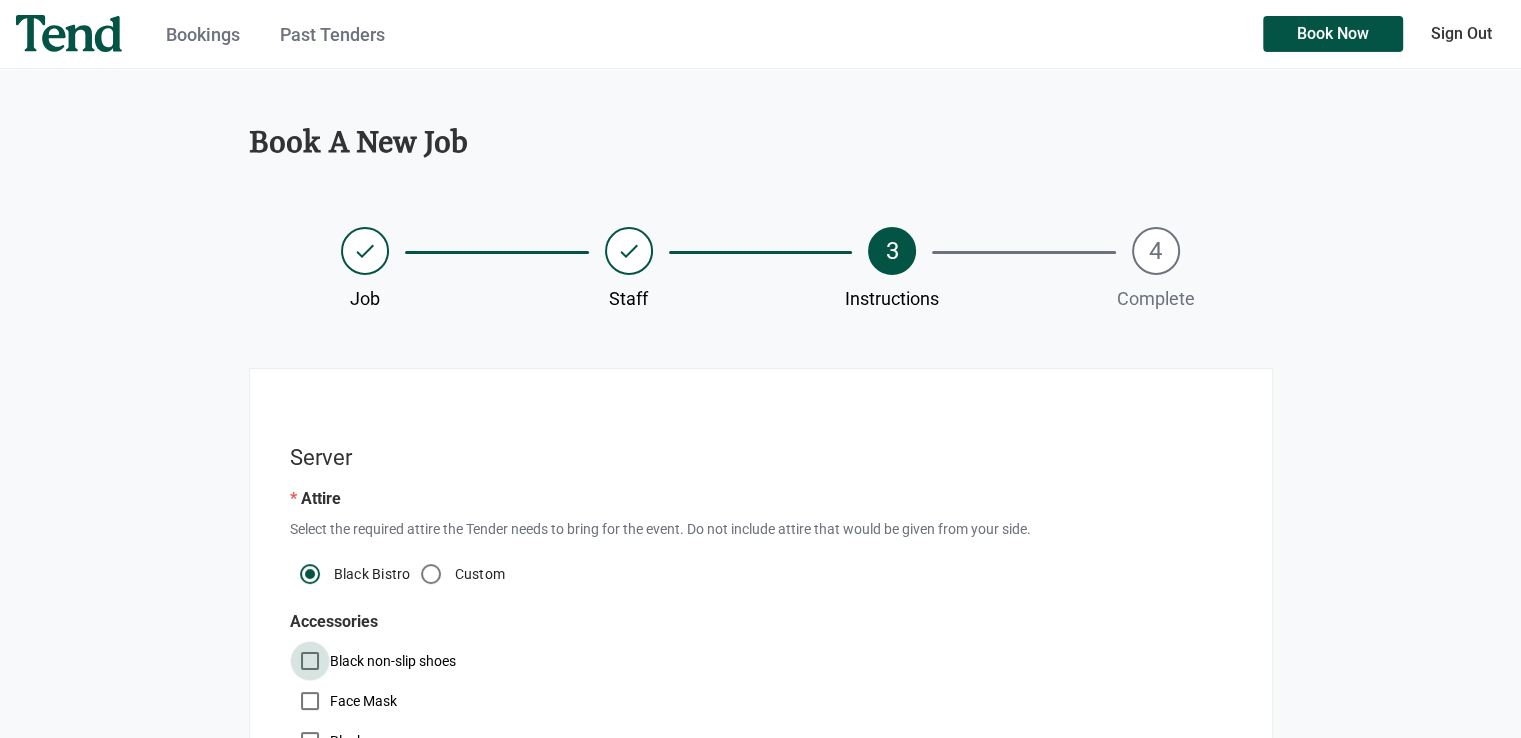 click on "Black non-slip shoes" at bounding box center [310, 661] 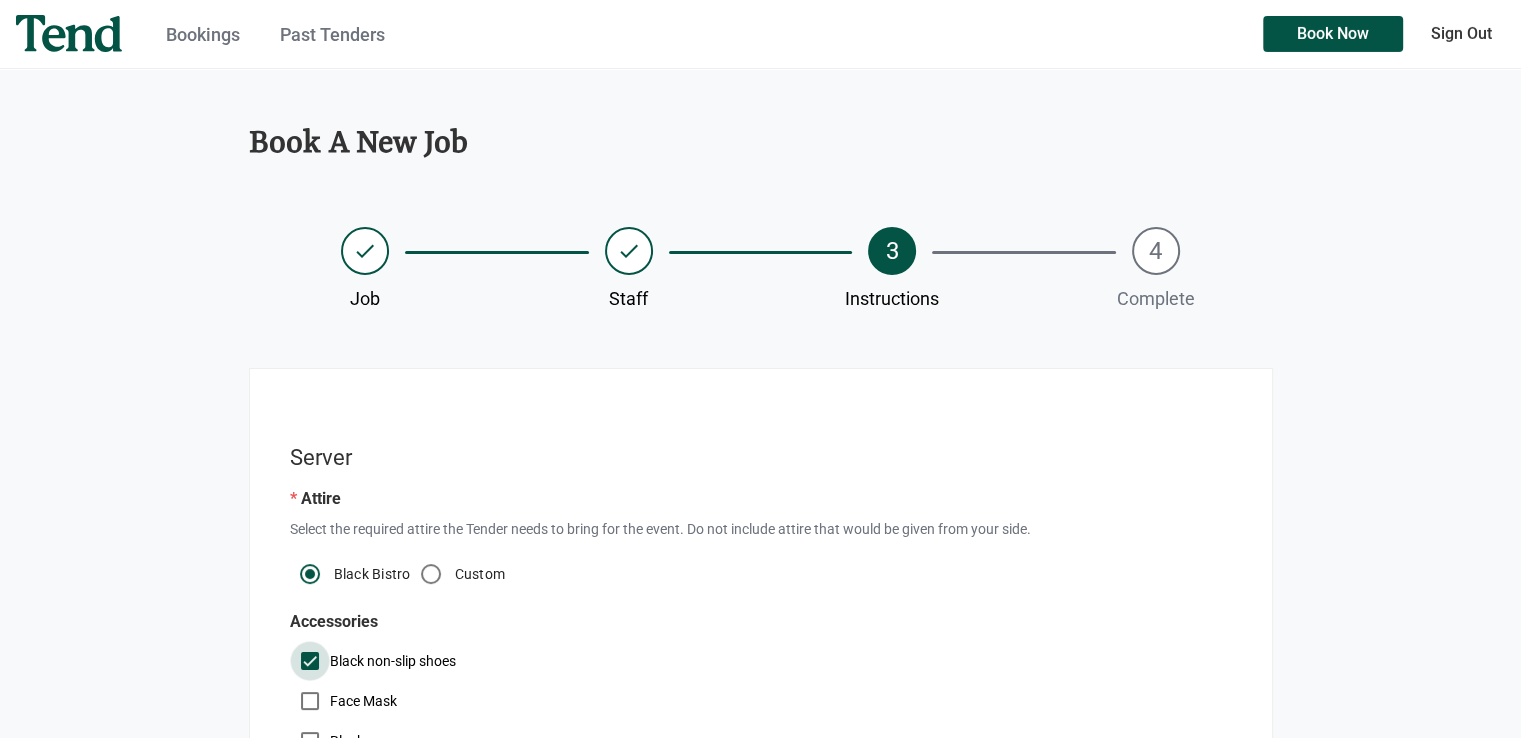 checkbox on "true" 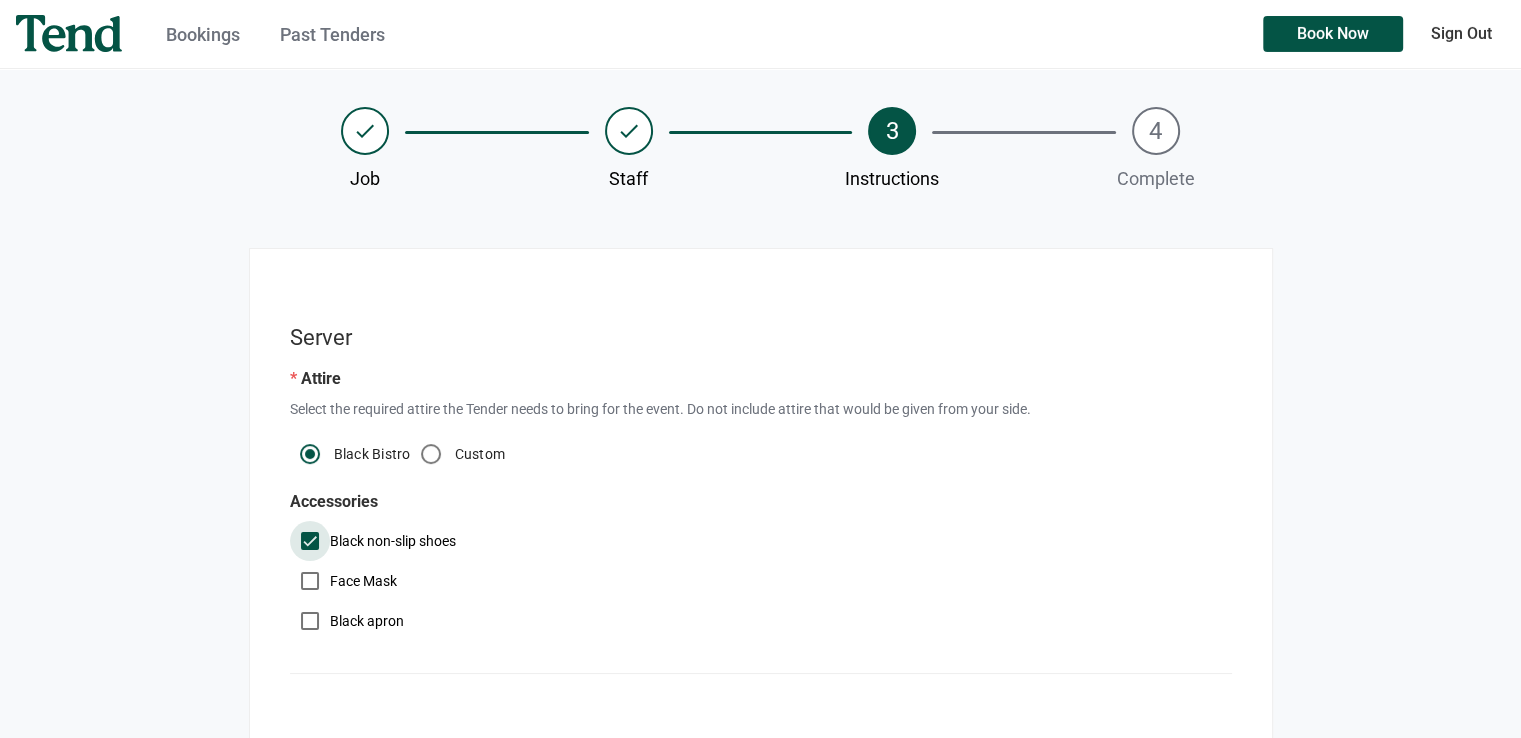 scroll, scrollTop: 260, scrollLeft: 0, axis: vertical 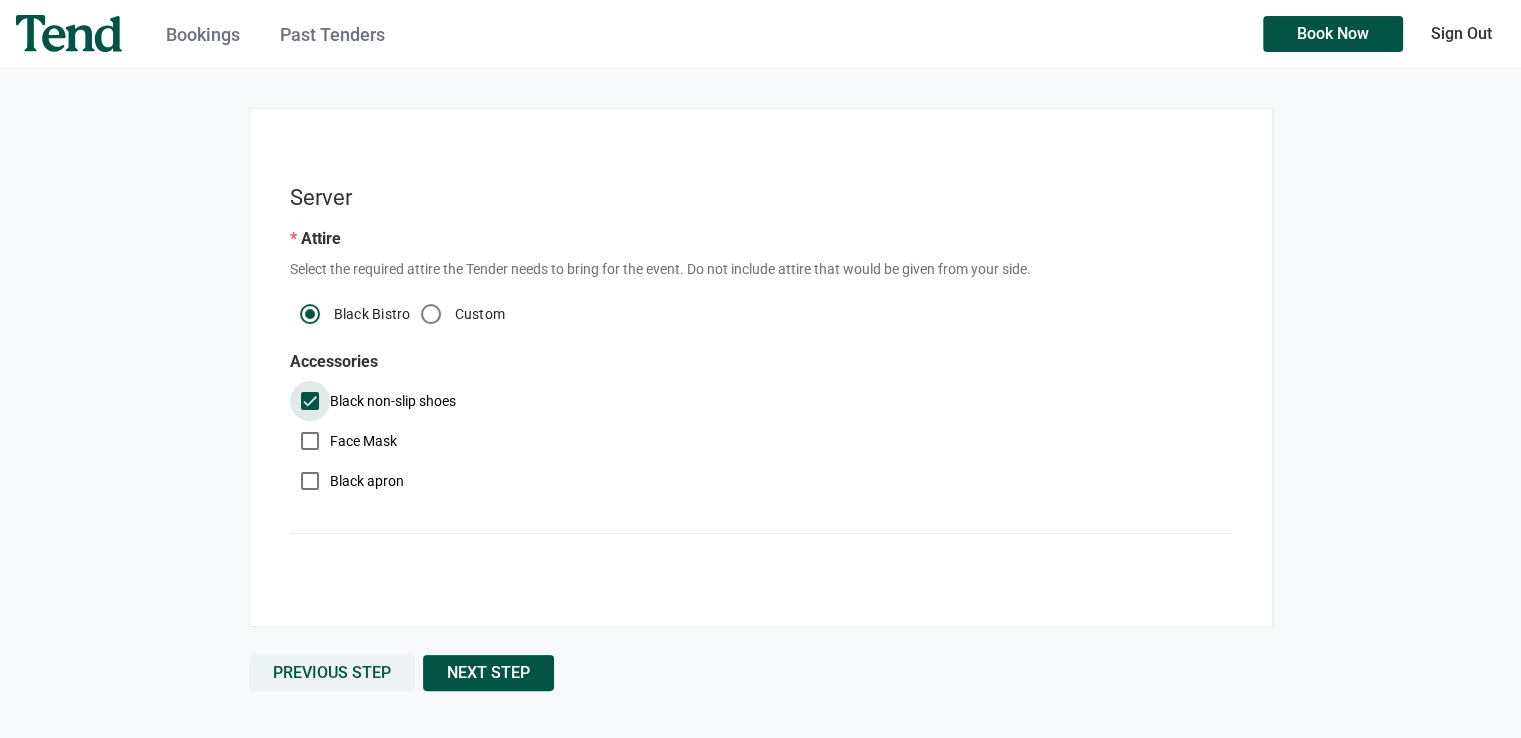 click on "Previous Step" at bounding box center (332, 673) 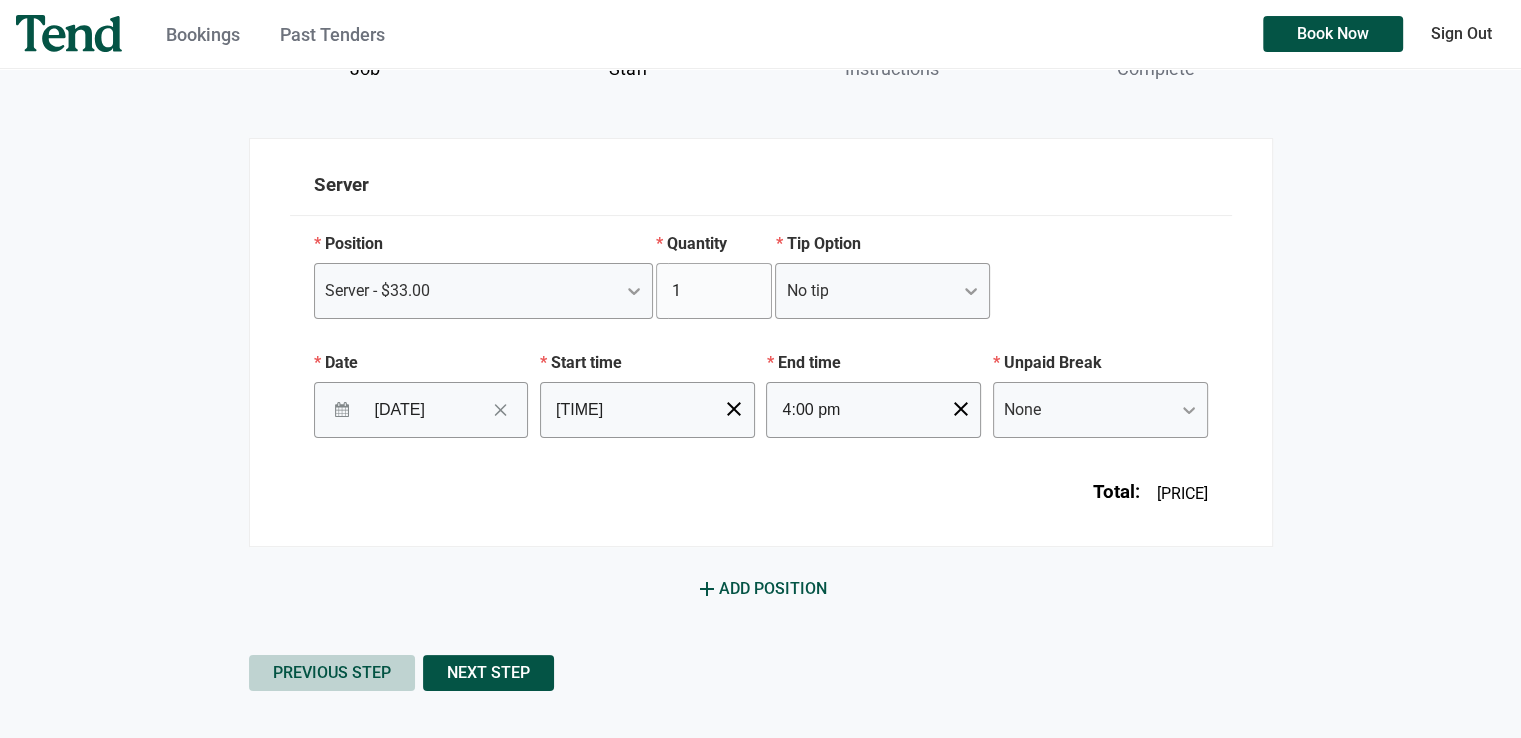 click on "Previous Step" at bounding box center [332, 673] 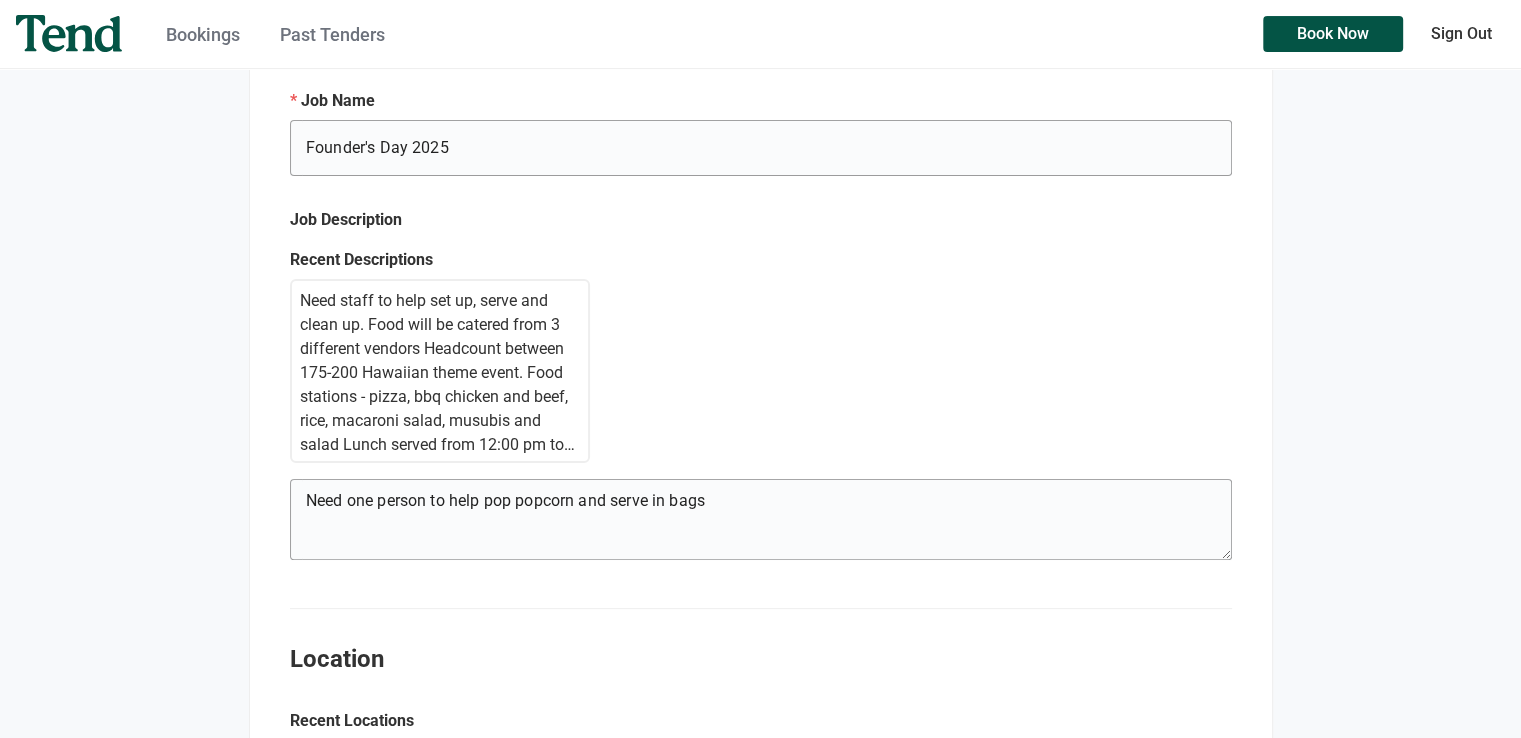 scroll, scrollTop: 430, scrollLeft: 0, axis: vertical 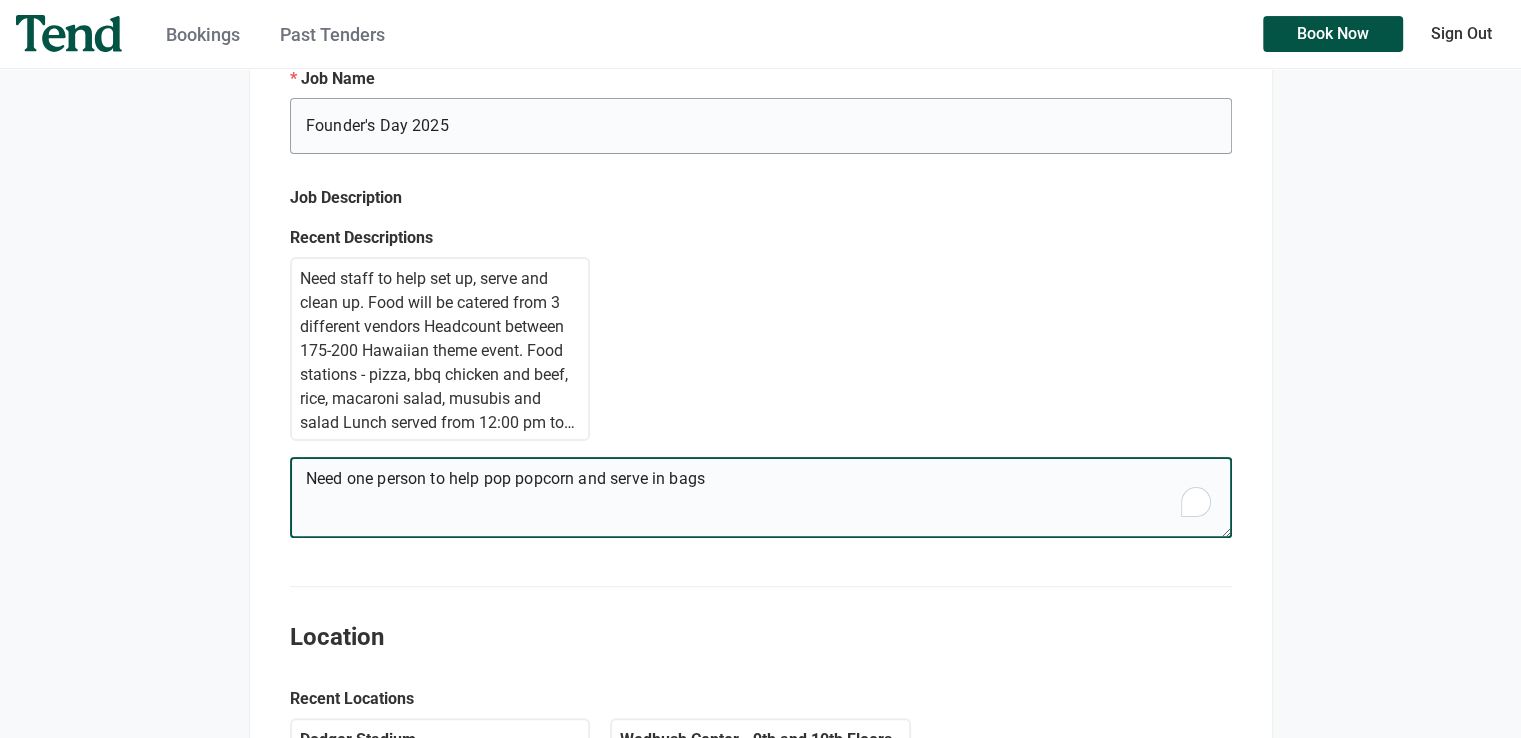 click on "Need one person to help pop popcorn and serve in bags" at bounding box center (760, 501) 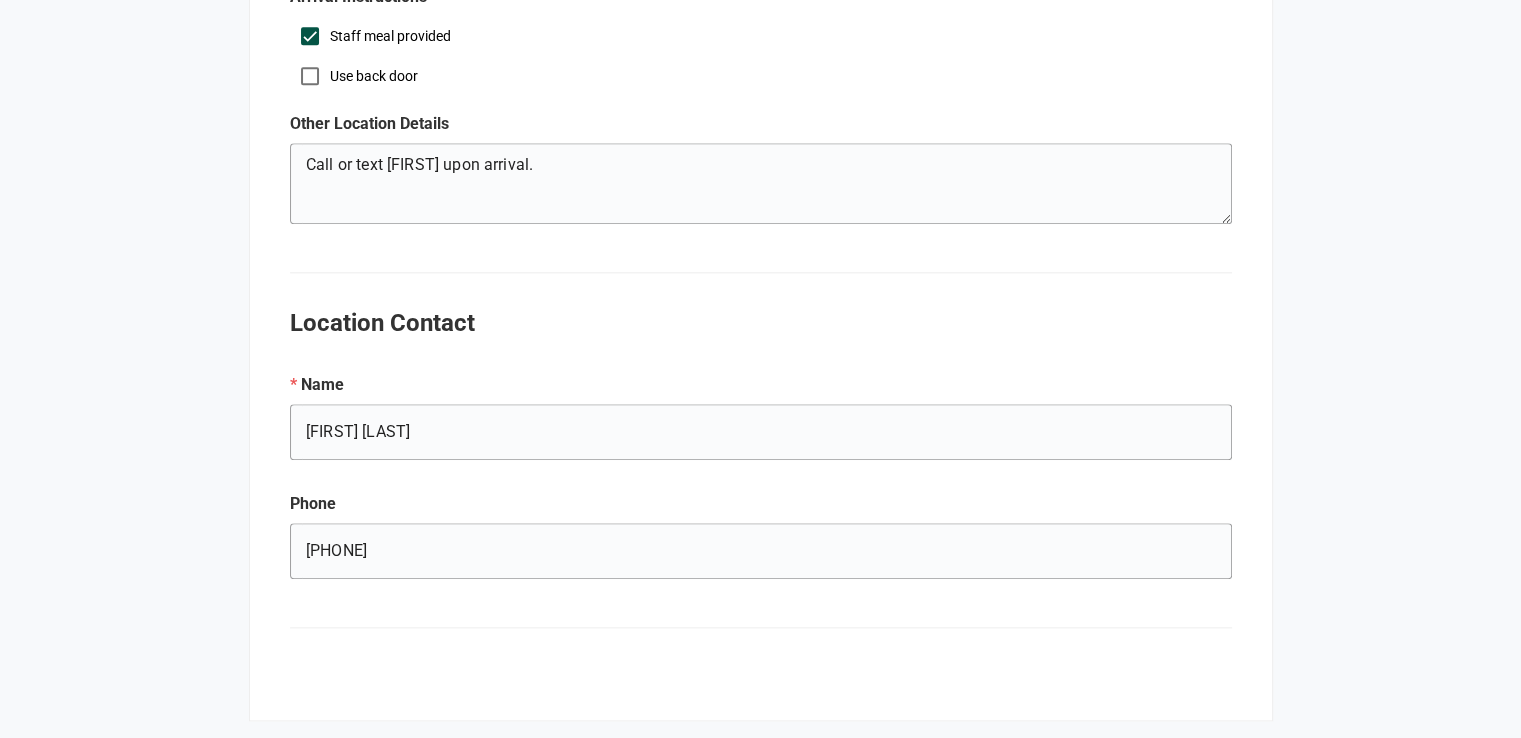 scroll, scrollTop: 2352, scrollLeft: 0, axis: vertical 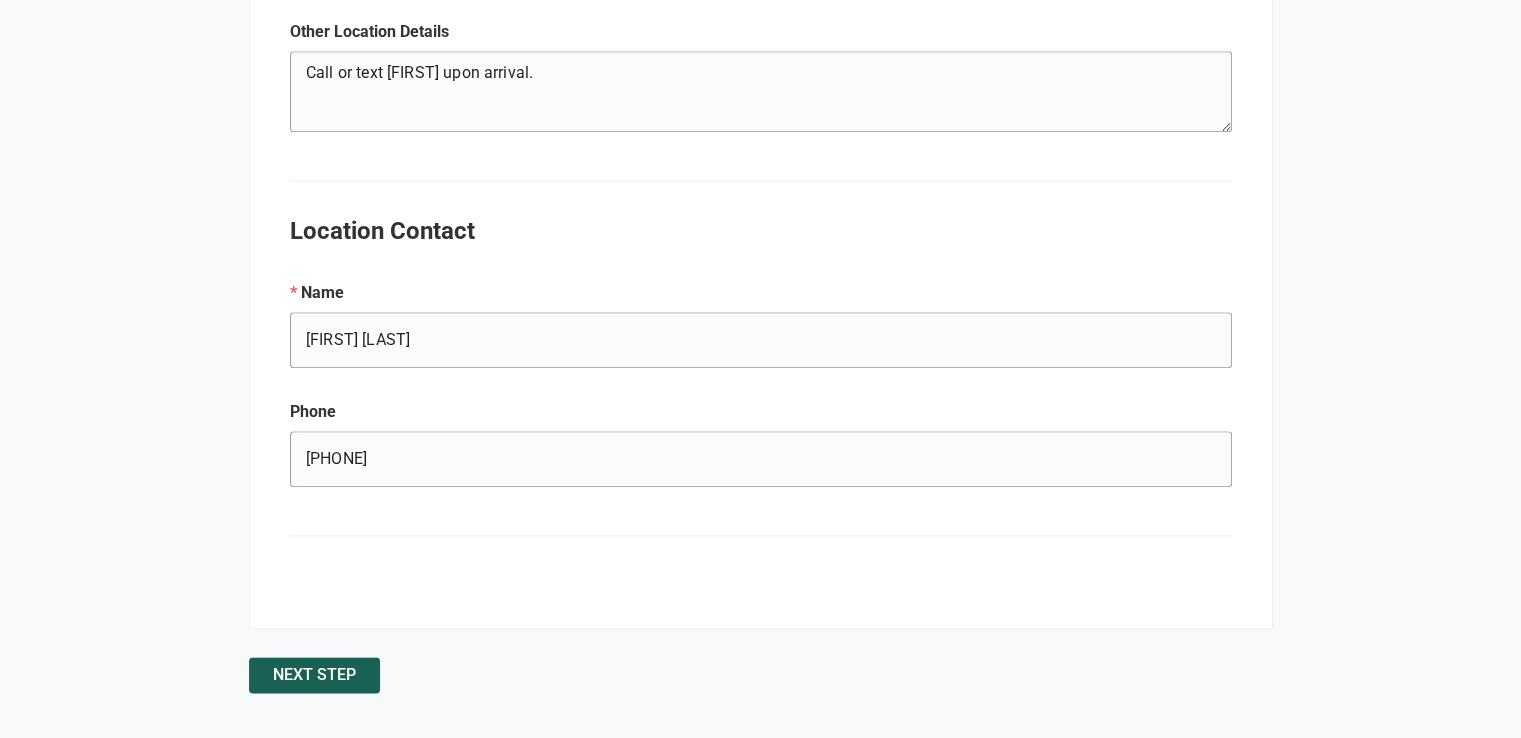 type on "Need one person to help pop popcorn and serve in bags. May assist with set up and clean up duties. Expecting 100 people. Outdoor event." 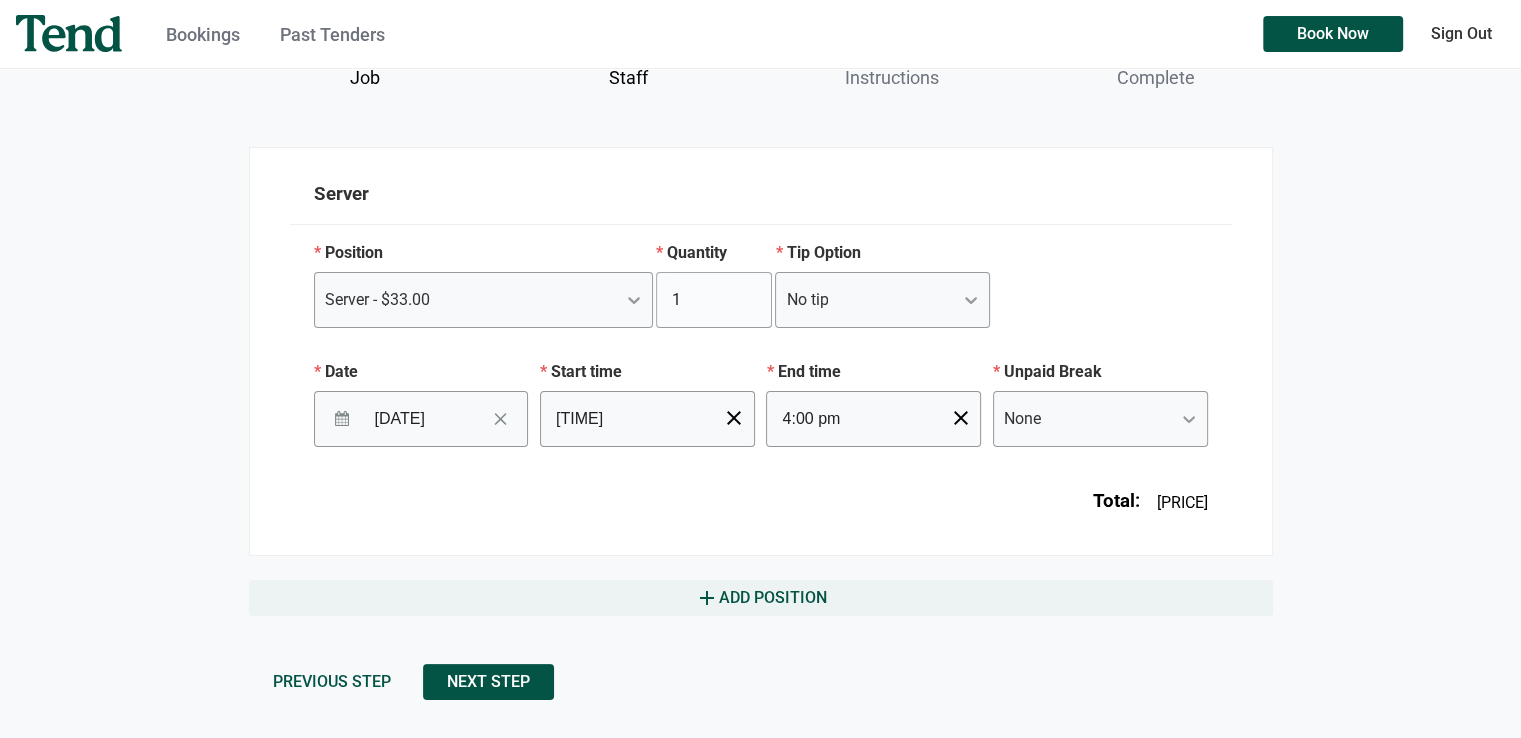 scroll, scrollTop: 230, scrollLeft: 0, axis: vertical 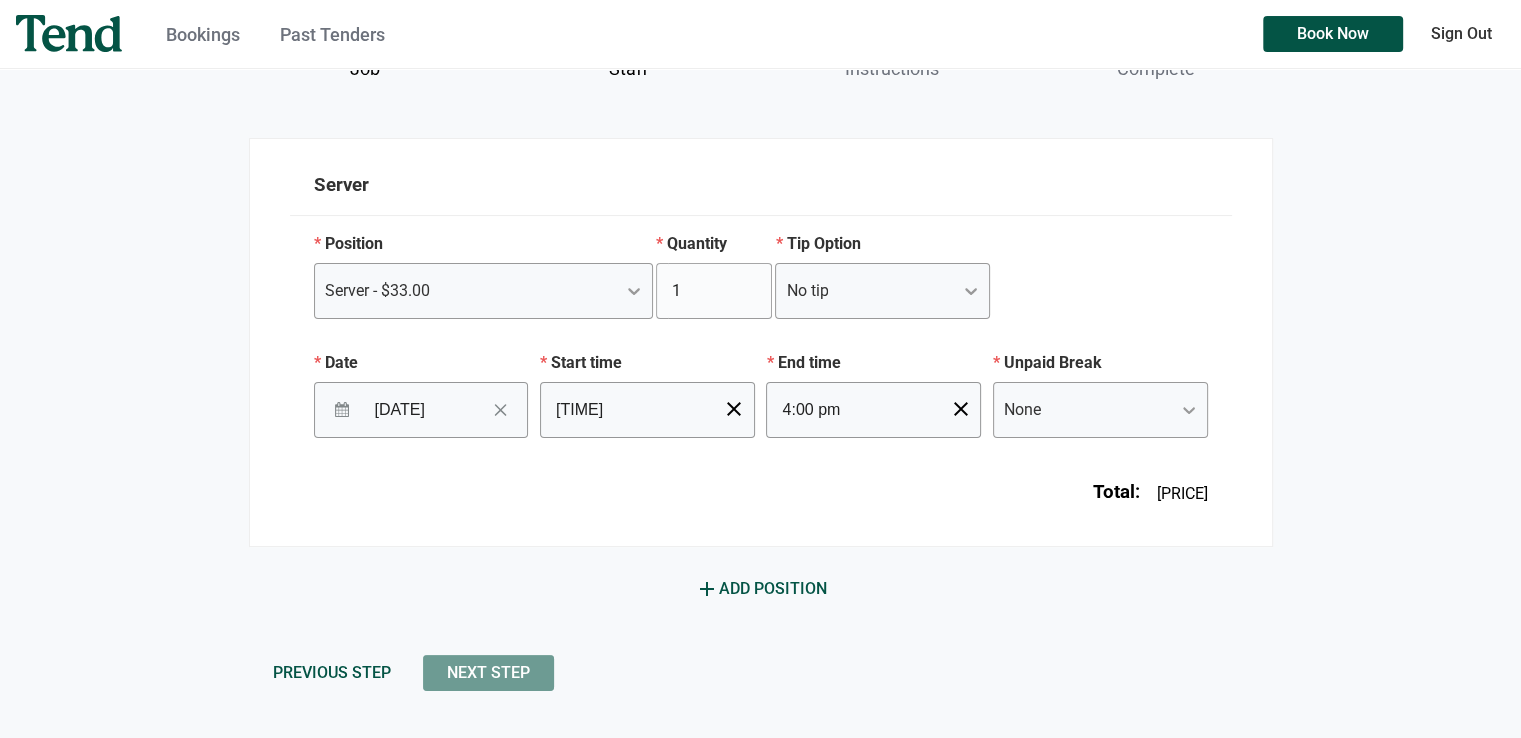 click on "Next Step" at bounding box center (488, 673) 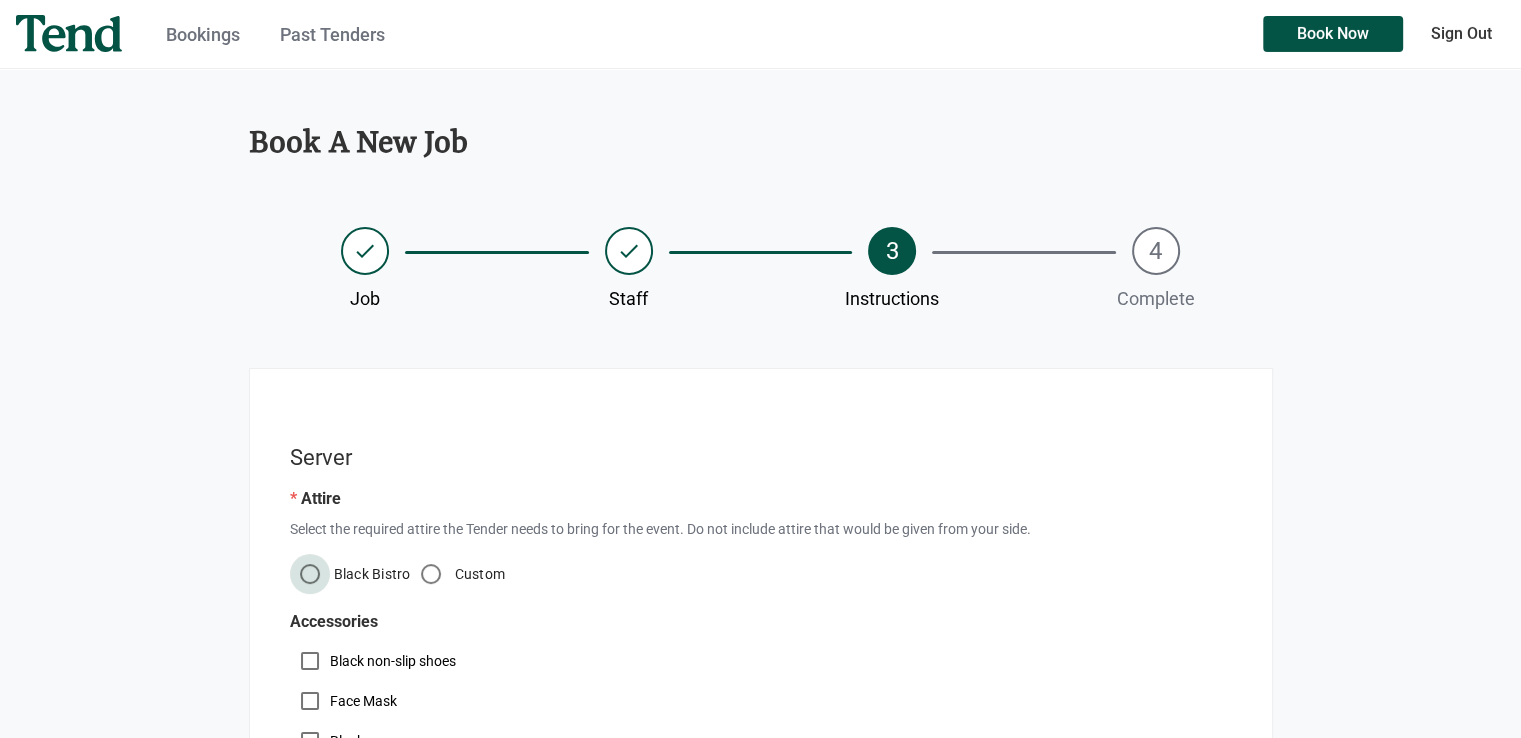 click on "Black Bistro" at bounding box center [310, 574] 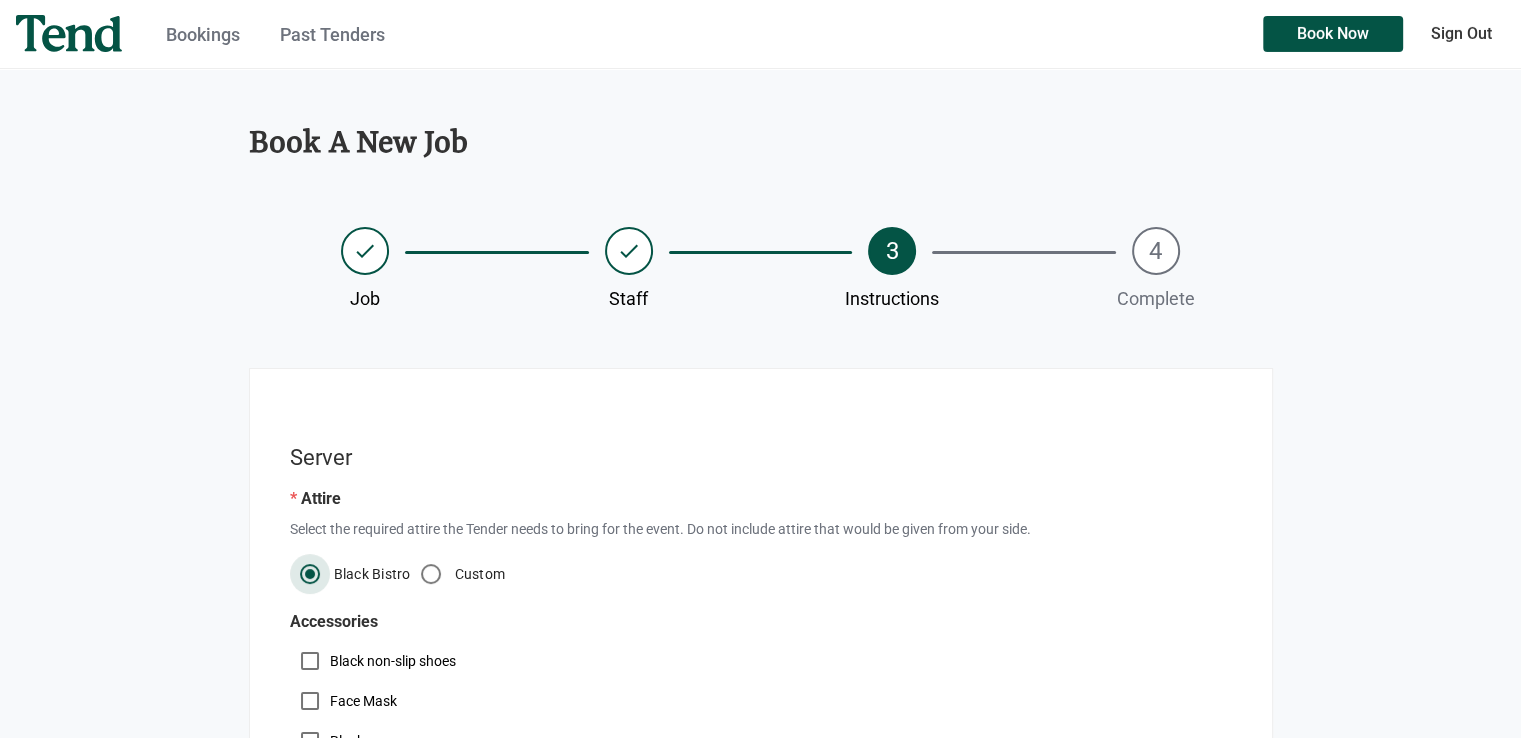 scroll, scrollTop: 200, scrollLeft: 0, axis: vertical 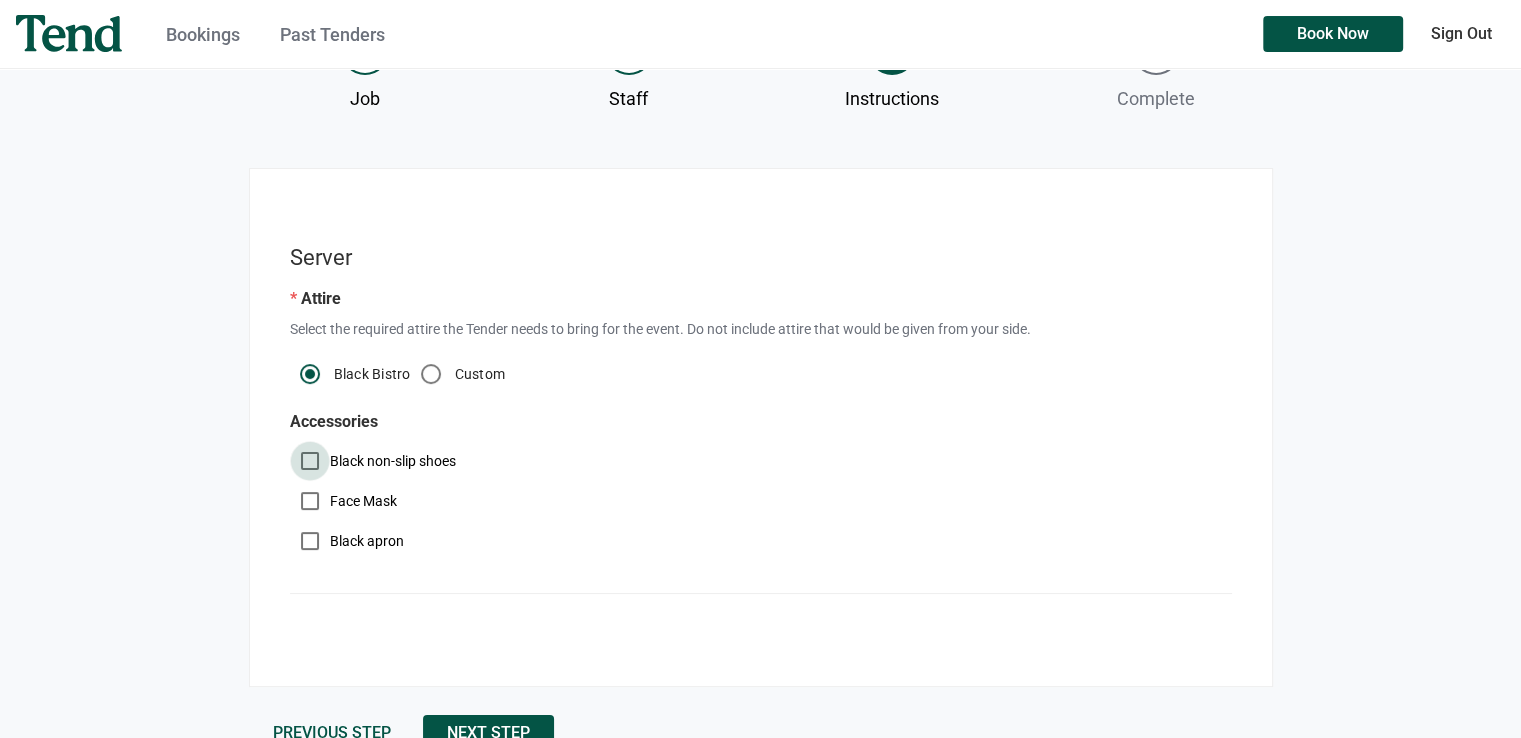 click on "Black non-slip shoes" at bounding box center [310, 461] 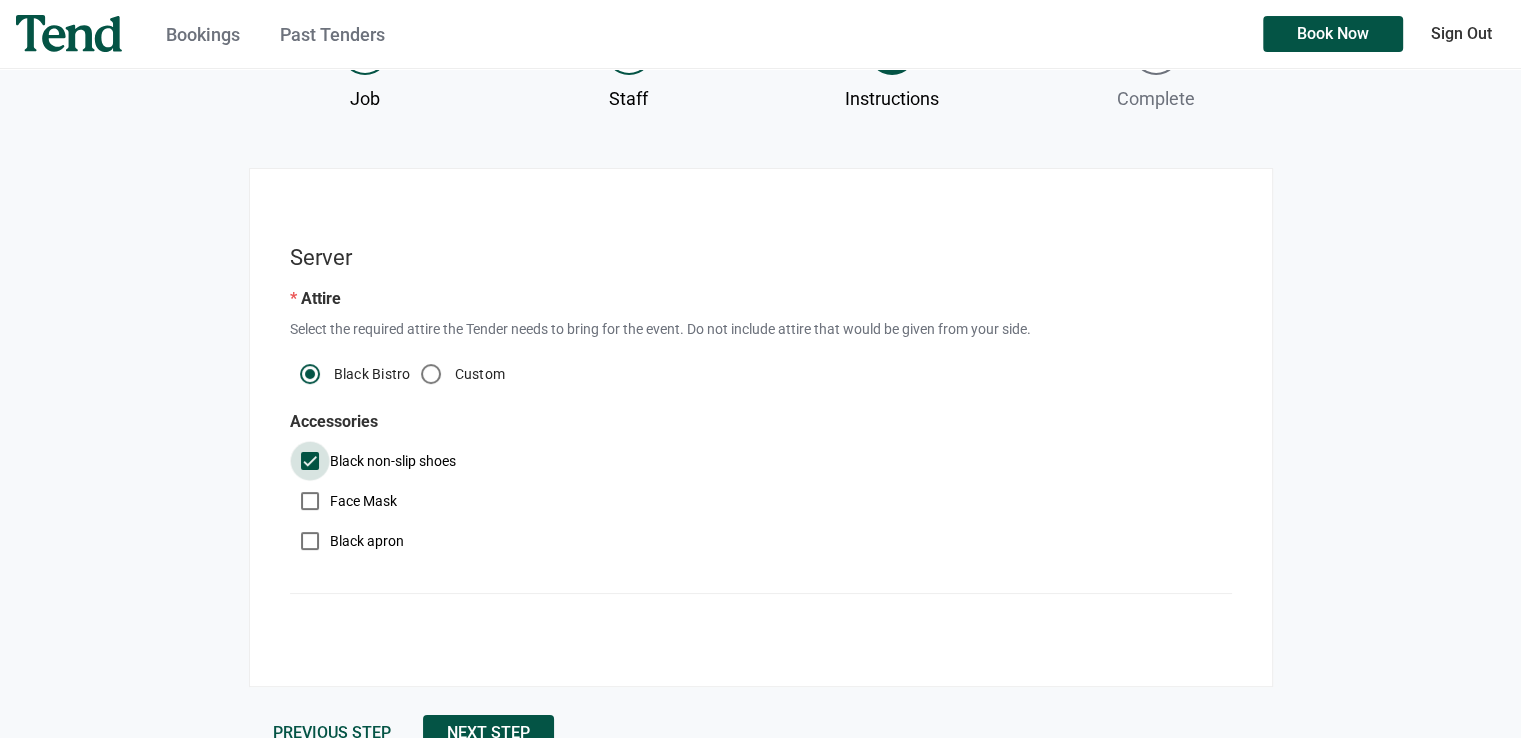 checkbox on "true" 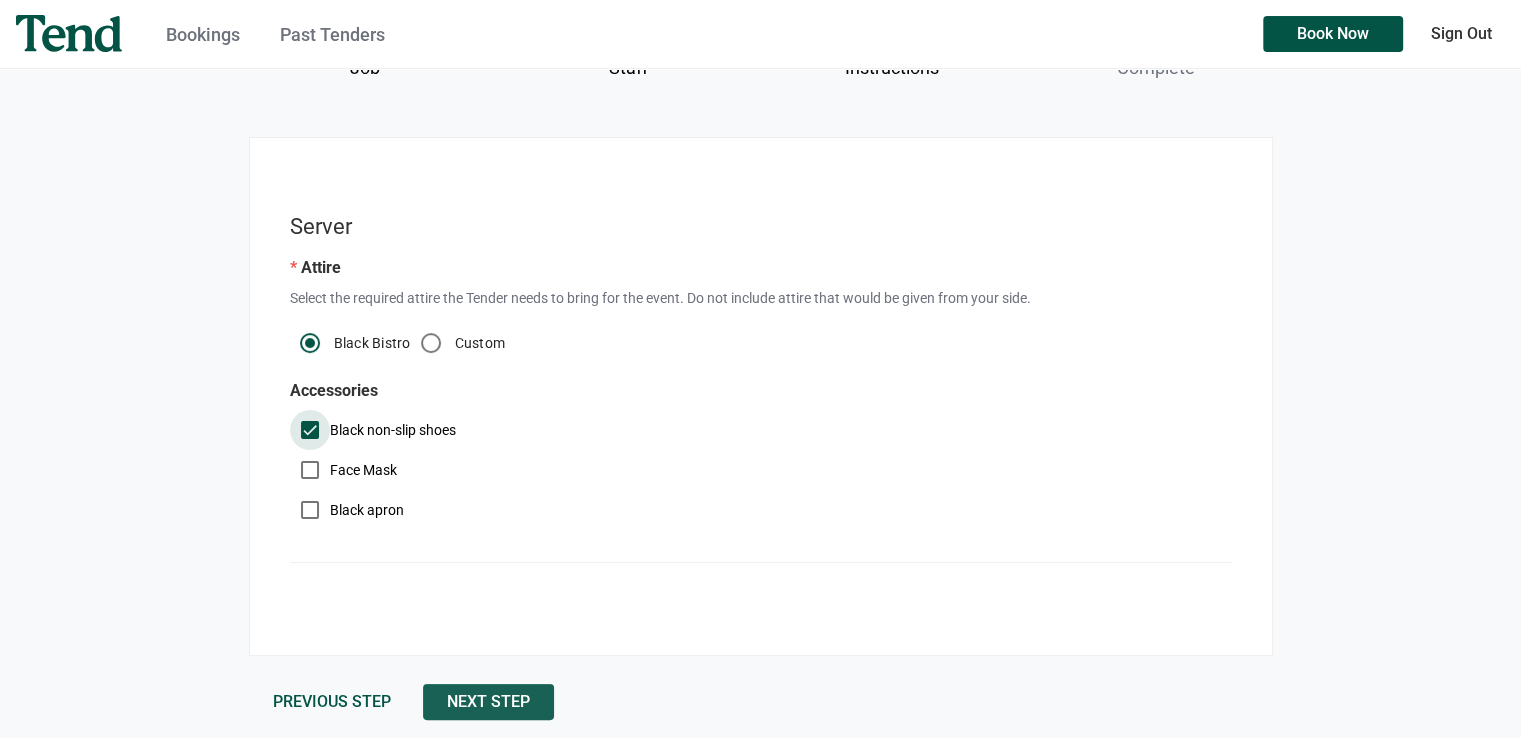 scroll, scrollTop: 260, scrollLeft: 0, axis: vertical 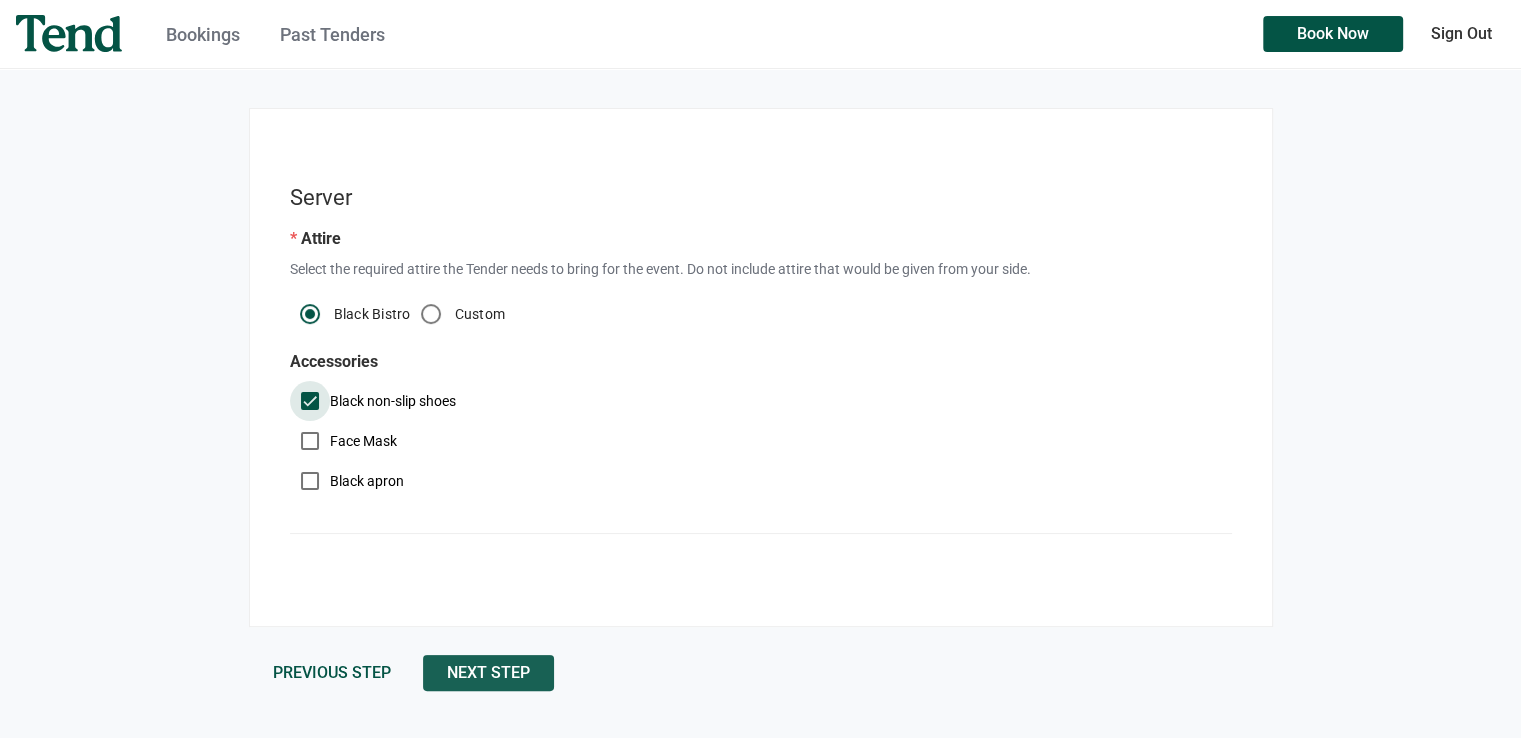 click on "Next Step" at bounding box center [488, 673] 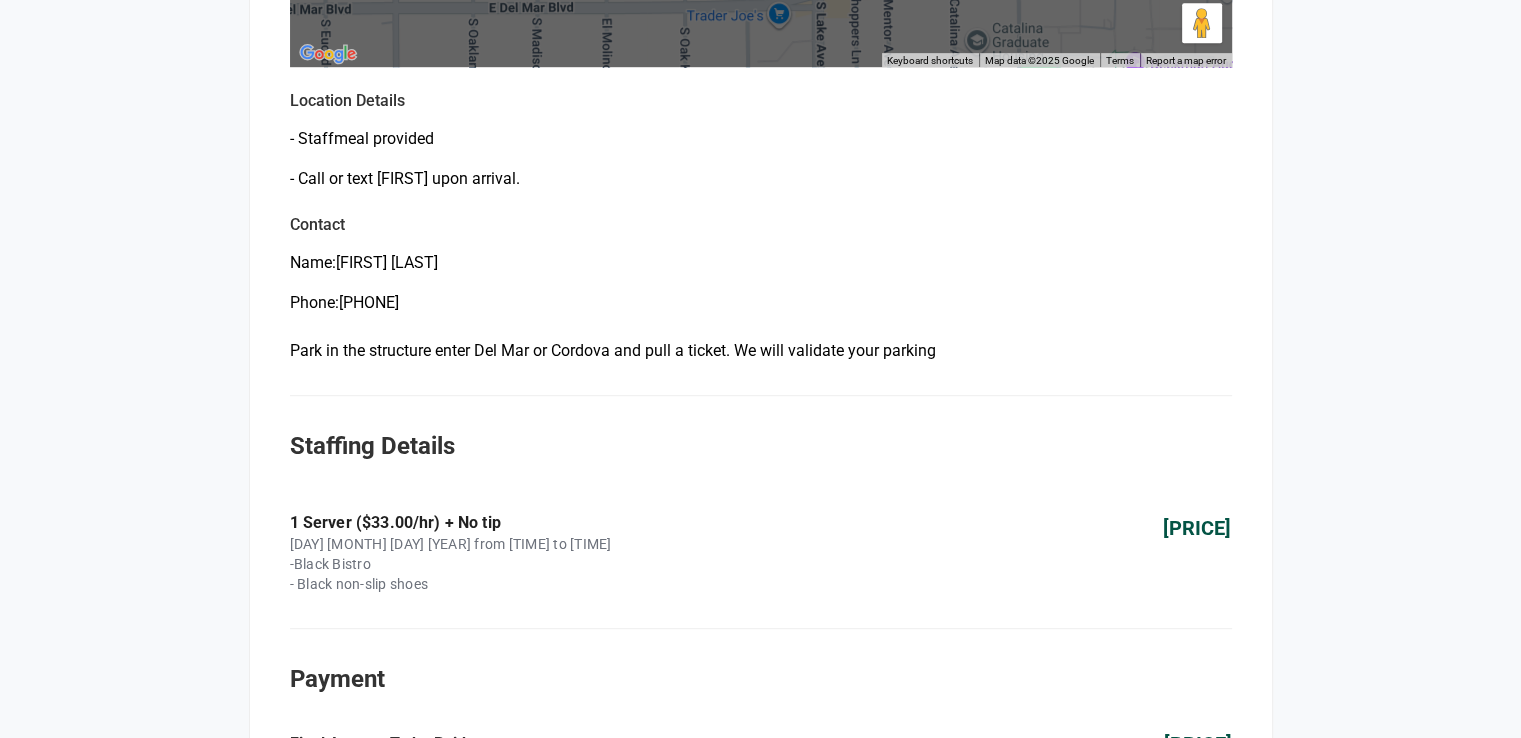 scroll, scrollTop: 1200, scrollLeft: 0, axis: vertical 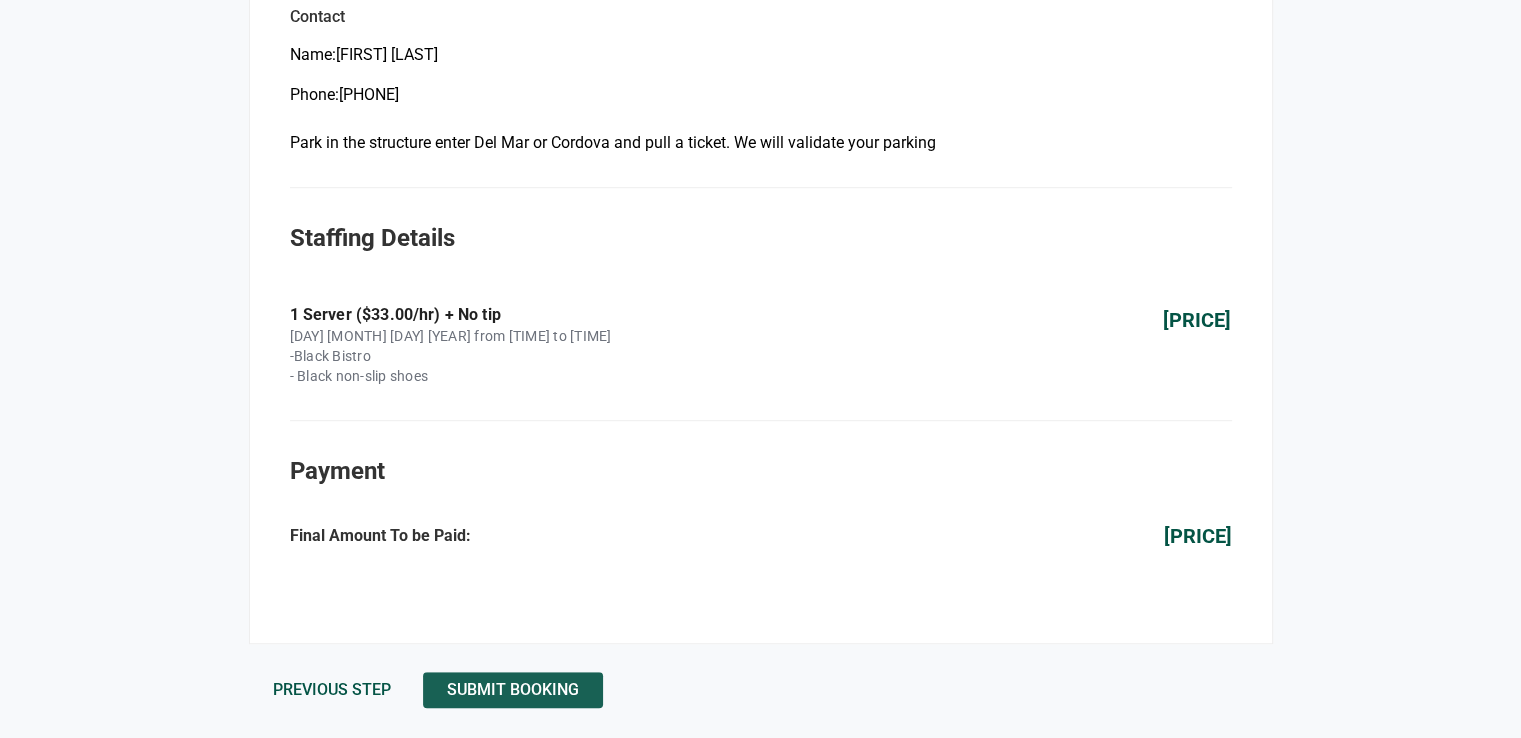 click on "Submit Booking" at bounding box center (513, 690) 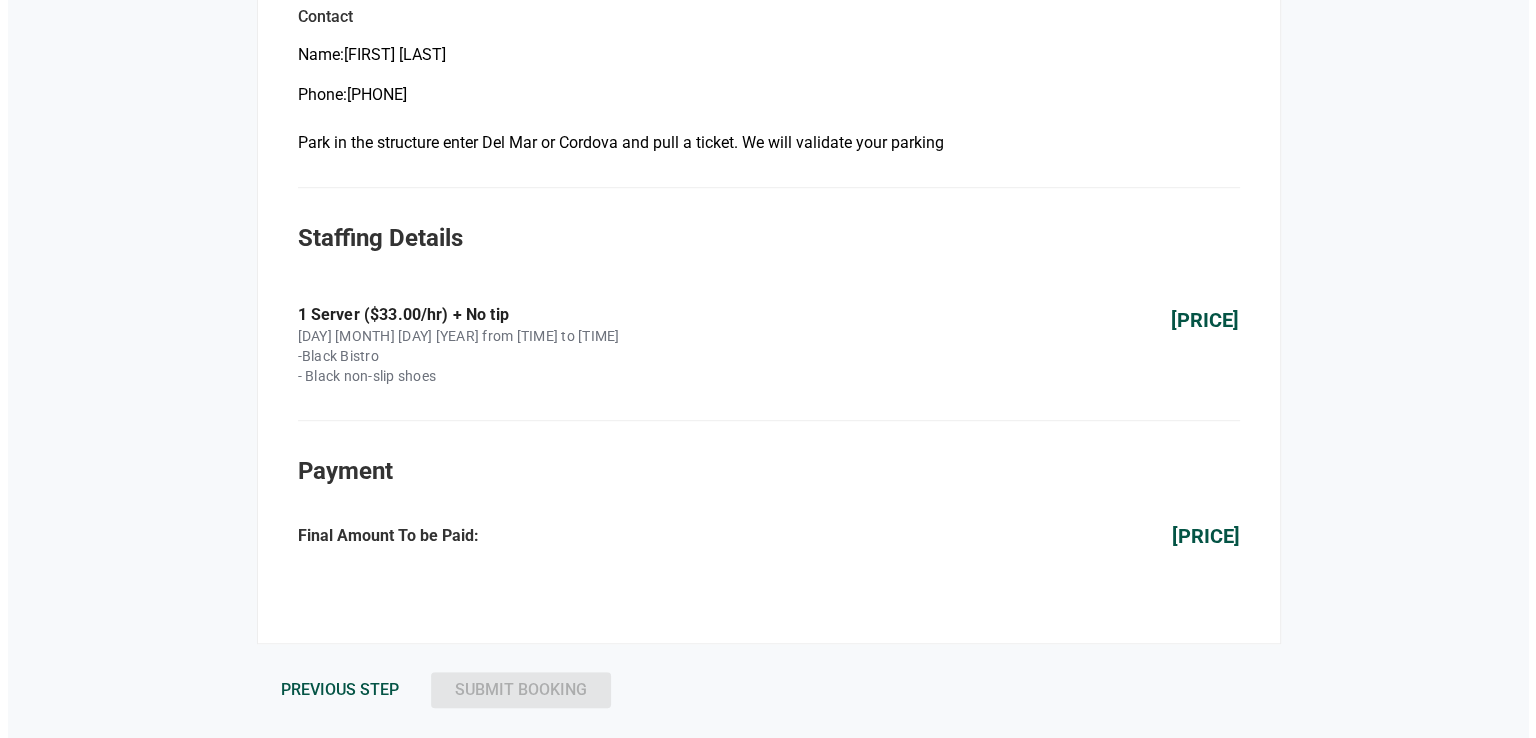 scroll, scrollTop: 0, scrollLeft: 0, axis: both 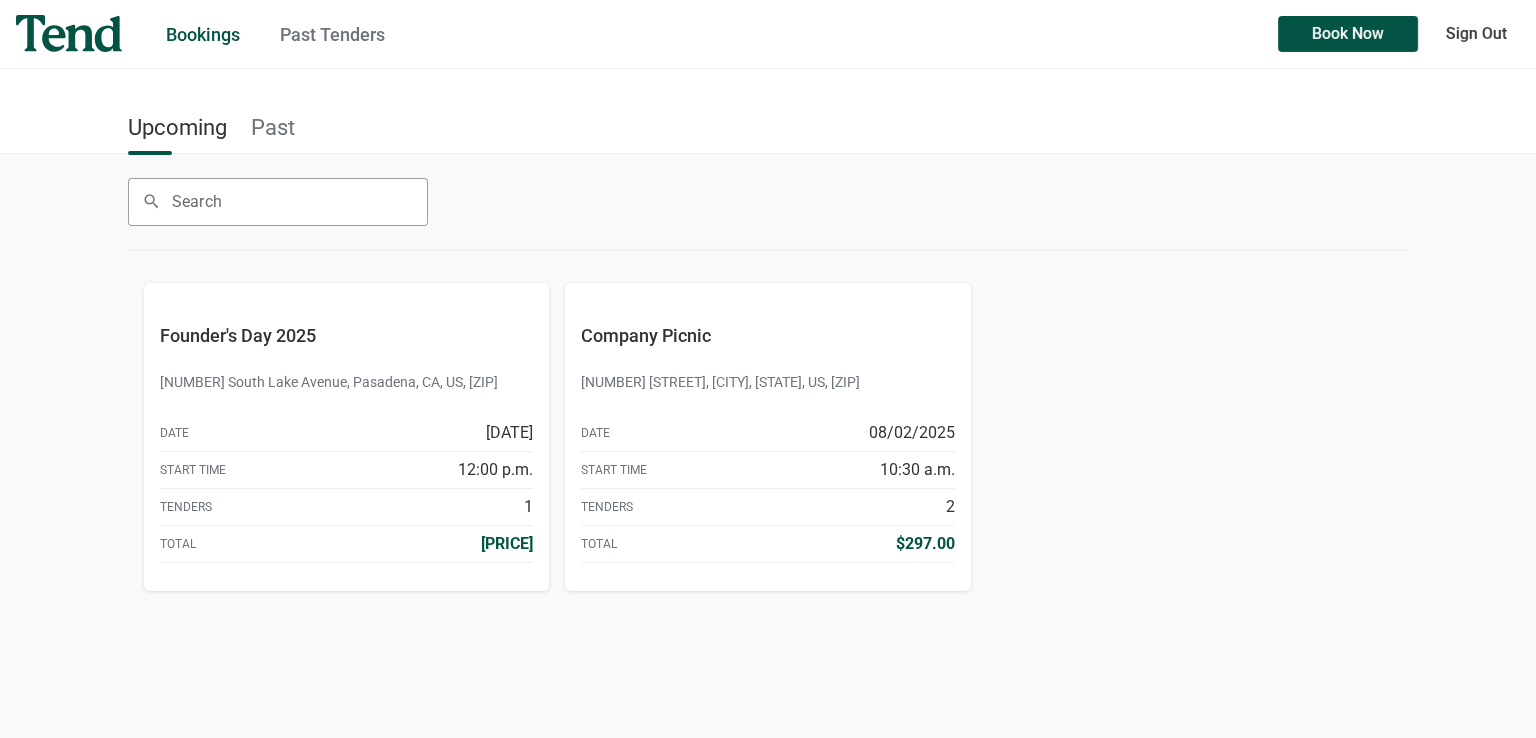 click at bounding box center [69, 33] 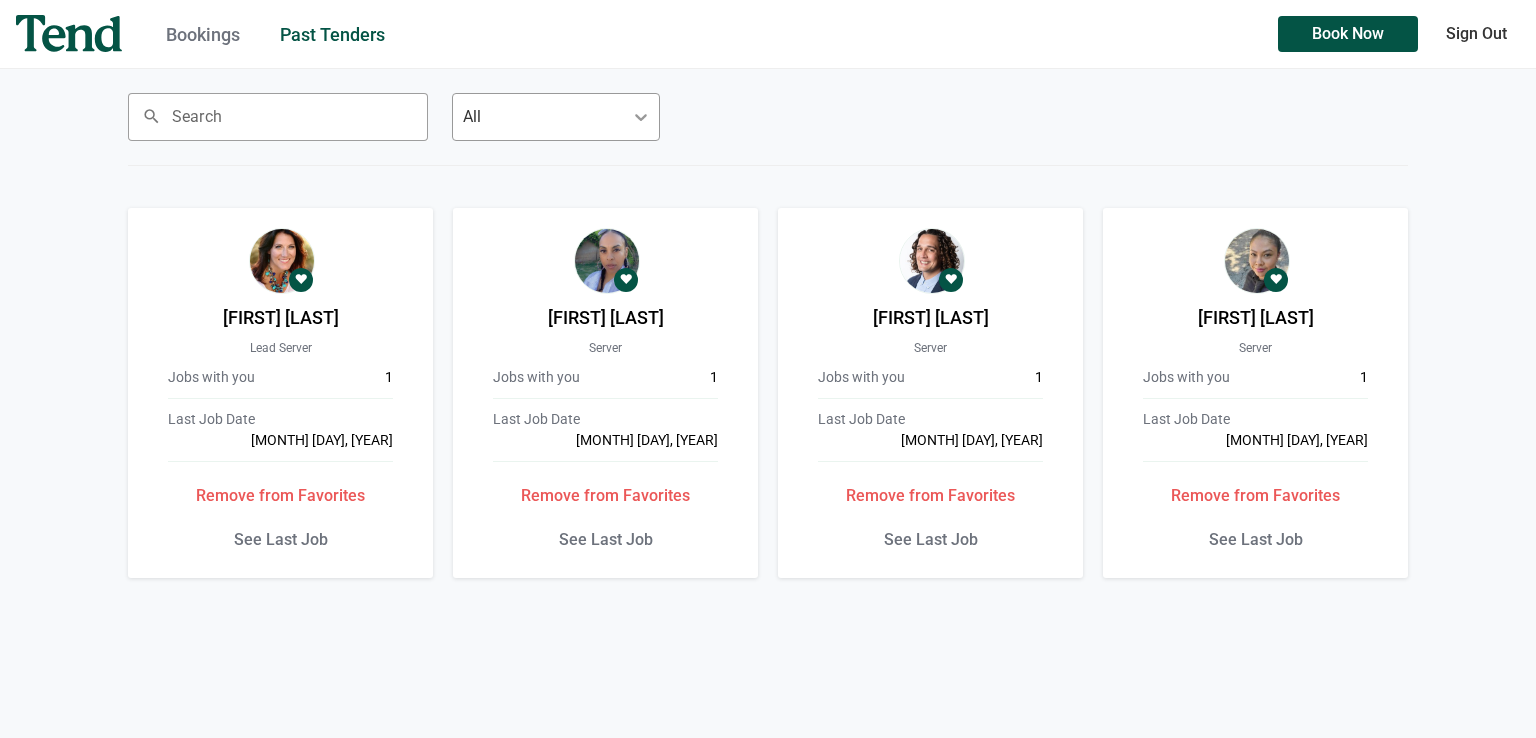 click on "Bookings" at bounding box center (203, 34) 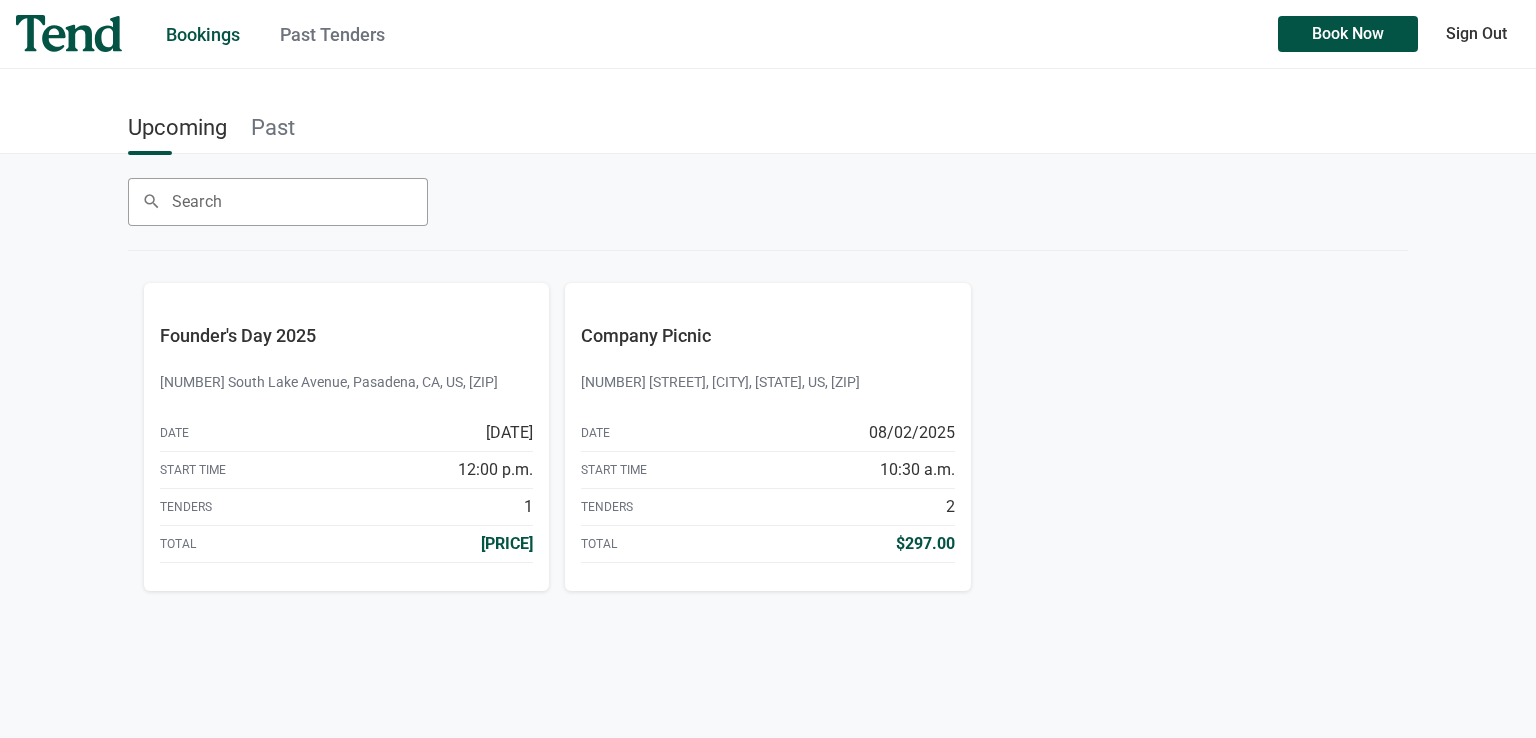 click at bounding box center (69, 33) 